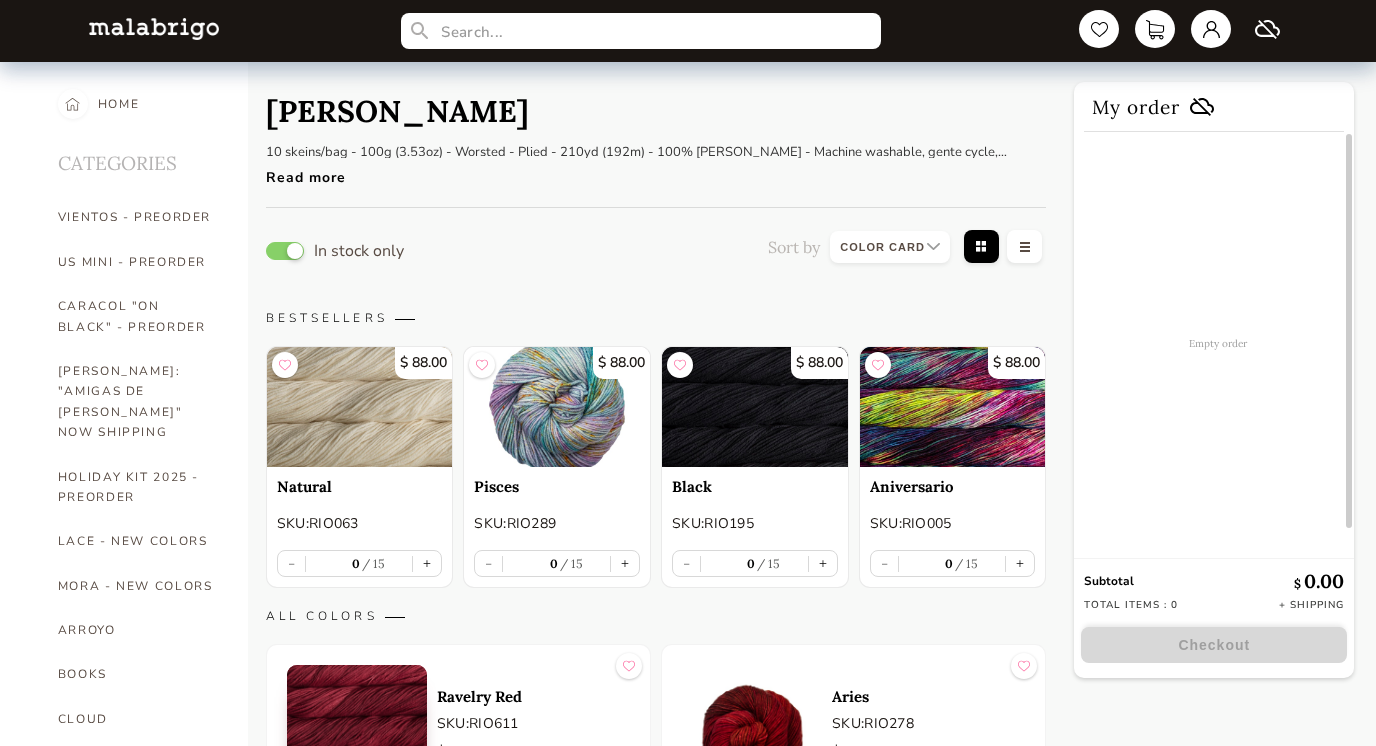 select on "INDEX" 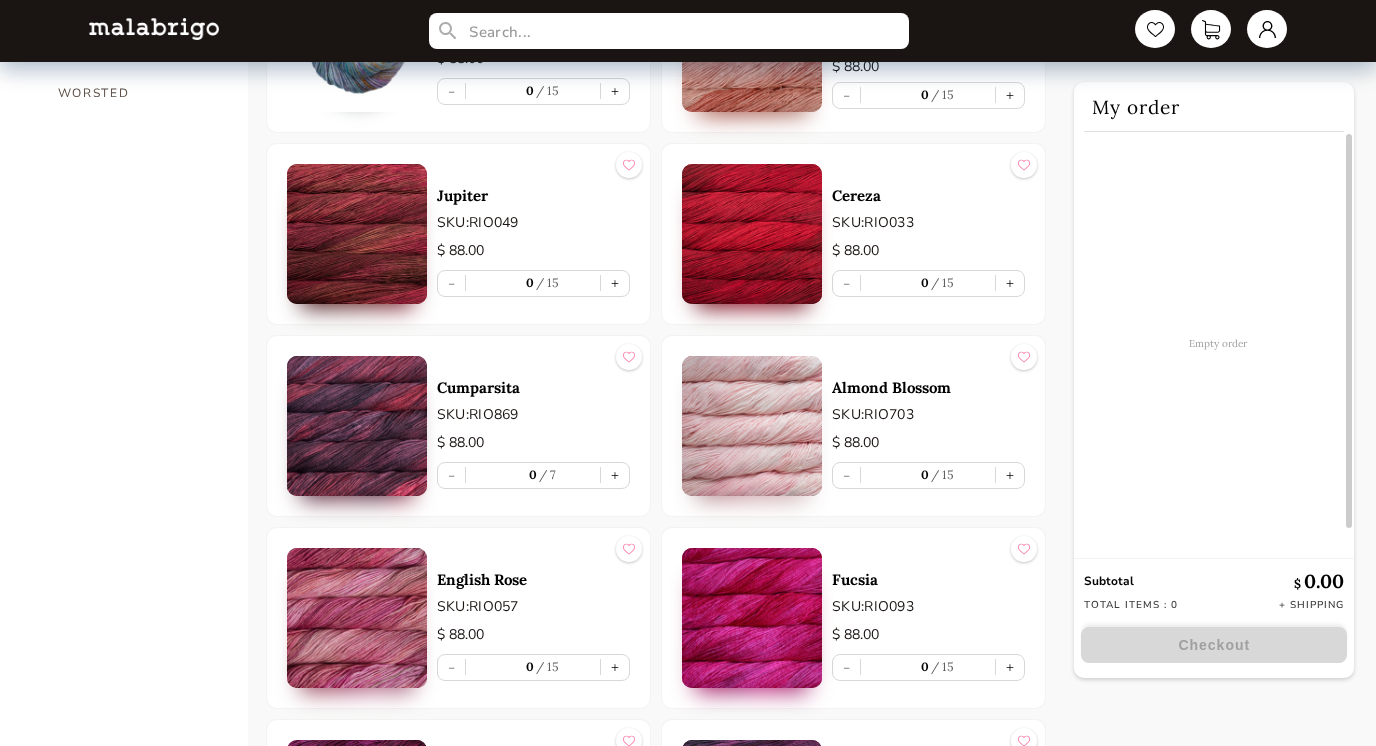 scroll, scrollTop: 1852, scrollLeft: 0, axis: vertical 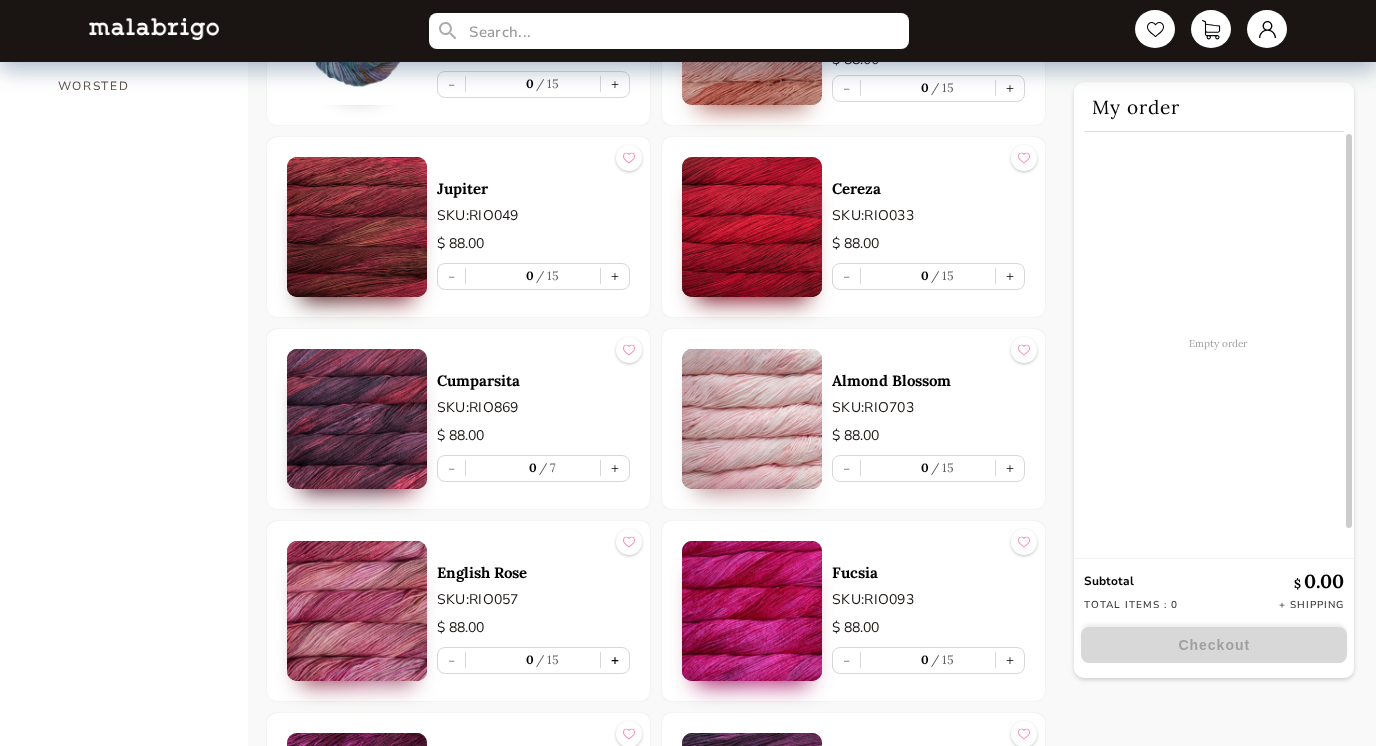 click on "+" at bounding box center [615, 660] 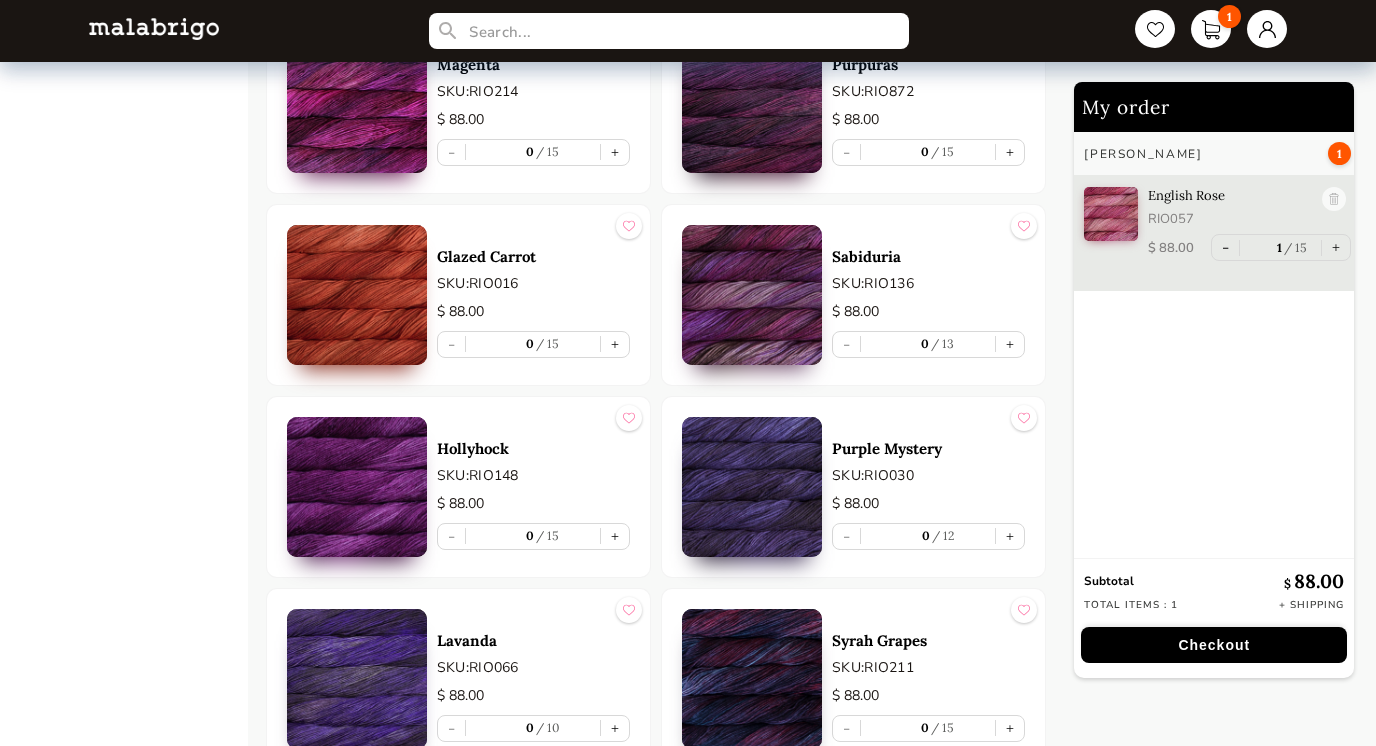 scroll, scrollTop: 2555, scrollLeft: 0, axis: vertical 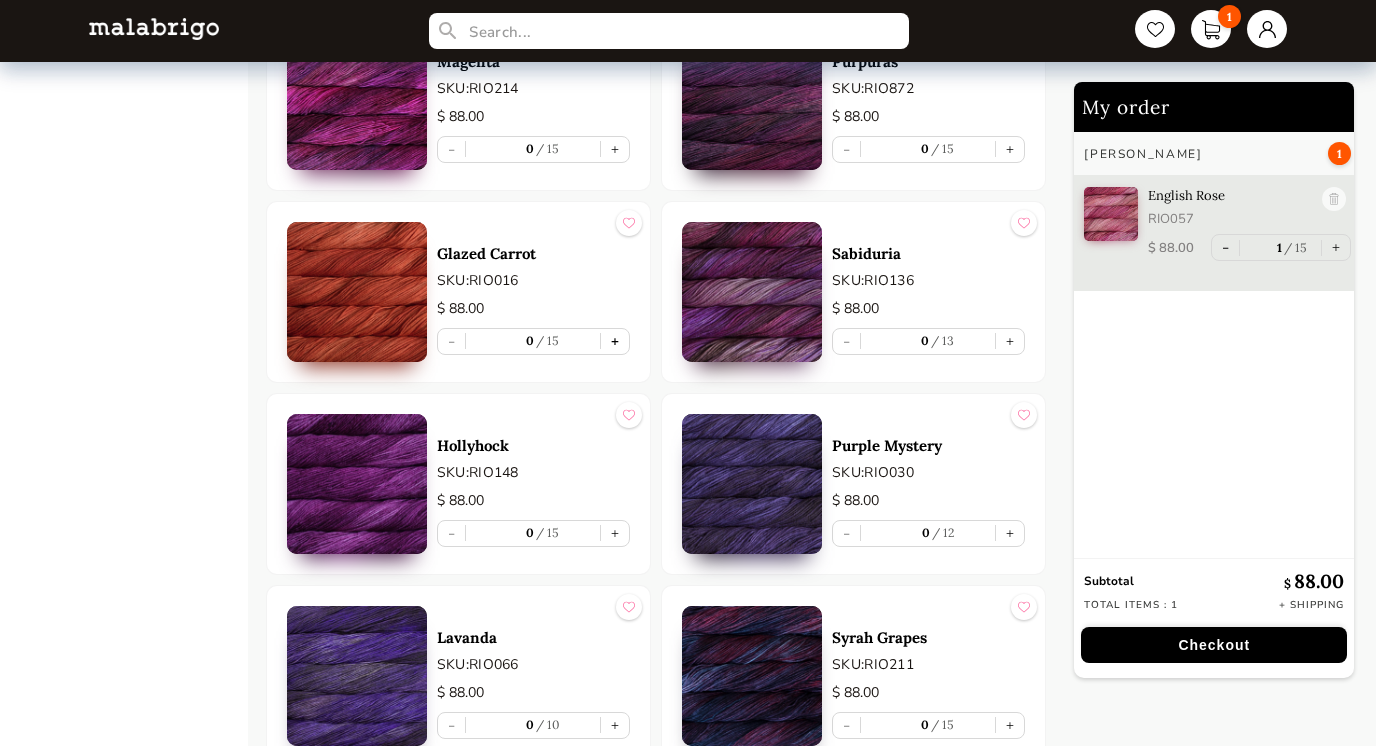 click on "+" at bounding box center (615, 341) 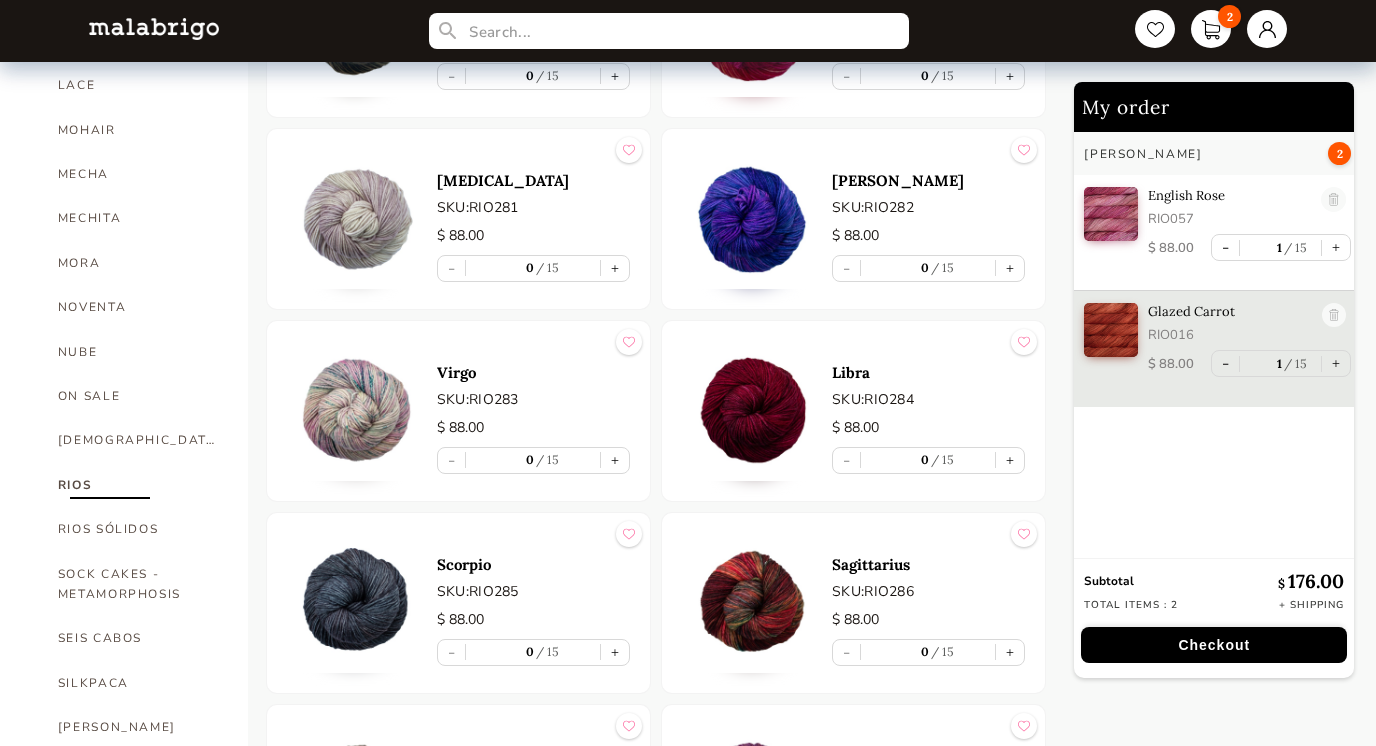 scroll, scrollTop: 904, scrollLeft: 0, axis: vertical 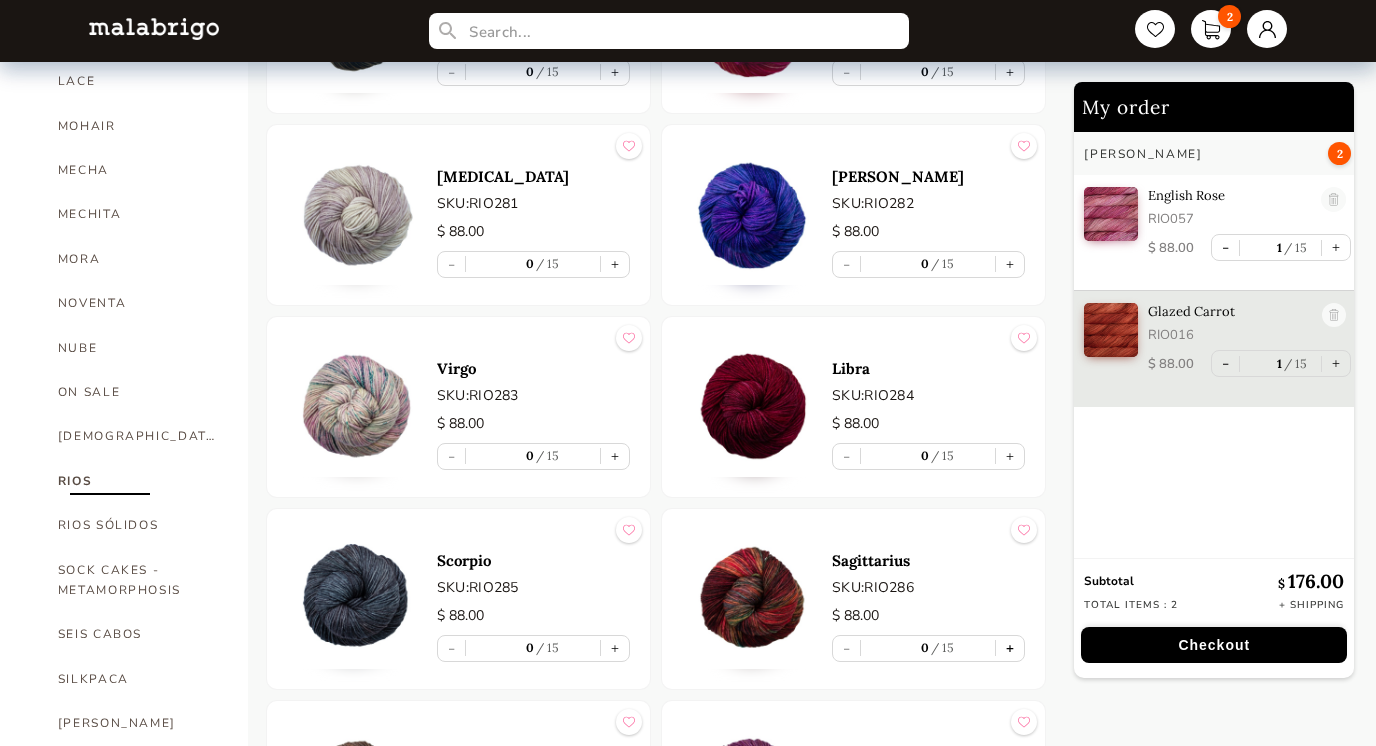 click on "+" at bounding box center (1010, 648) 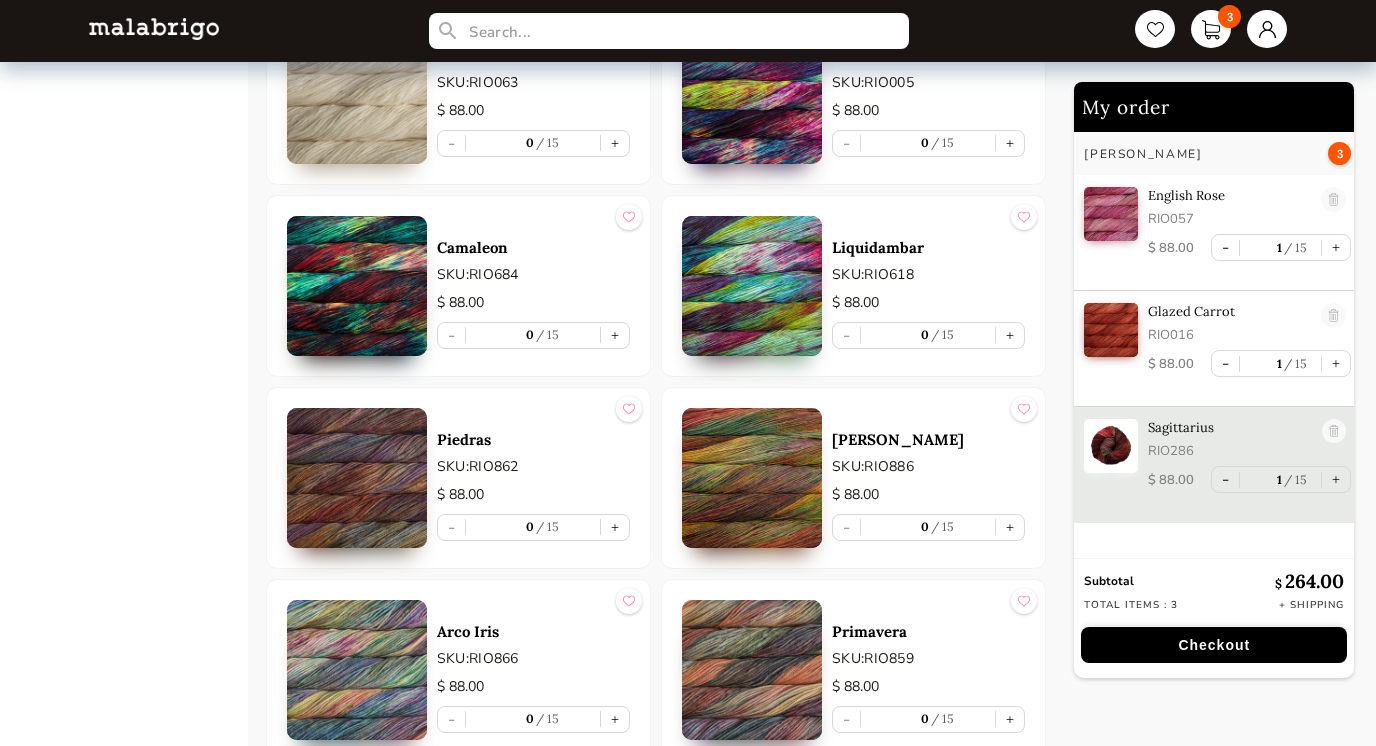 scroll, scrollTop: 8707, scrollLeft: 0, axis: vertical 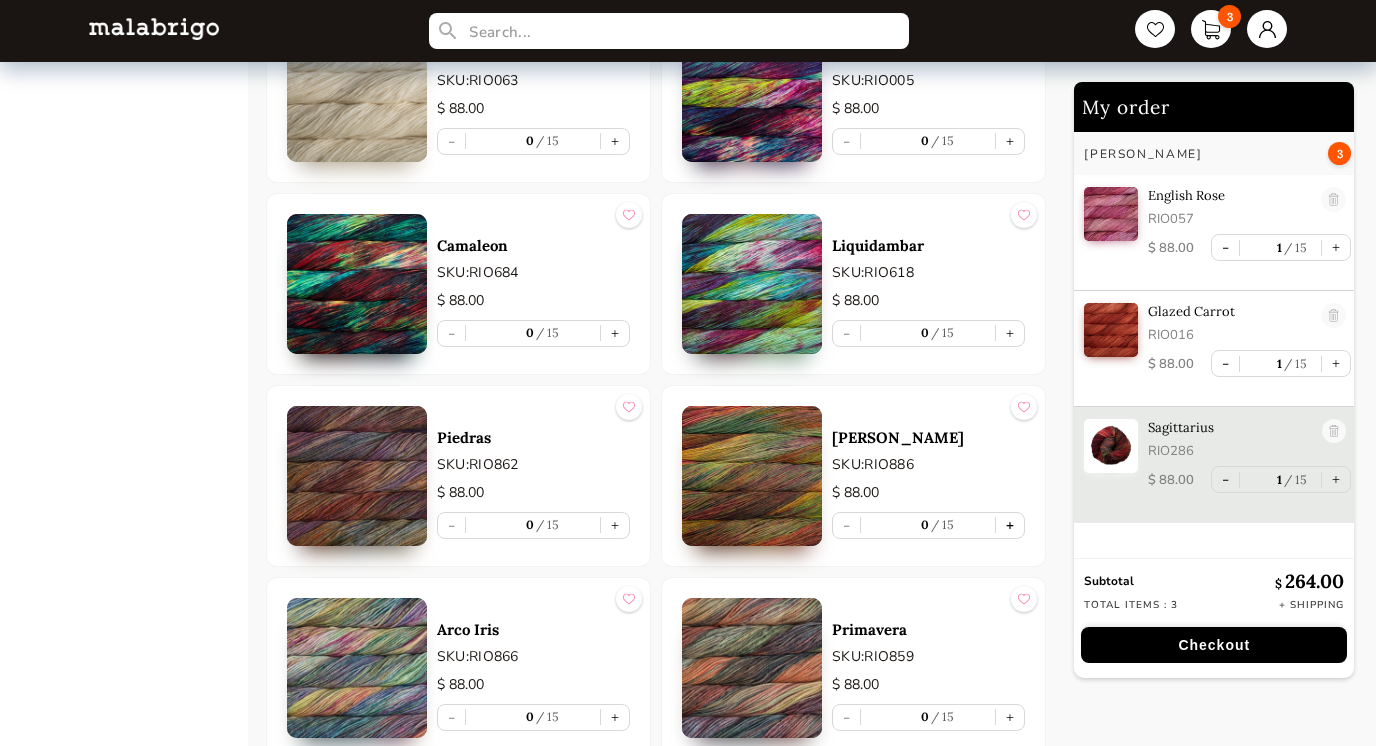 click on "+" at bounding box center [1010, 525] 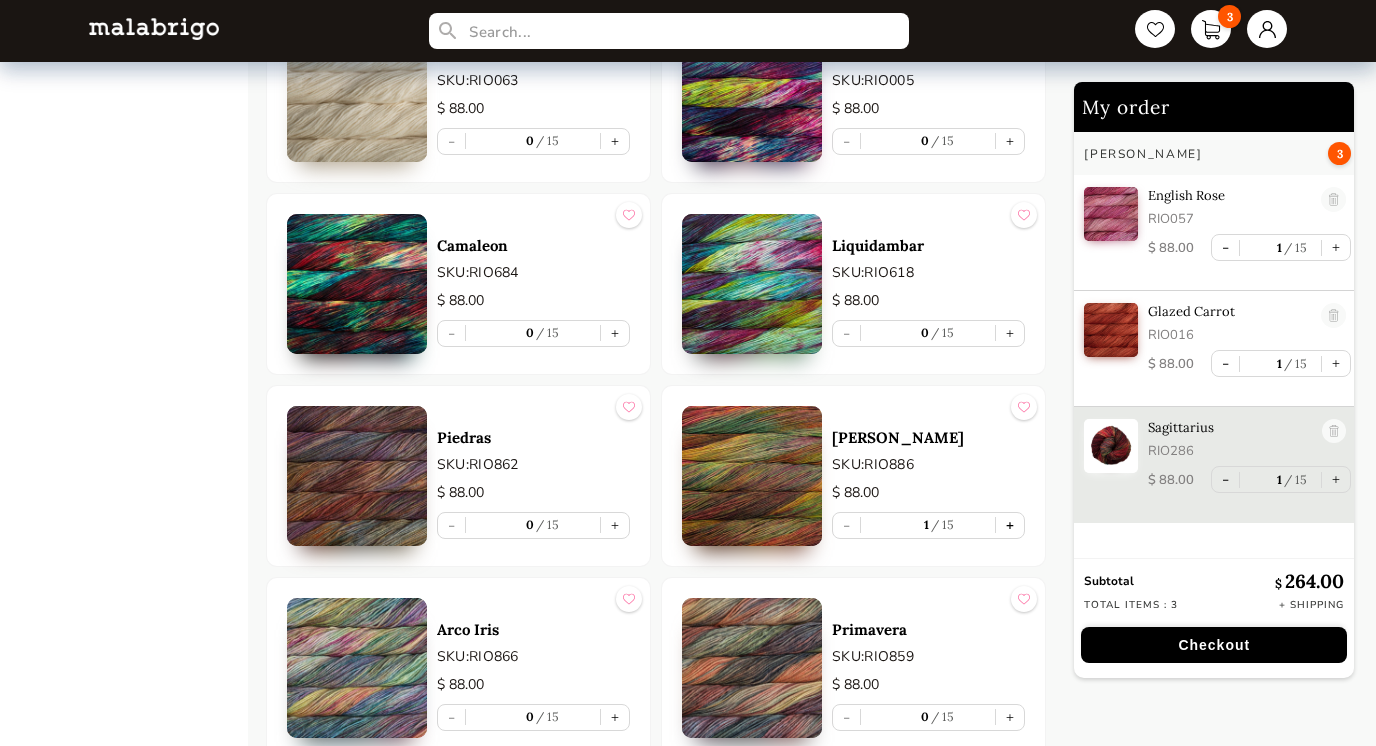 scroll, scrollTop: 7, scrollLeft: 0, axis: vertical 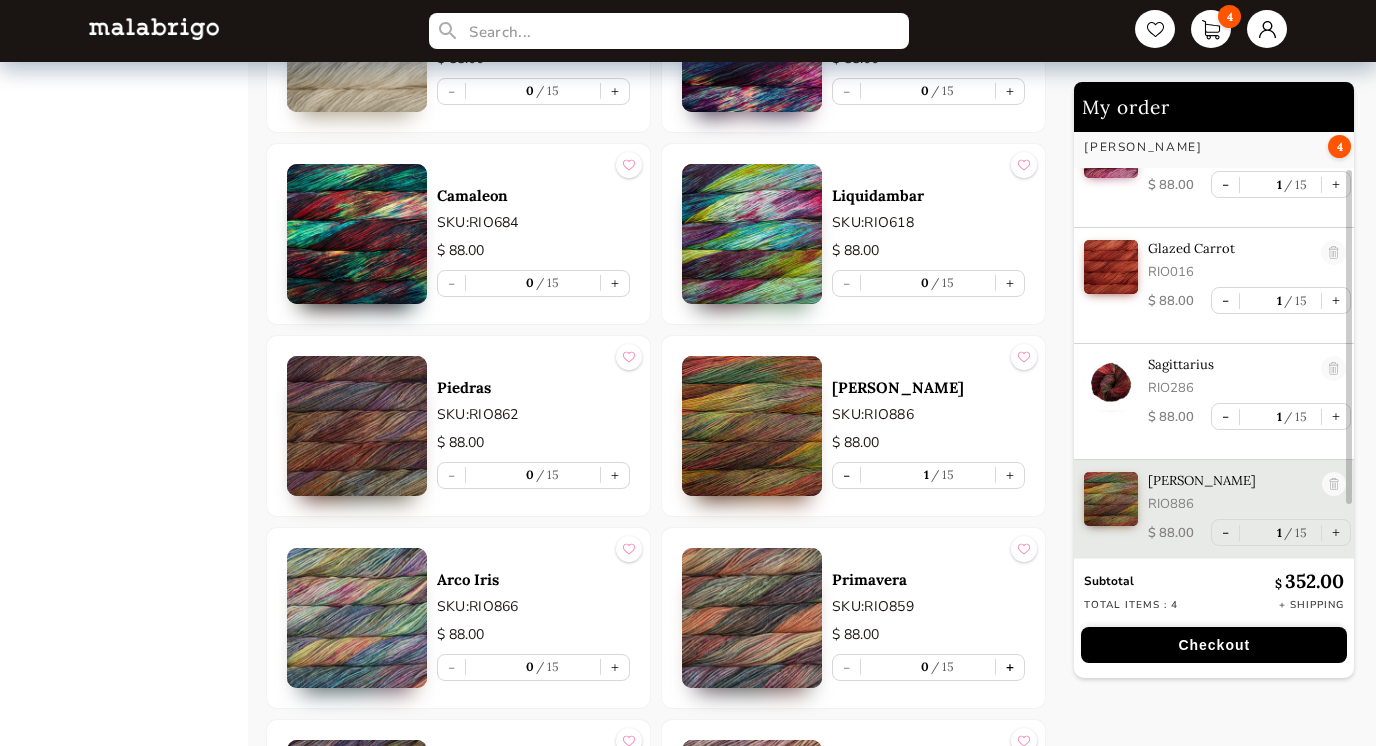 click on "+" at bounding box center (1010, 667) 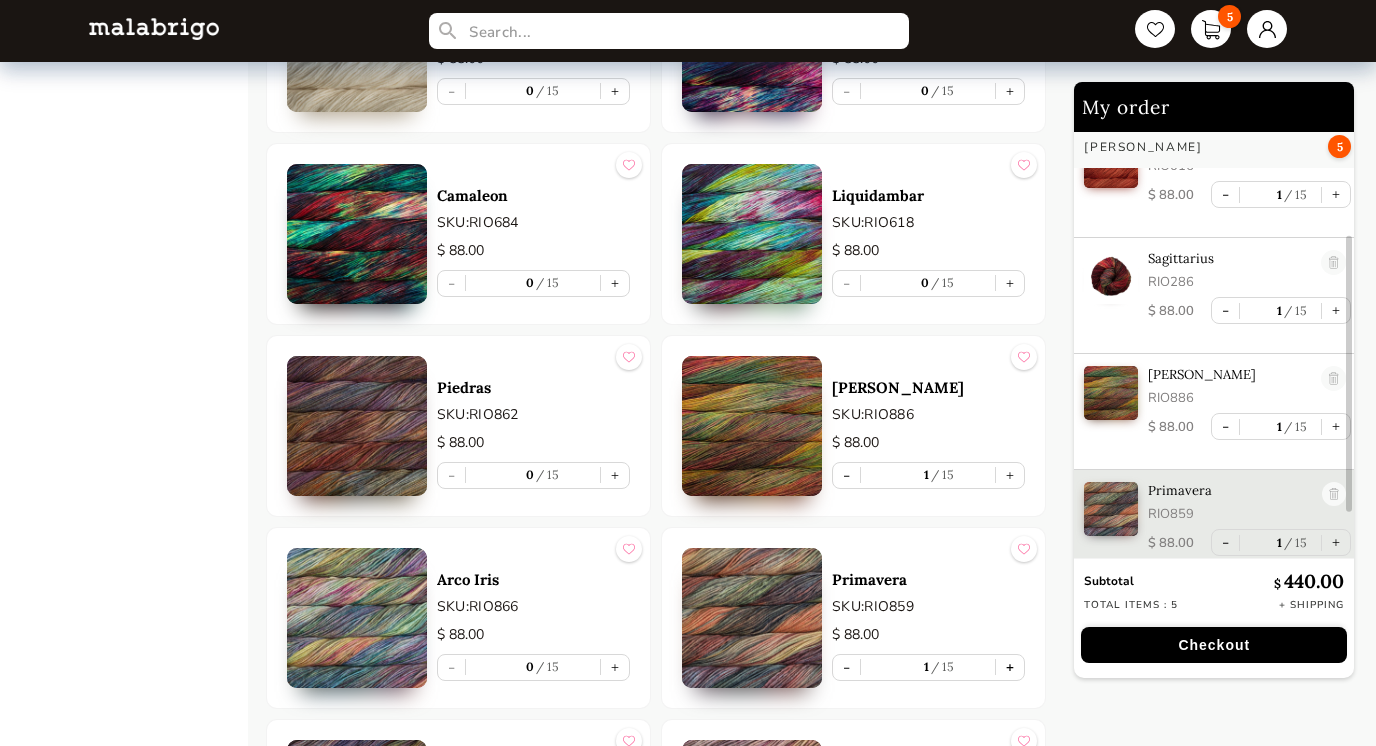 scroll, scrollTop: 172, scrollLeft: 0, axis: vertical 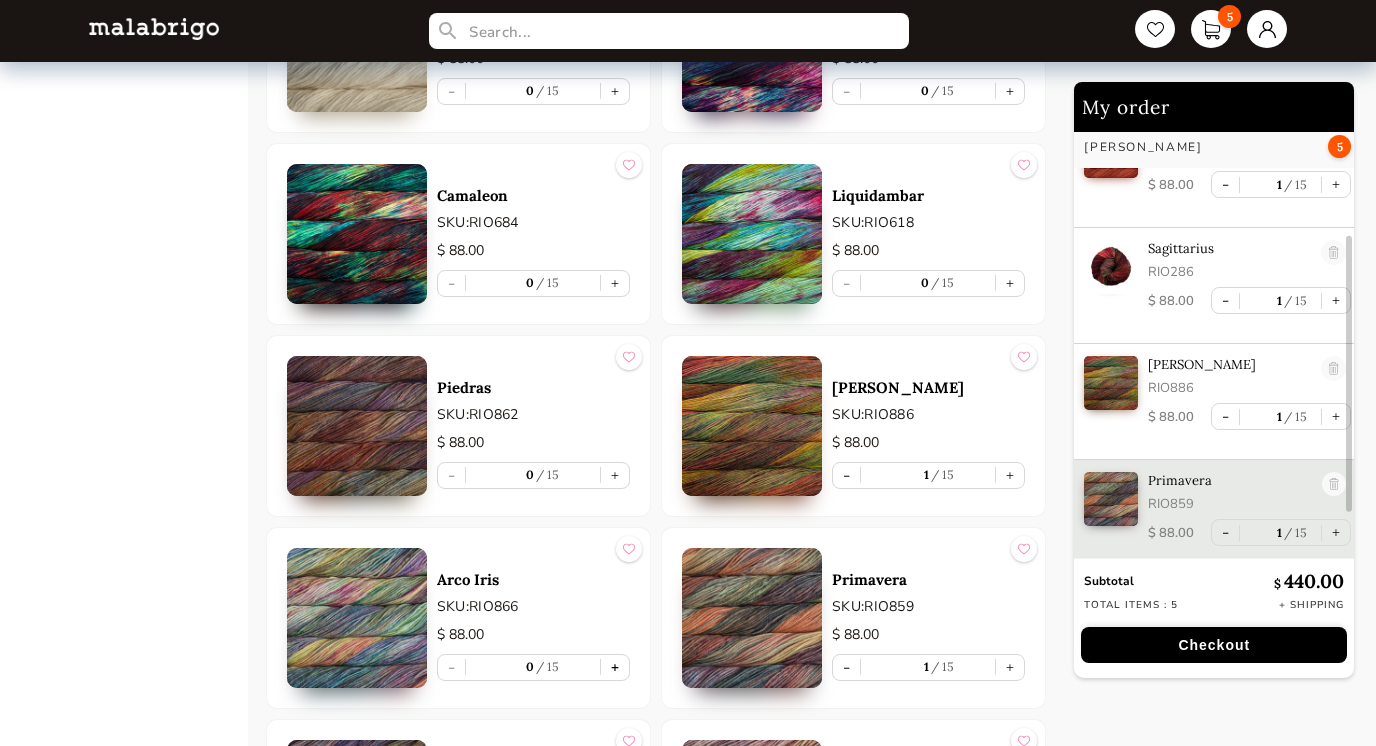 click on "+" at bounding box center (615, 667) 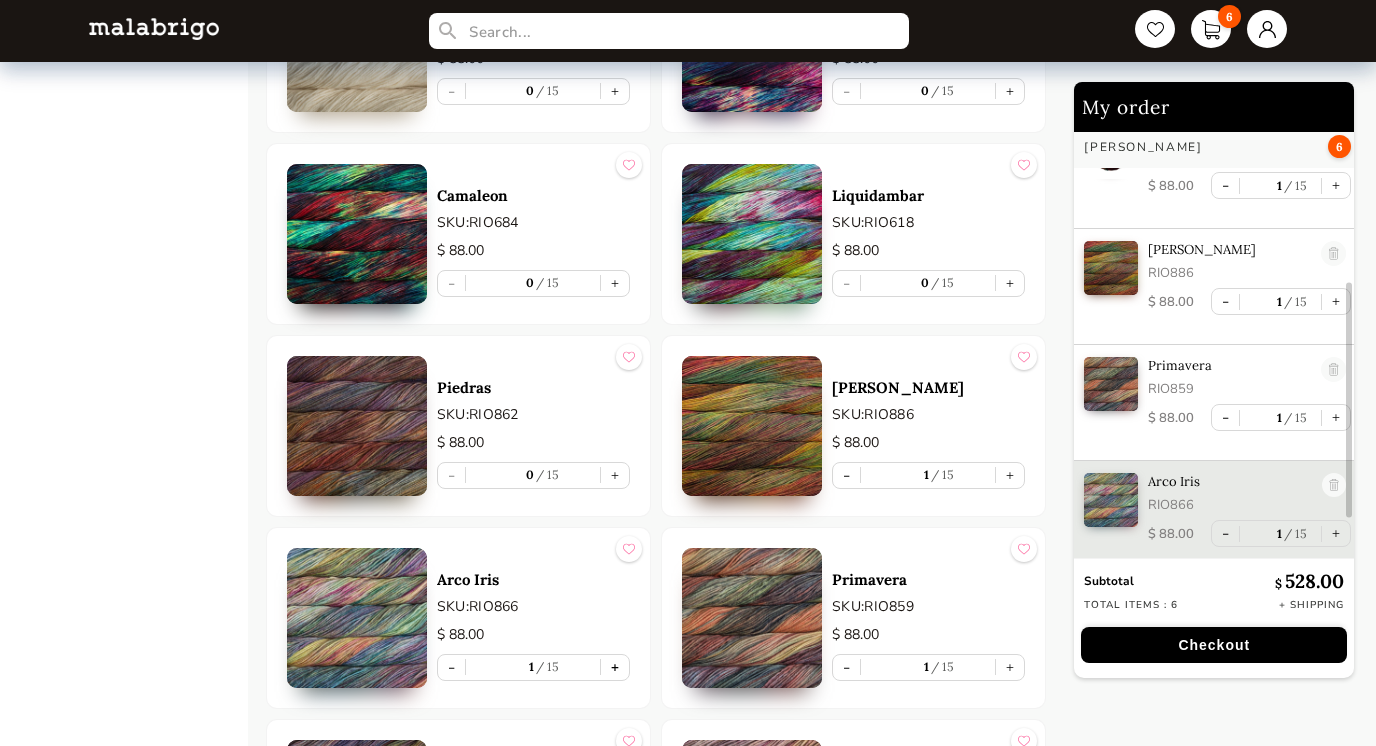 scroll, scrollTop: 288, scrollLeft: 0, axis: vertical 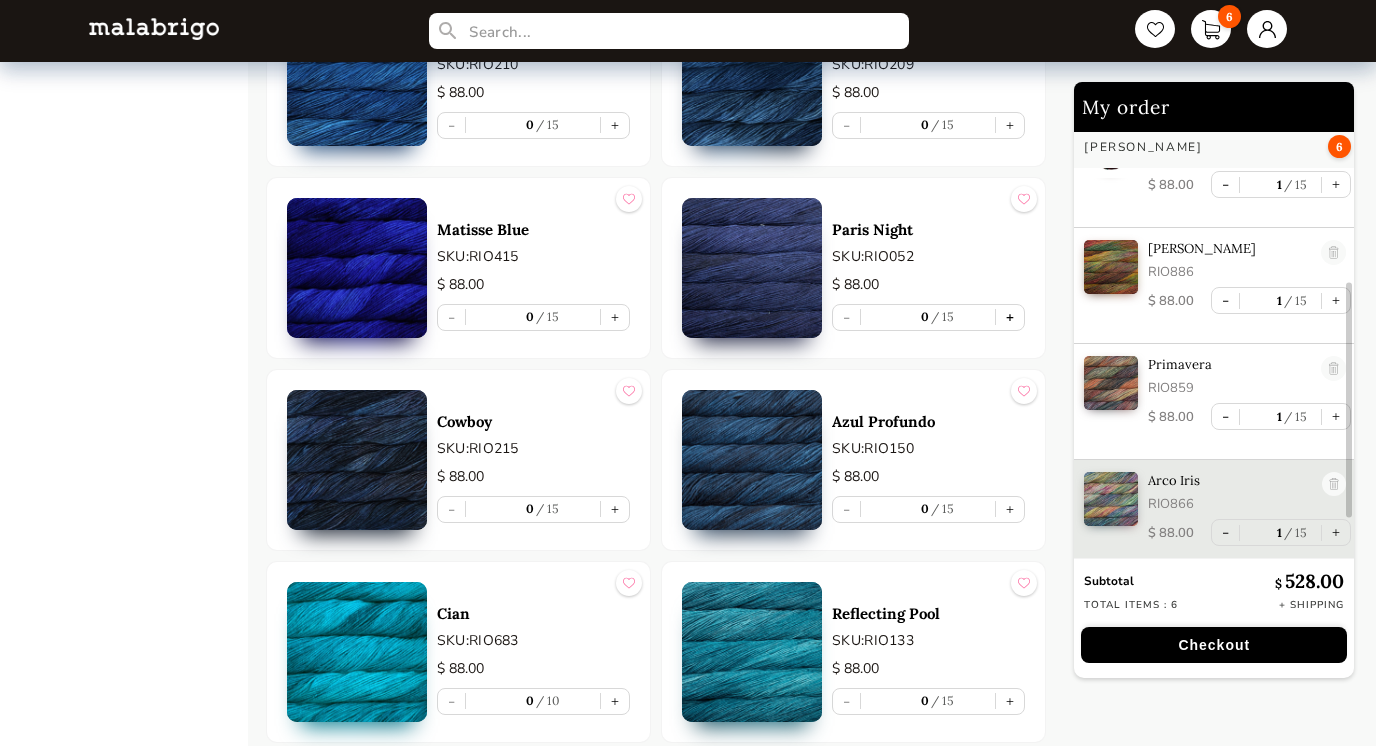 click on "+" at bounding box center (1010, 317) 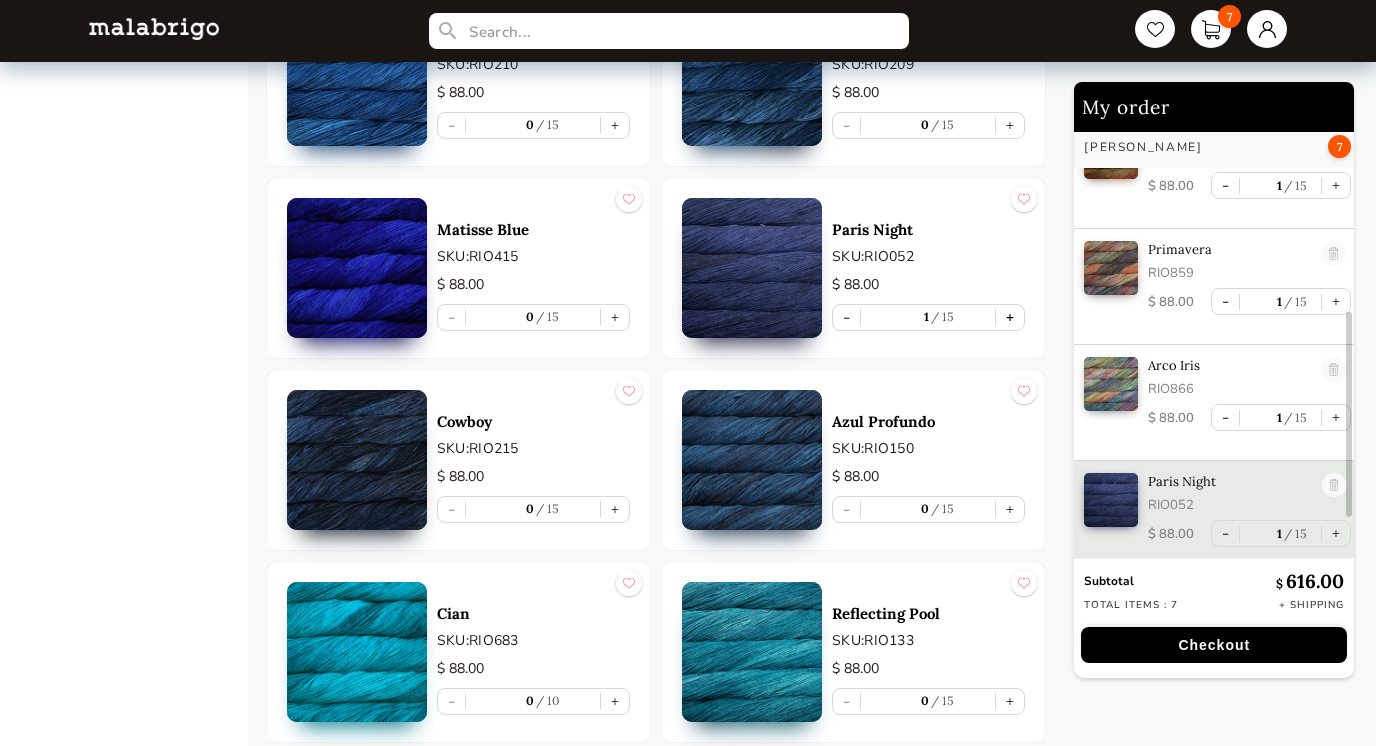 click on "+" at bounding box center [1010, 317] 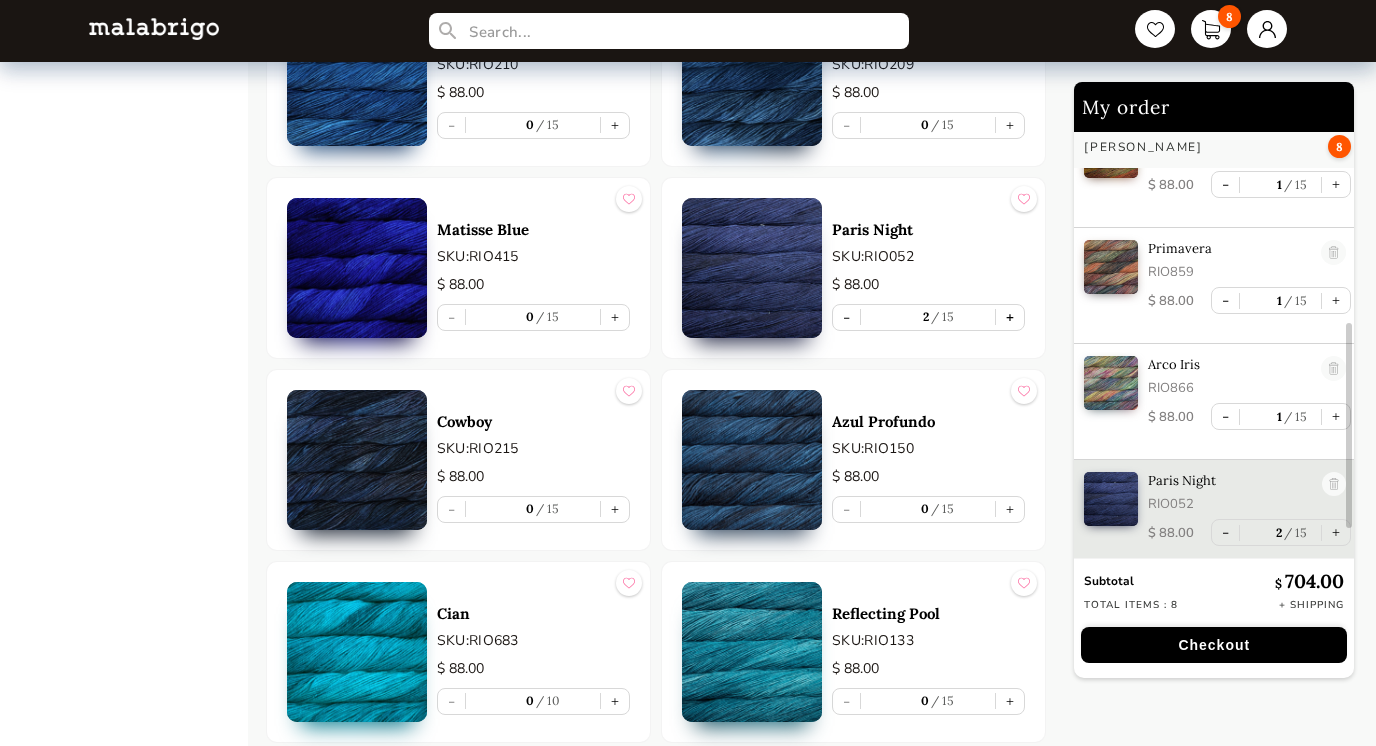 scroll, scrollTop: 421, scrollLeft: 0, axis: vertical 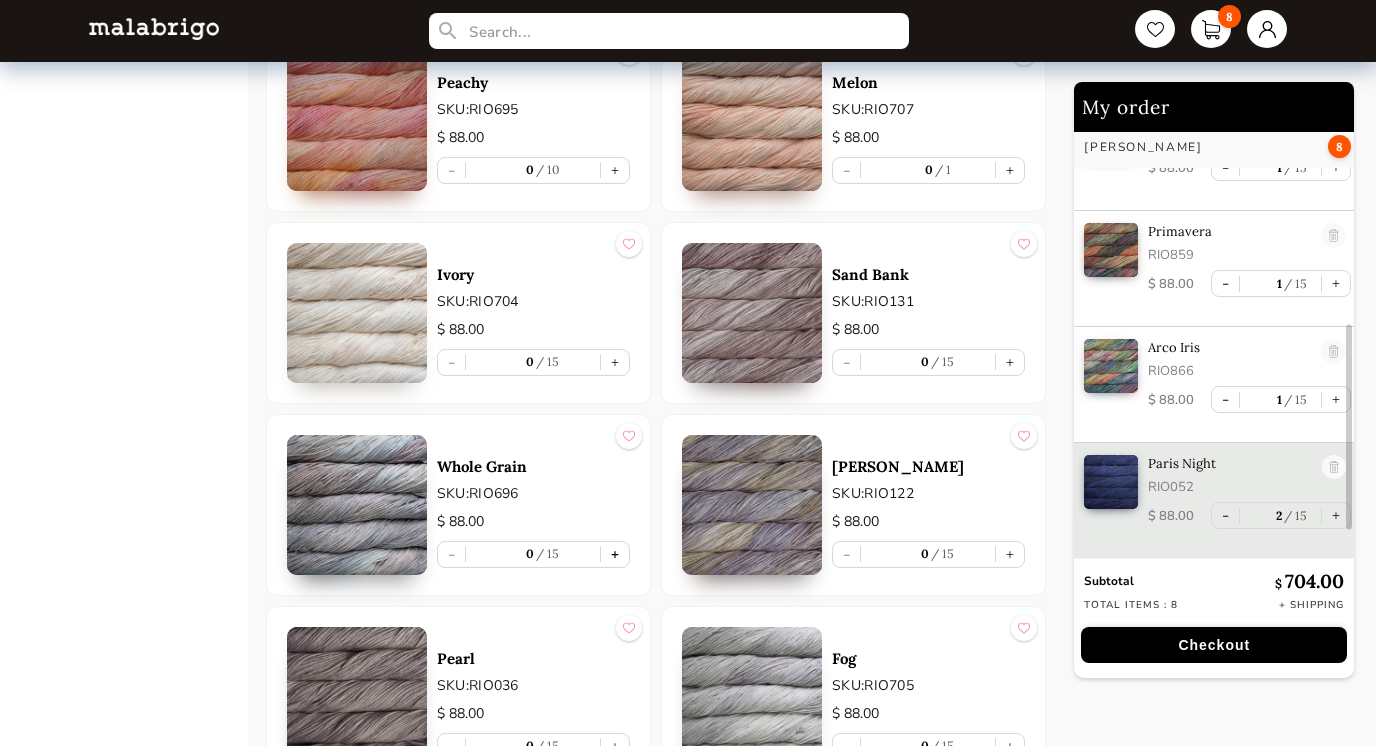 click on "+" at bounding box center (615, 554) 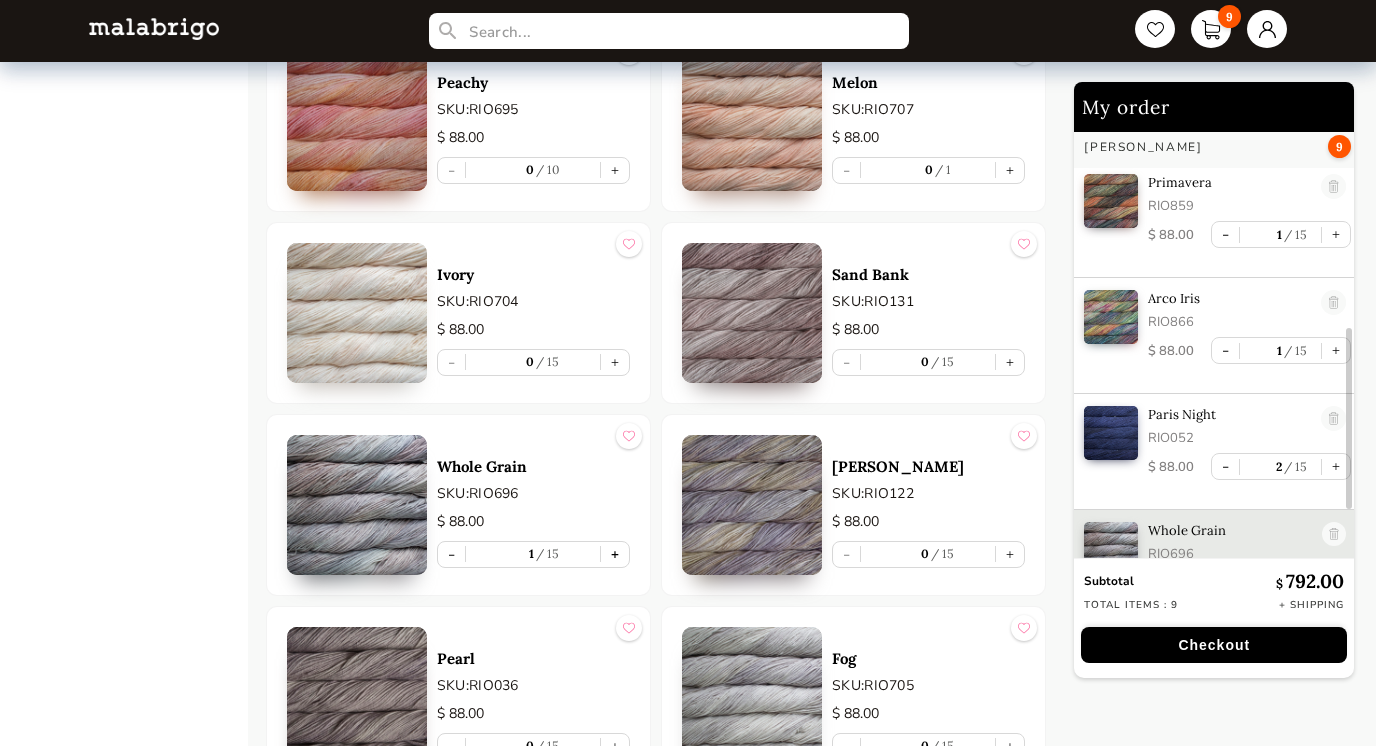 scroll, scrollTop: 520, scrollLeft: 0, axis: vertical 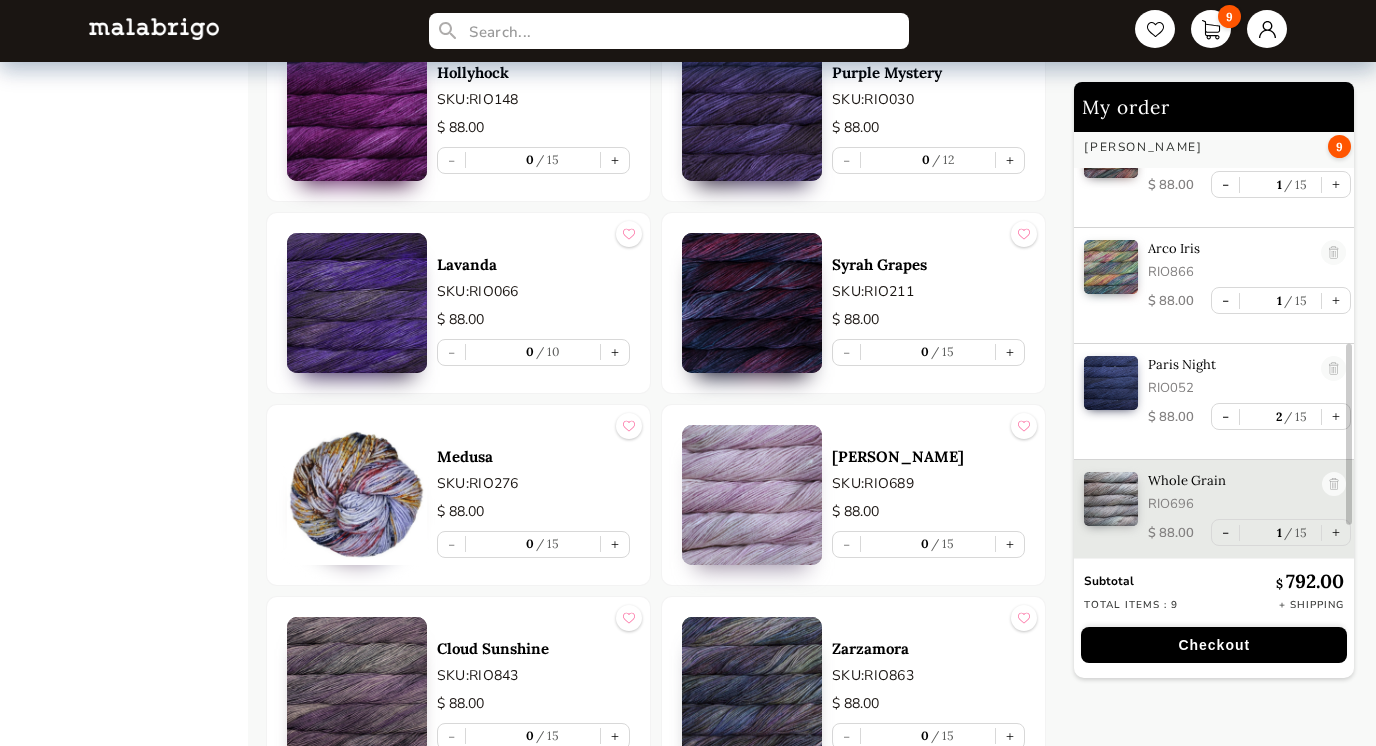 click at bounding box center (629, 618) 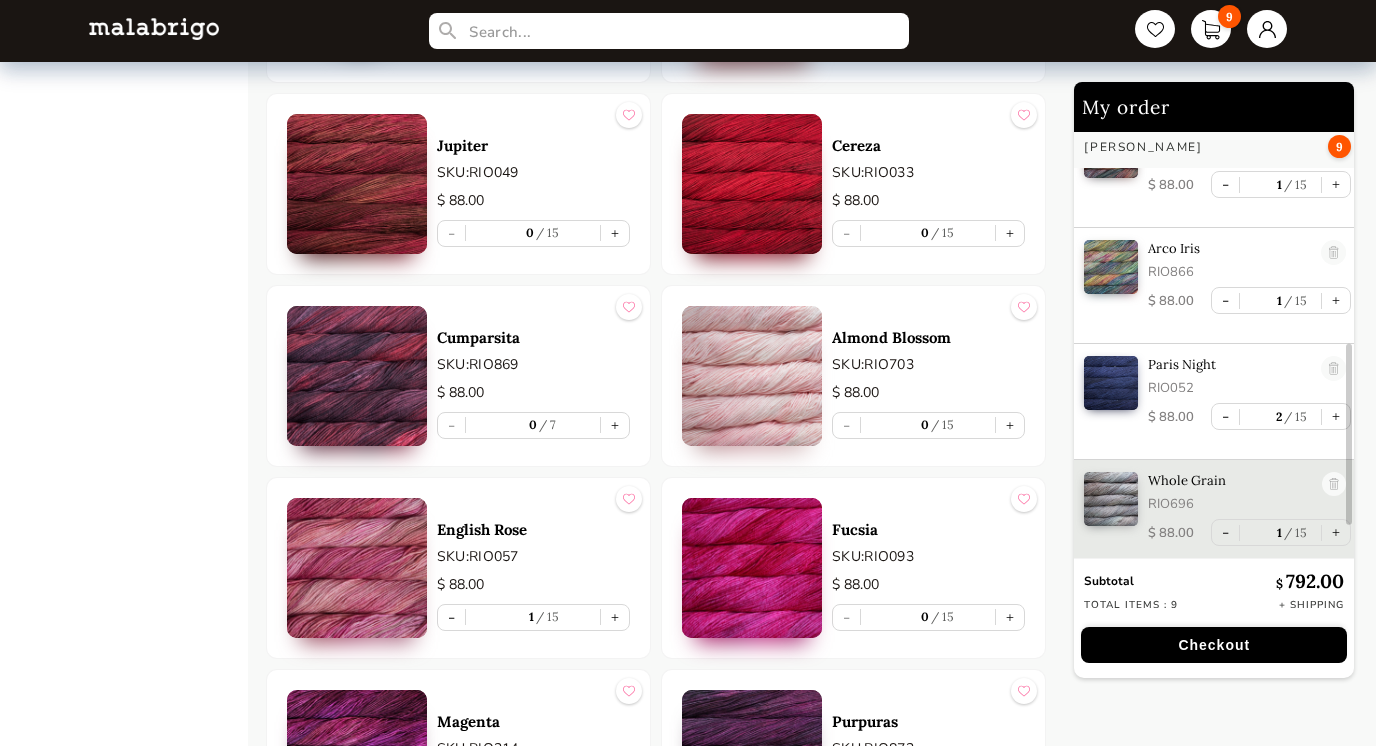 scroll, scrollTop: 1898, scrollLeft: 0, axis: vertical 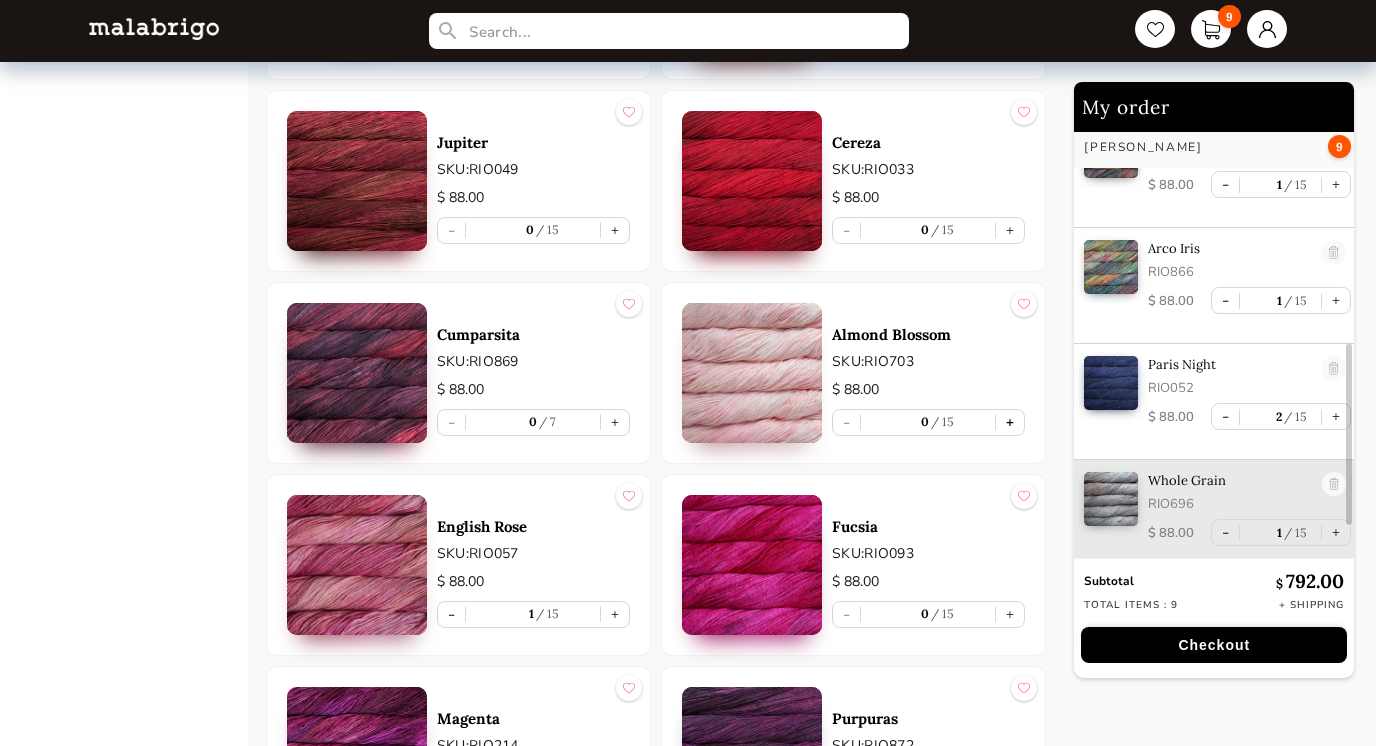 click on "+" at bounding box center (1010, 422) 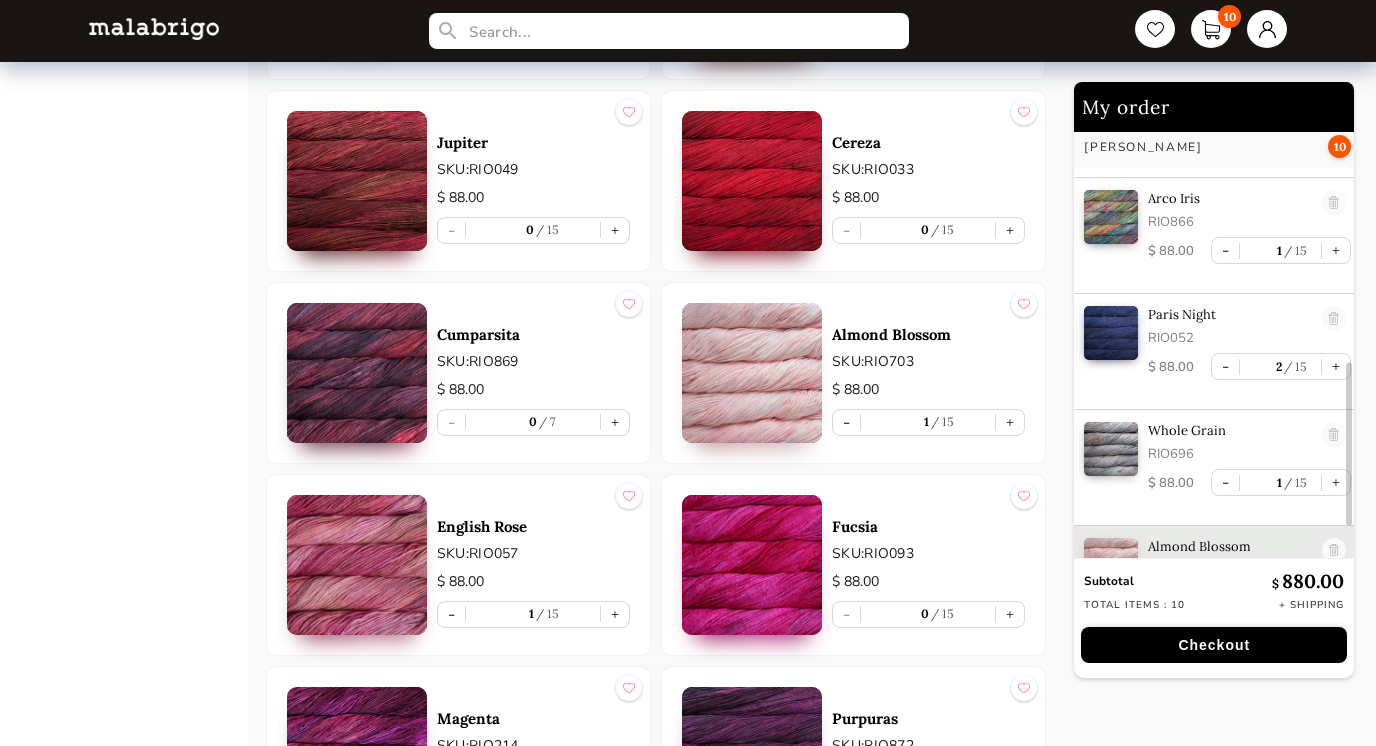 scroll, scrollTop: 636, scrollLeft: 0, axis: vertical 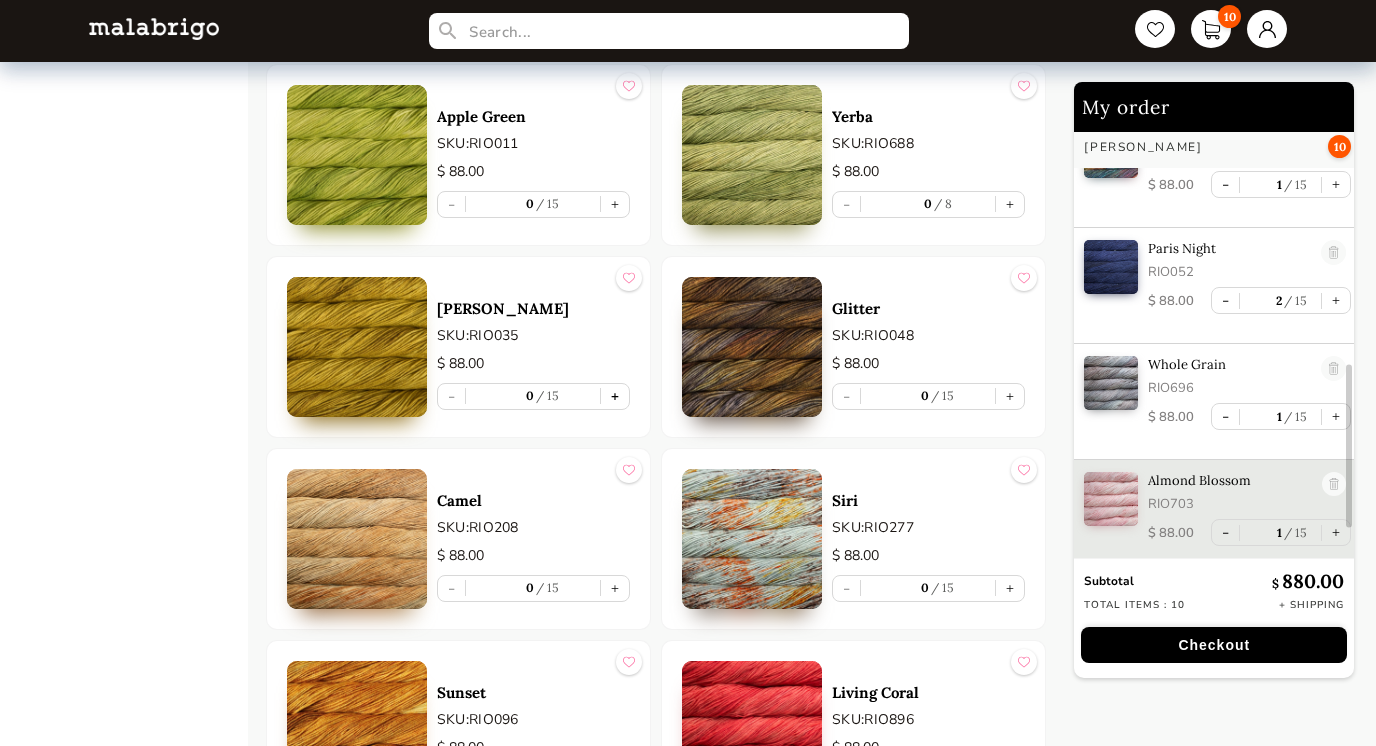 click on "+" at bounding box center (615, 396) 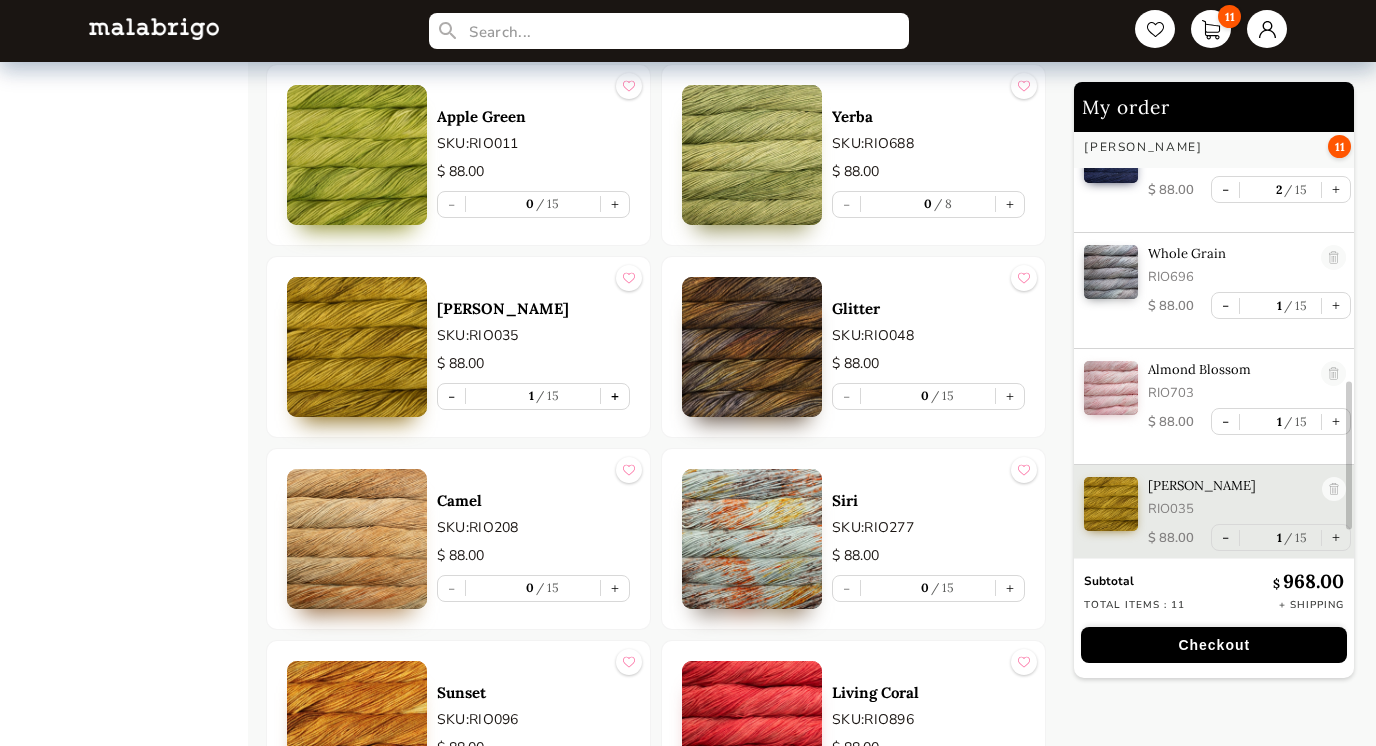 scroll, scrollTop: 752, scrollLeft: 0, axis: vertical 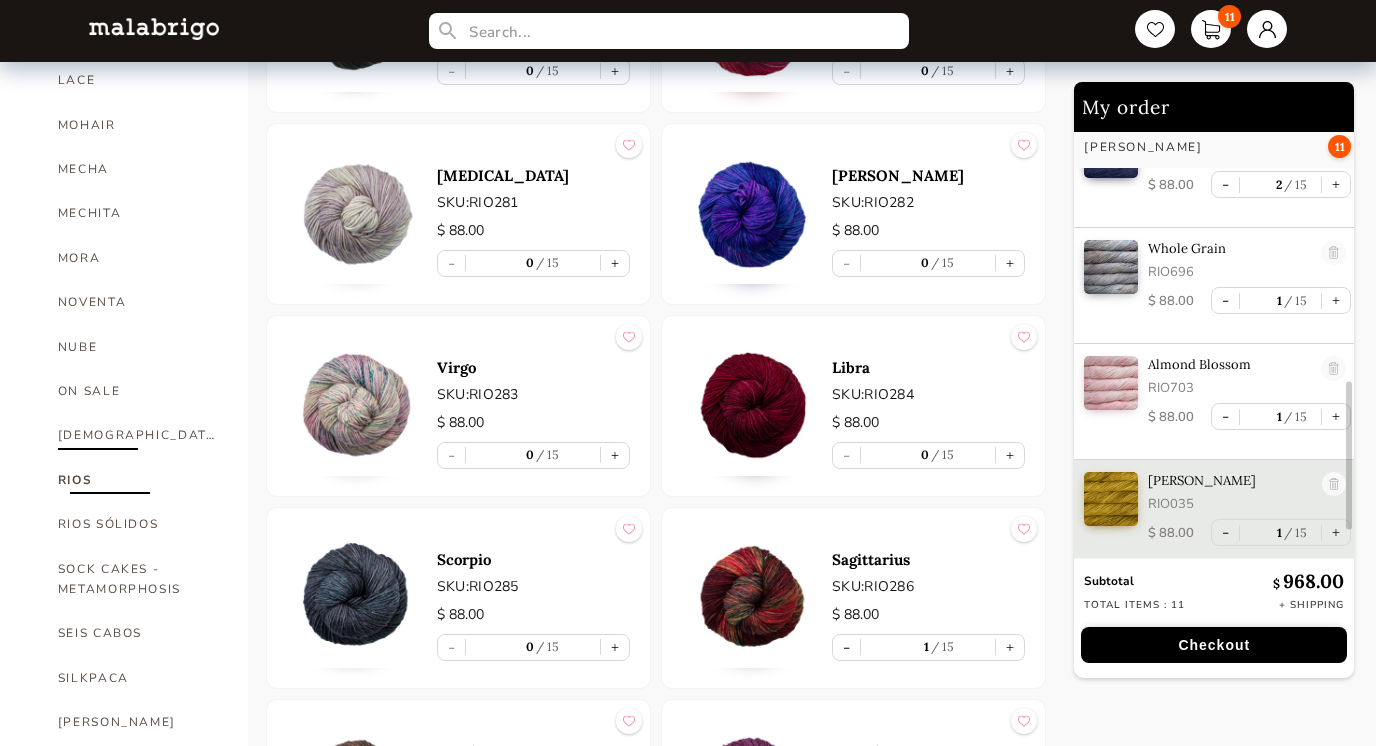 click on "[DEMOGRAPHIC_DATA]" at bounding box center [138, 435] 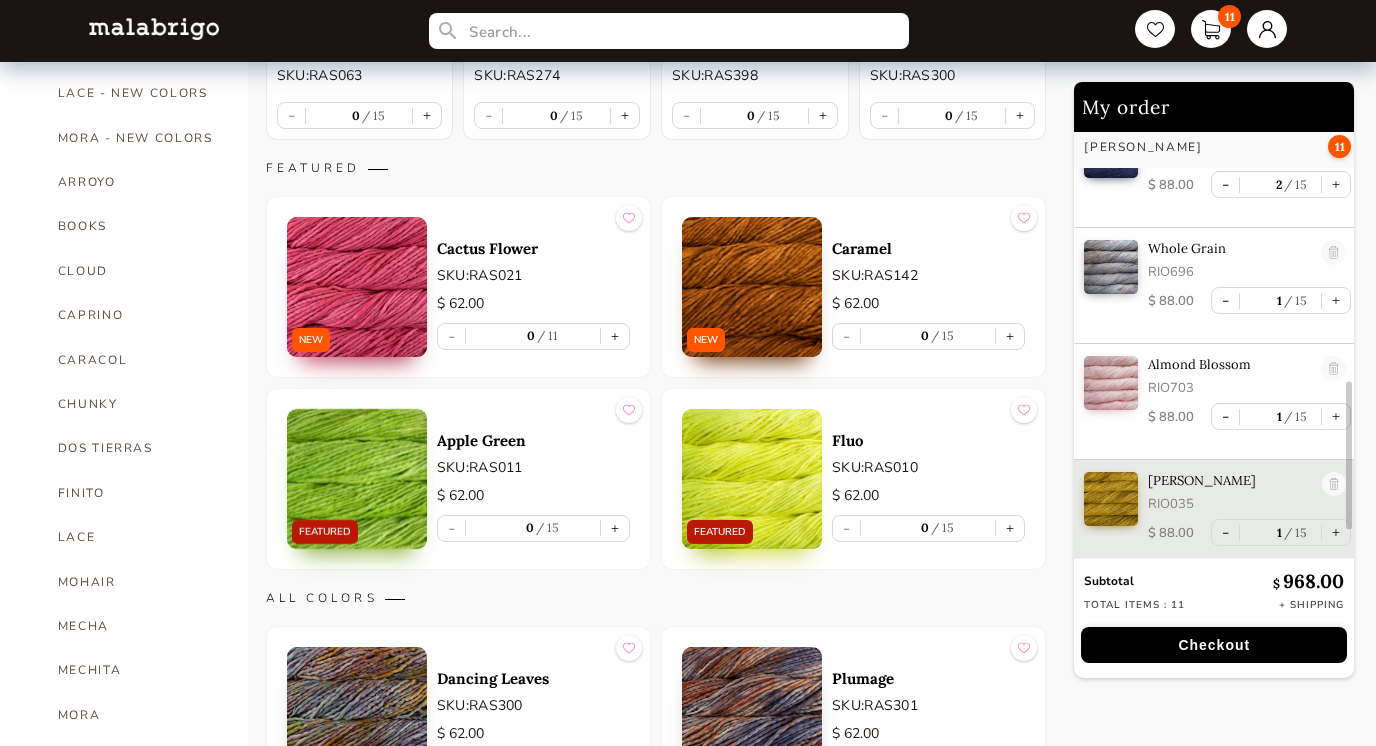 scroll, scrollTop: 446, scrollLeft: 0, axis: vertical 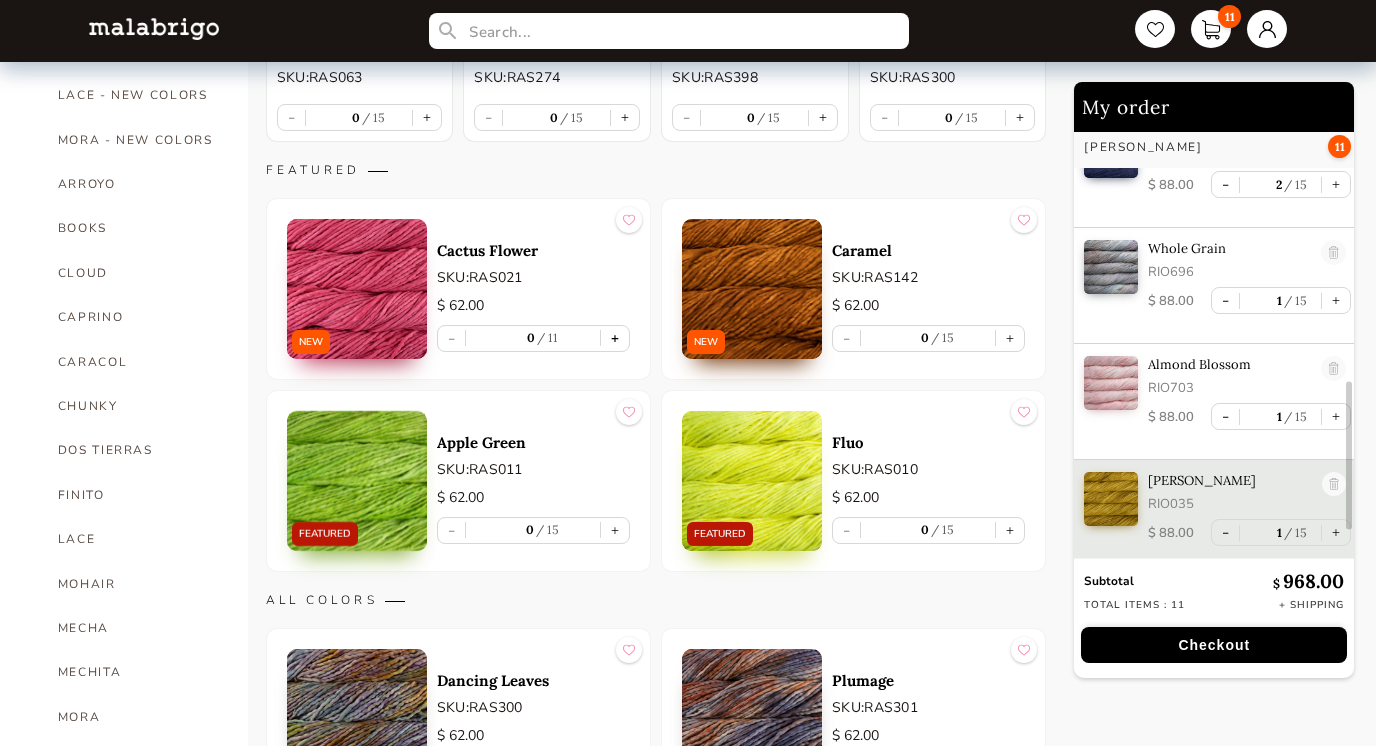 click on "+" at bounding box center (615, 338) 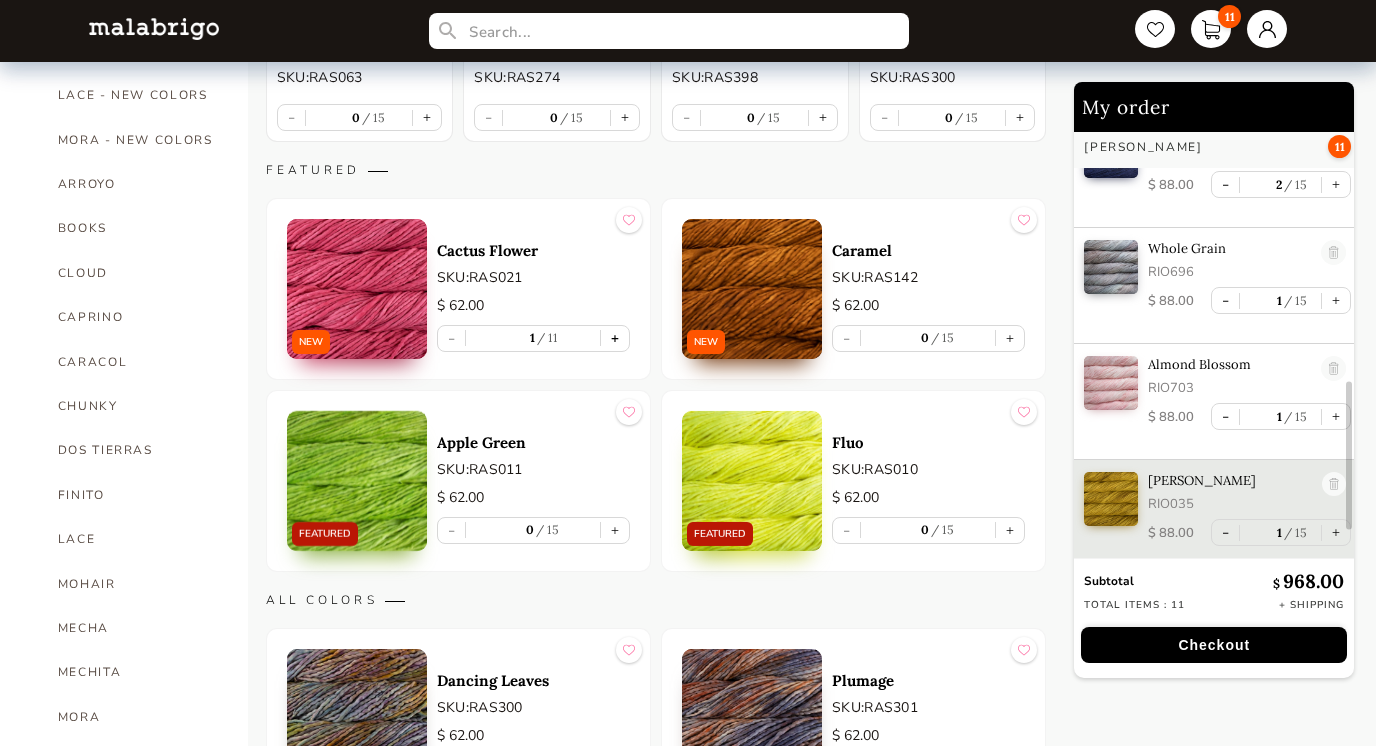 scroll, scrollTop: 886, scrollLeft: 0, axis: vertical 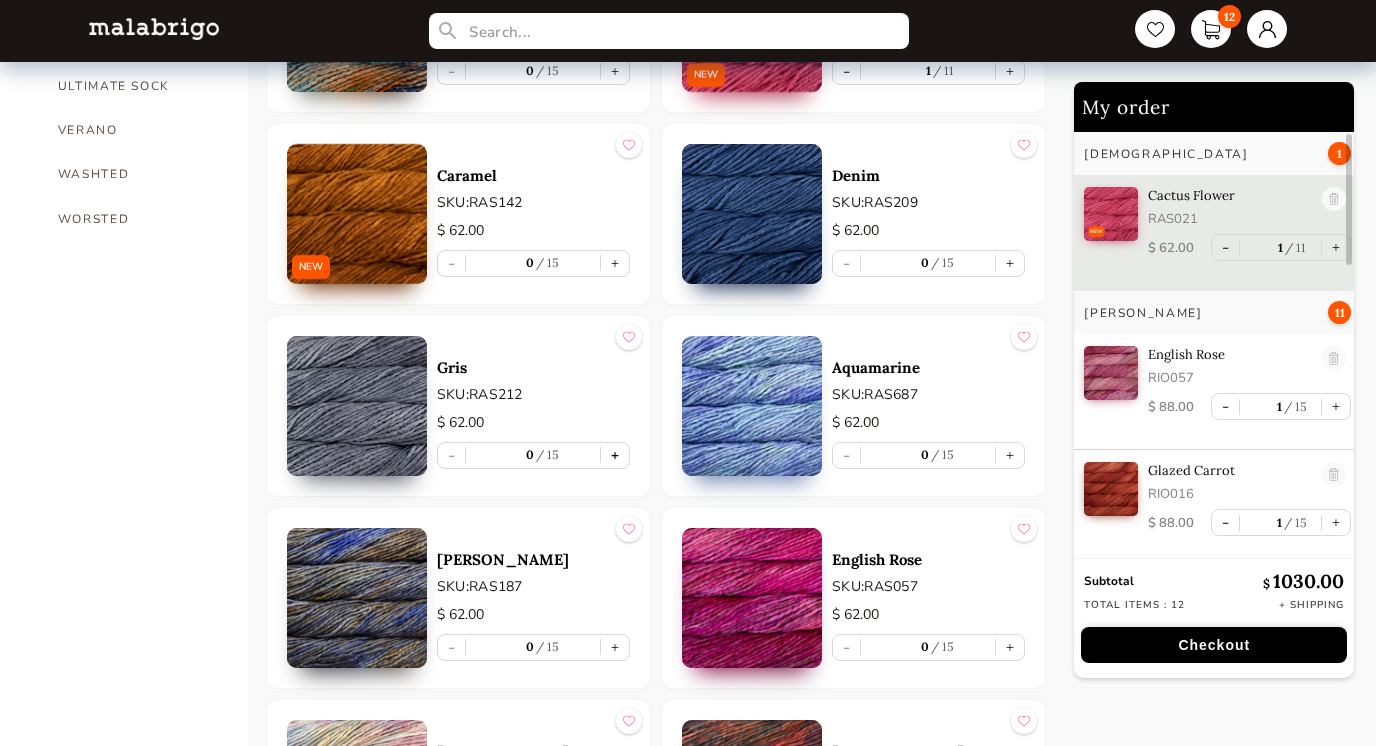 click on "+" at bounding box center (615, 455) 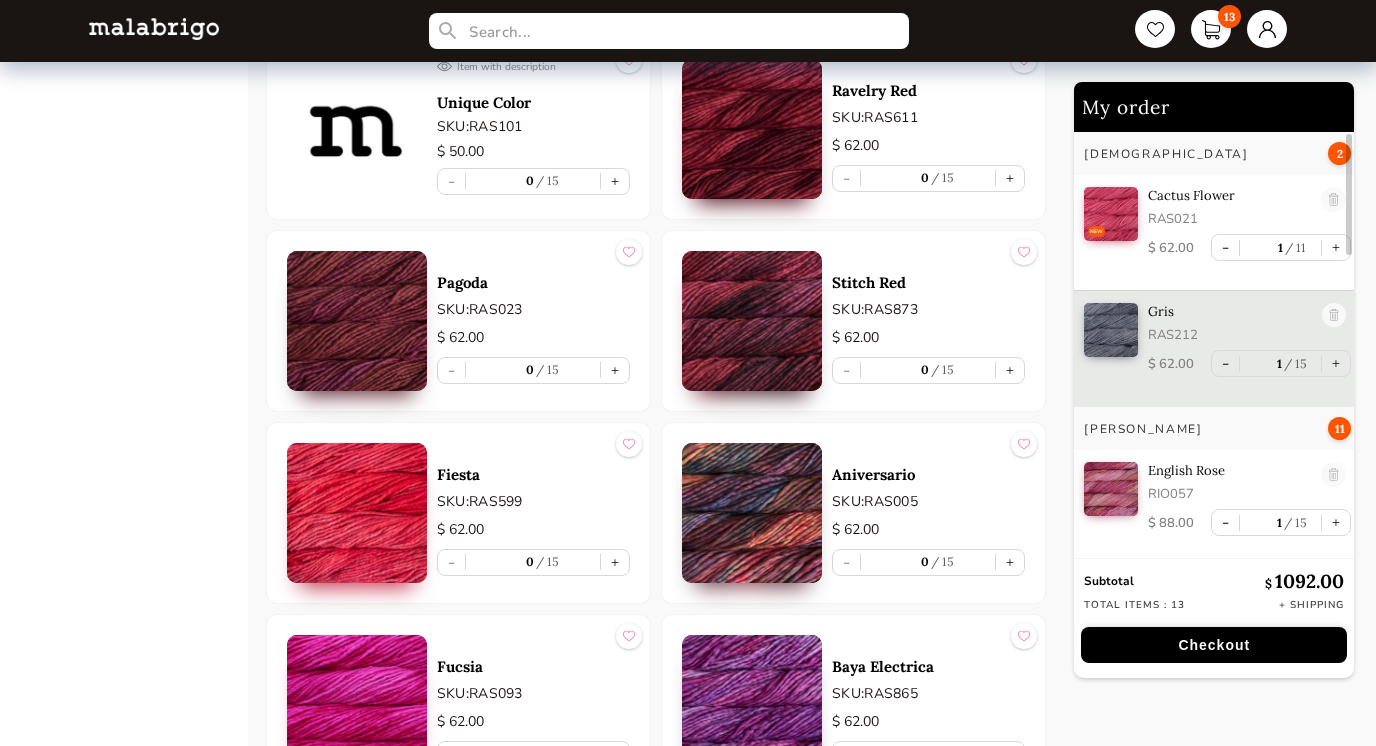 scroll, scrollTop: 3531, scrollLeft: 0, axis: vertical 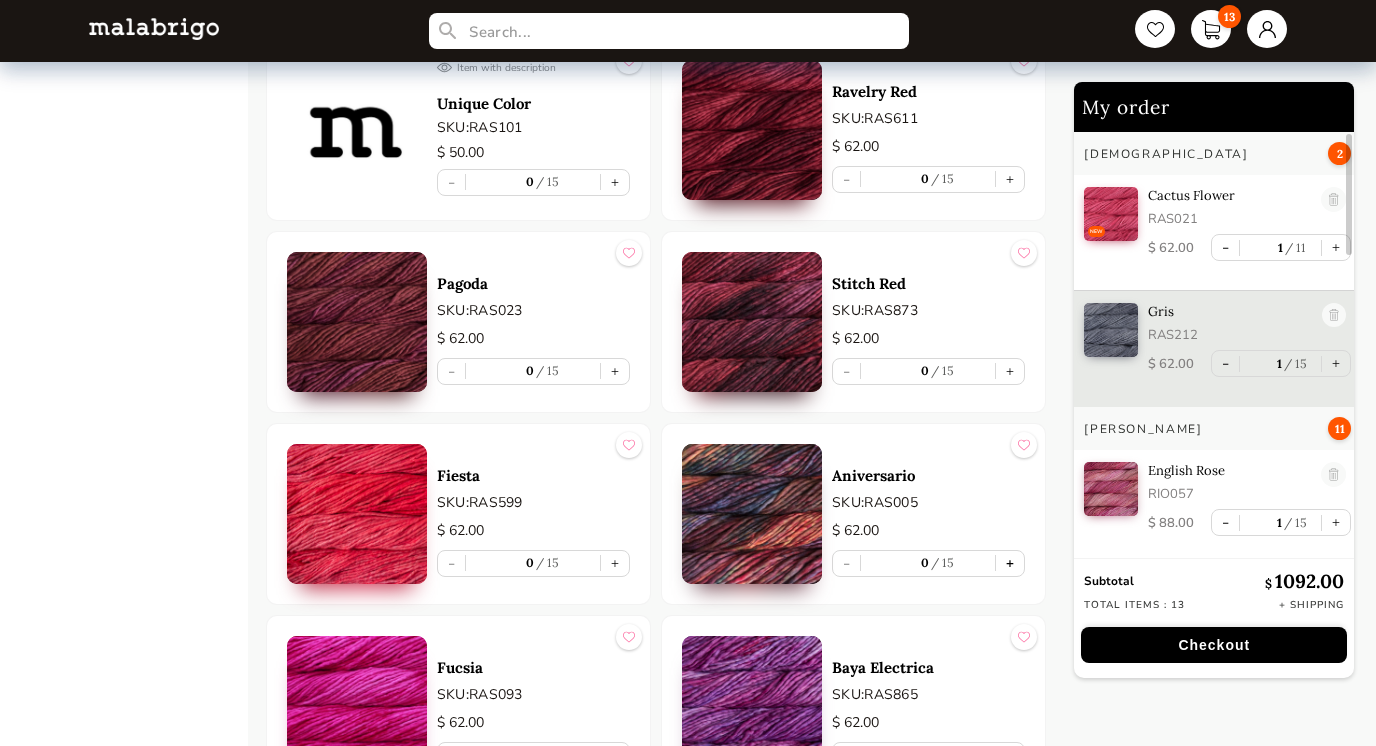 click on "+" at bounding box center [1010, 563] 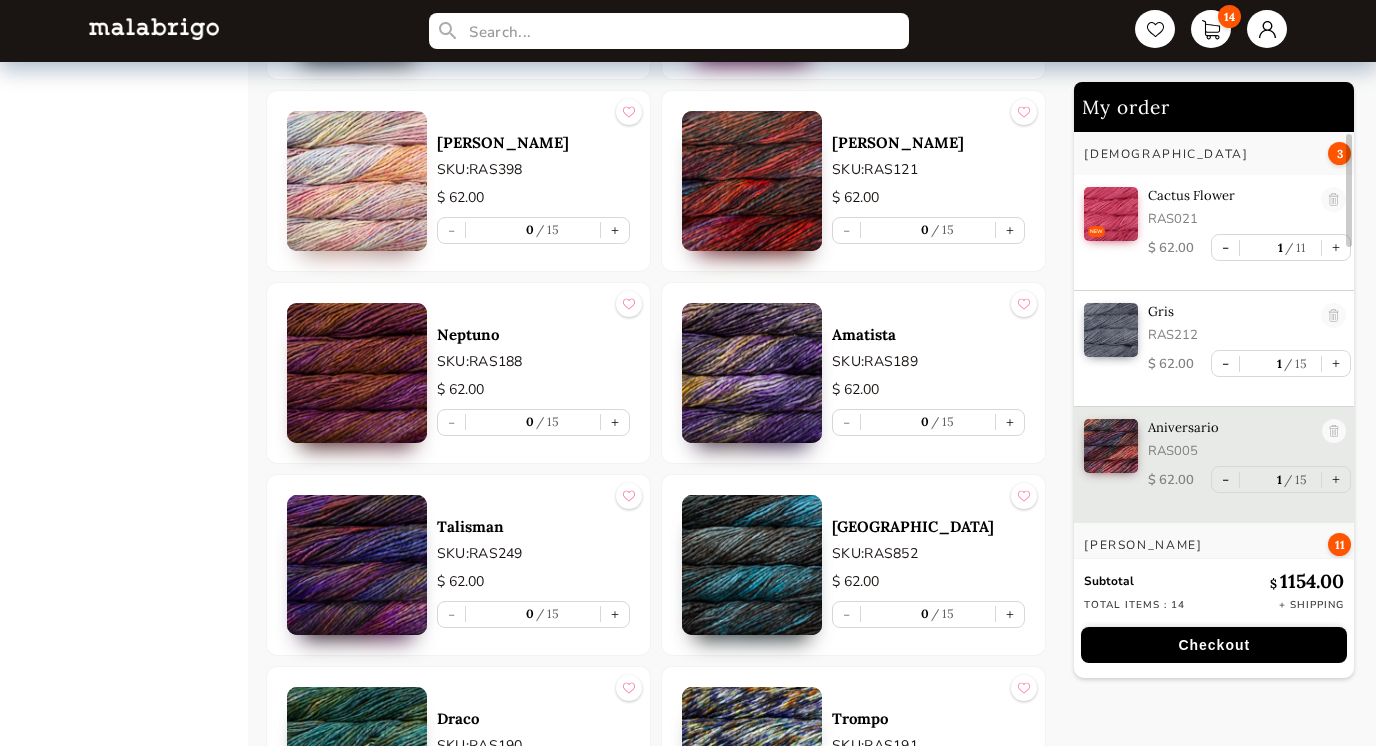 scroll, scrollTop: 2326, scrollLeft: 0, axis: vertical 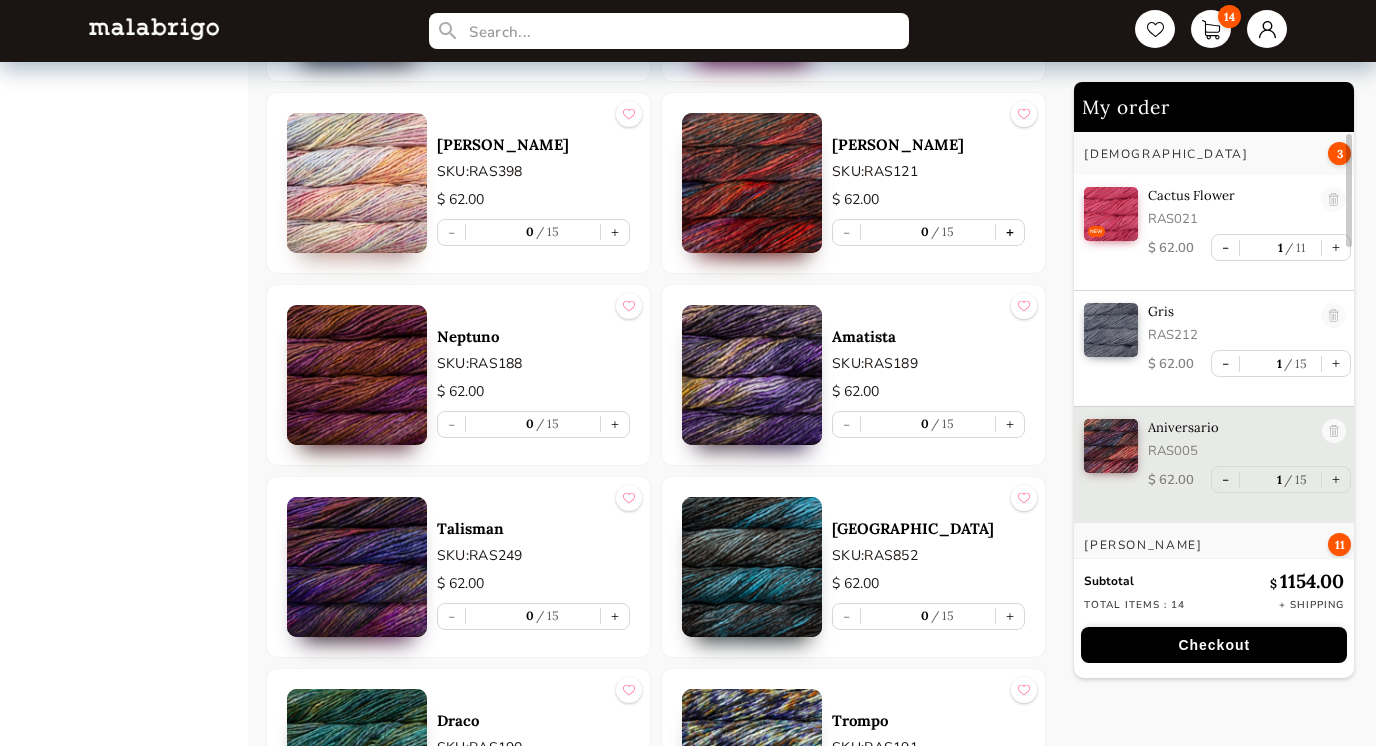 click on "+" at bounding box center (1010, 232) 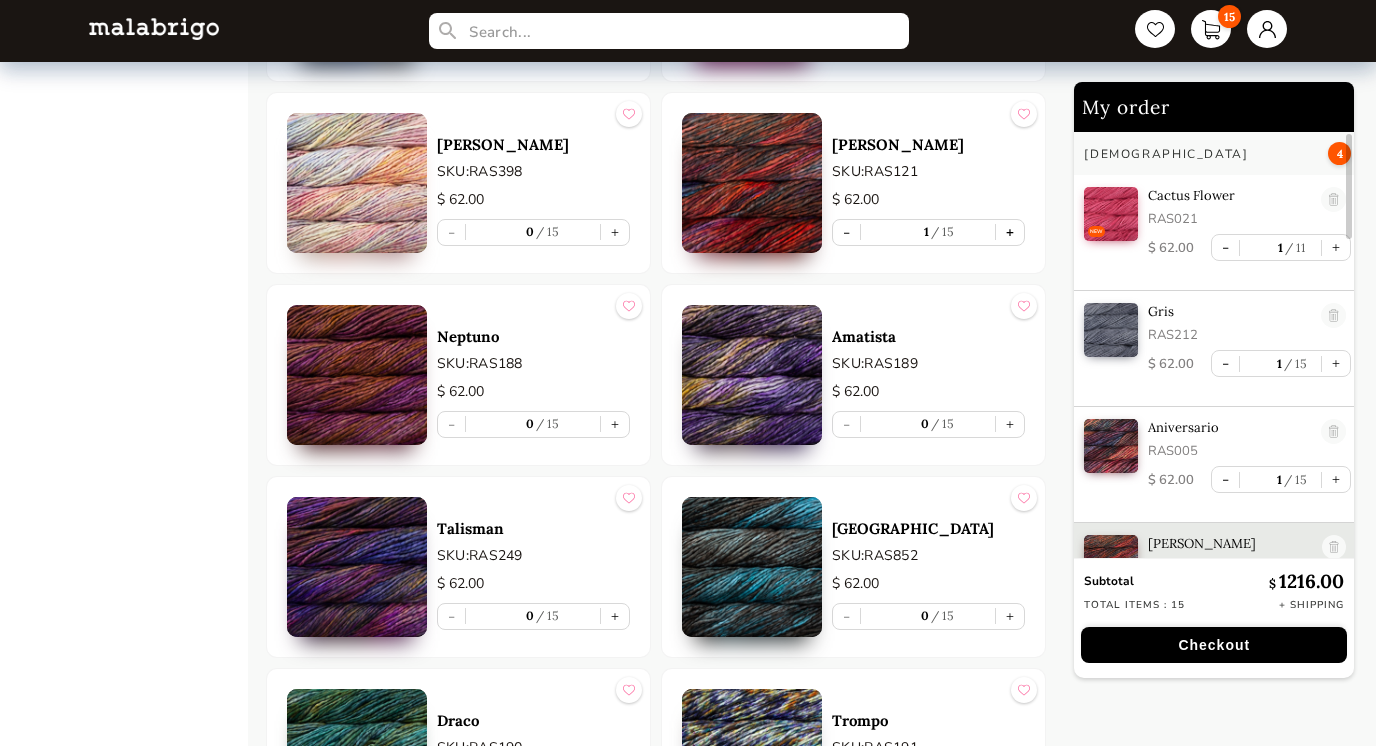 scroll, scrollTop: 43, scrollLeft: 0, axis: vertical 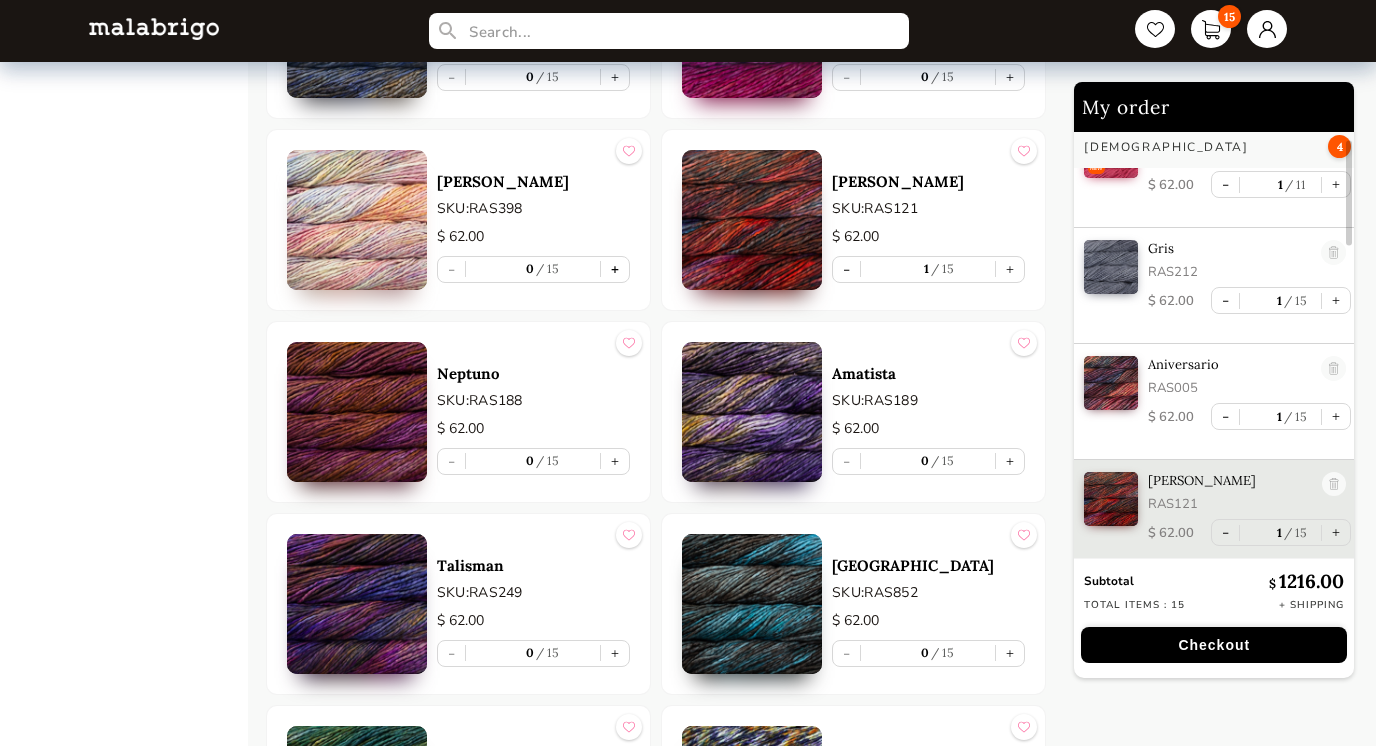 click on "+" at bounding box center [615, 269] 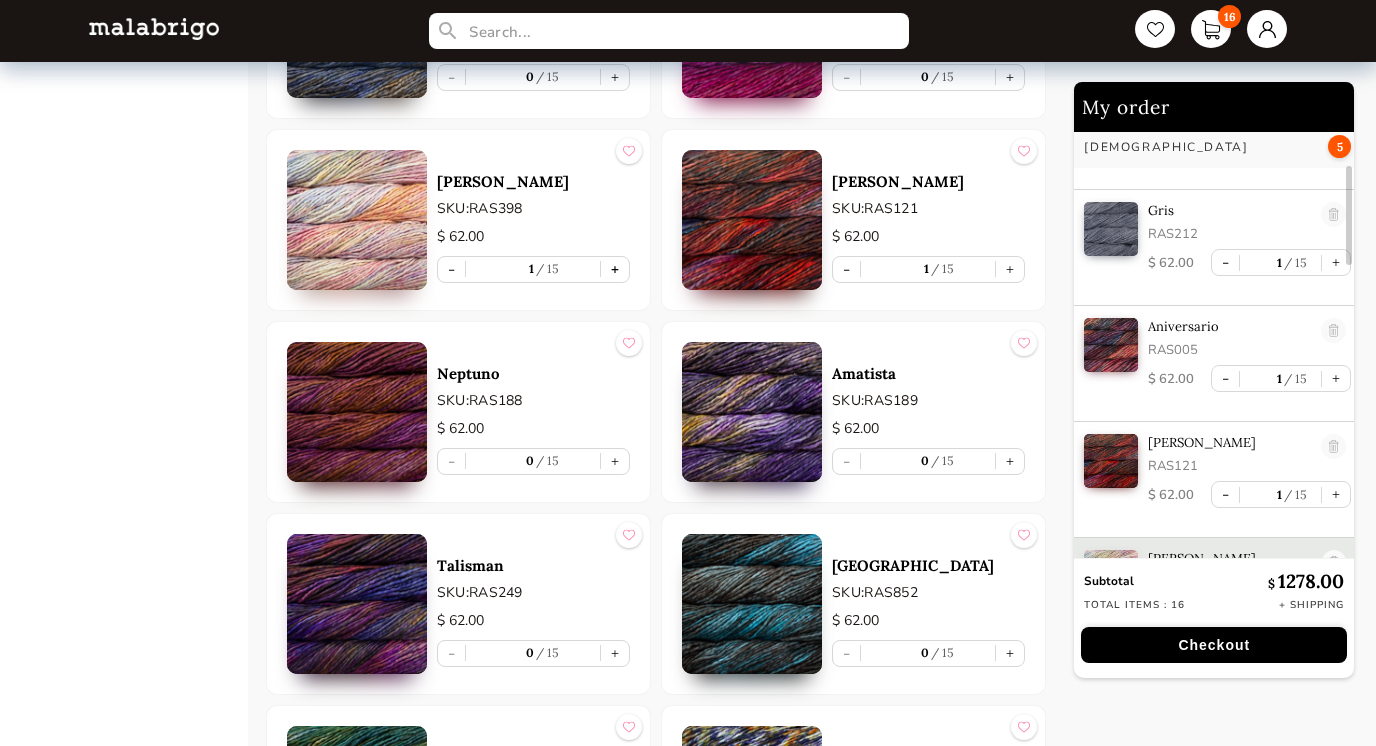 scroll, scrollTop: 172, scrollLeft: 0, axis: vertical 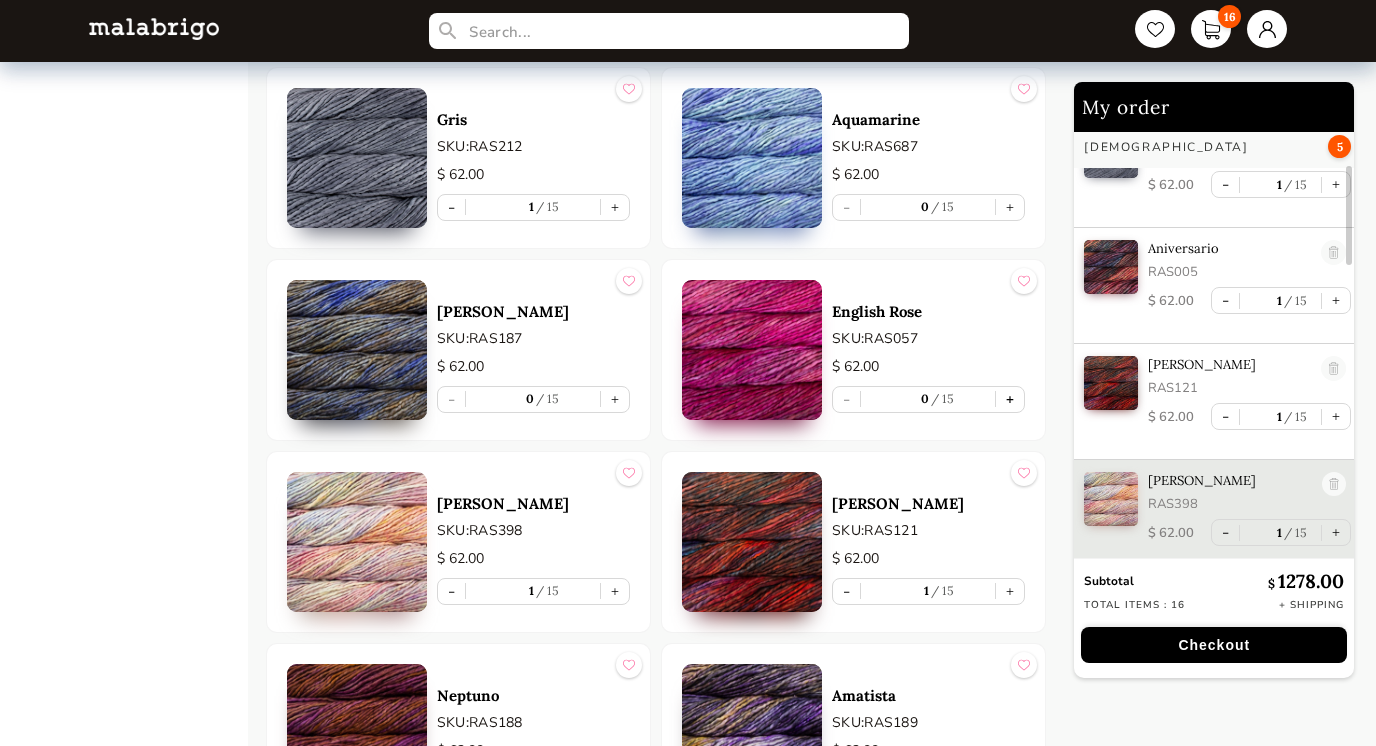 click on "+" at bounding box center [1010, 399] 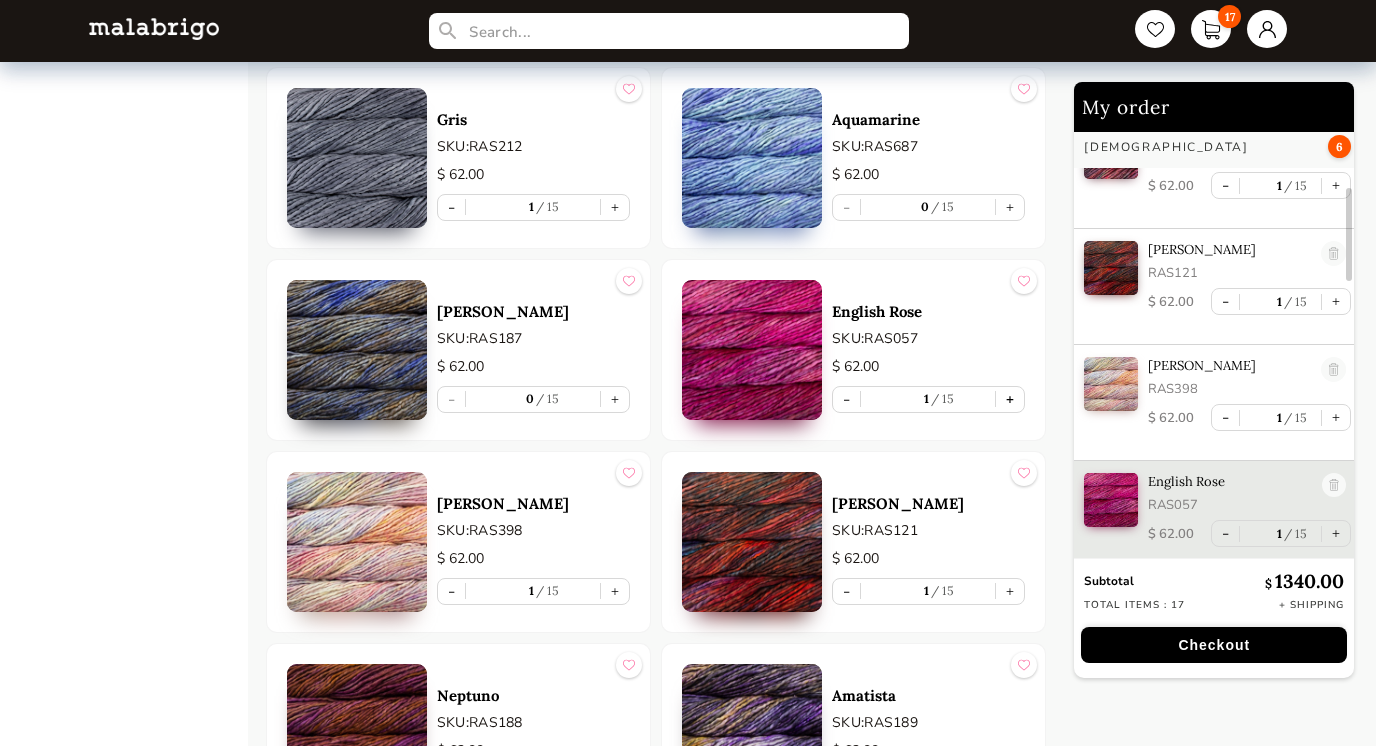 scroll, scrollTop: 288, scrollLeft: 0, axis: vertical 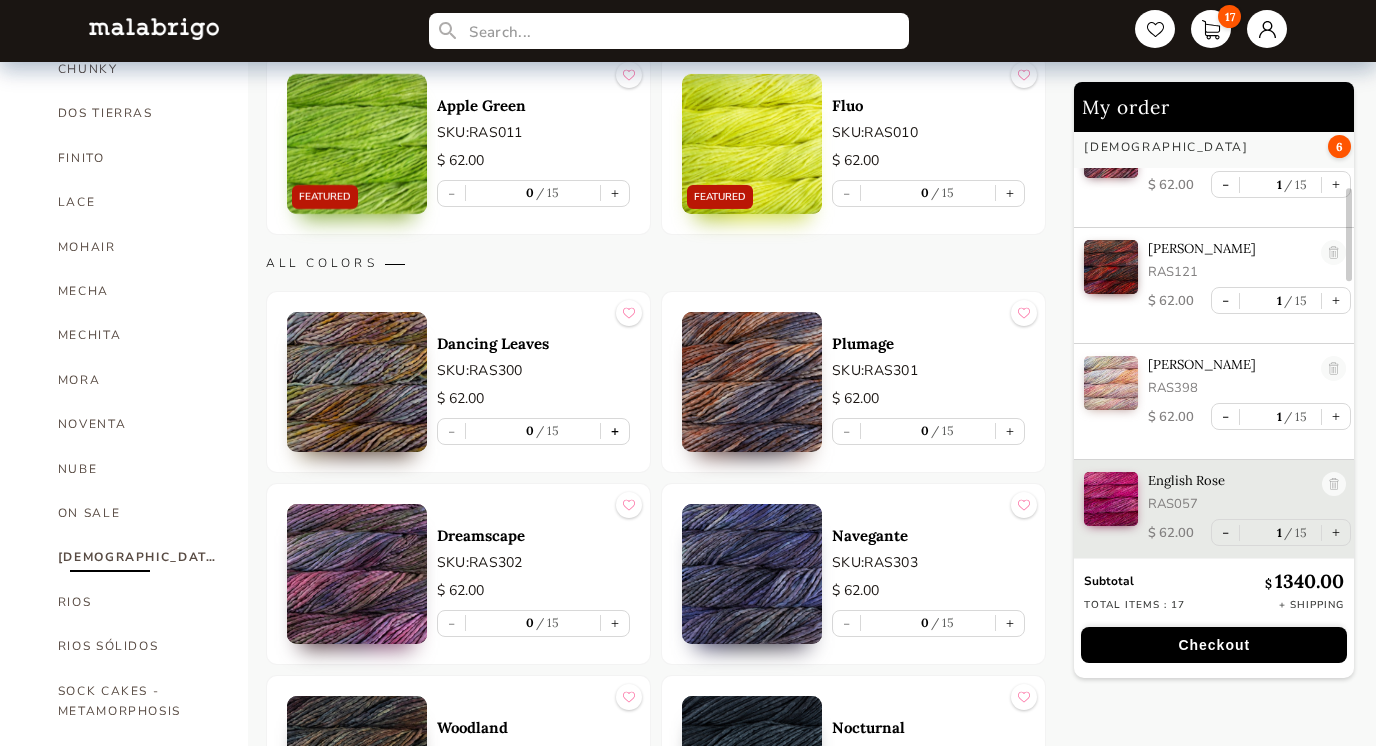 click on "+" at bounding box center [615, 431] 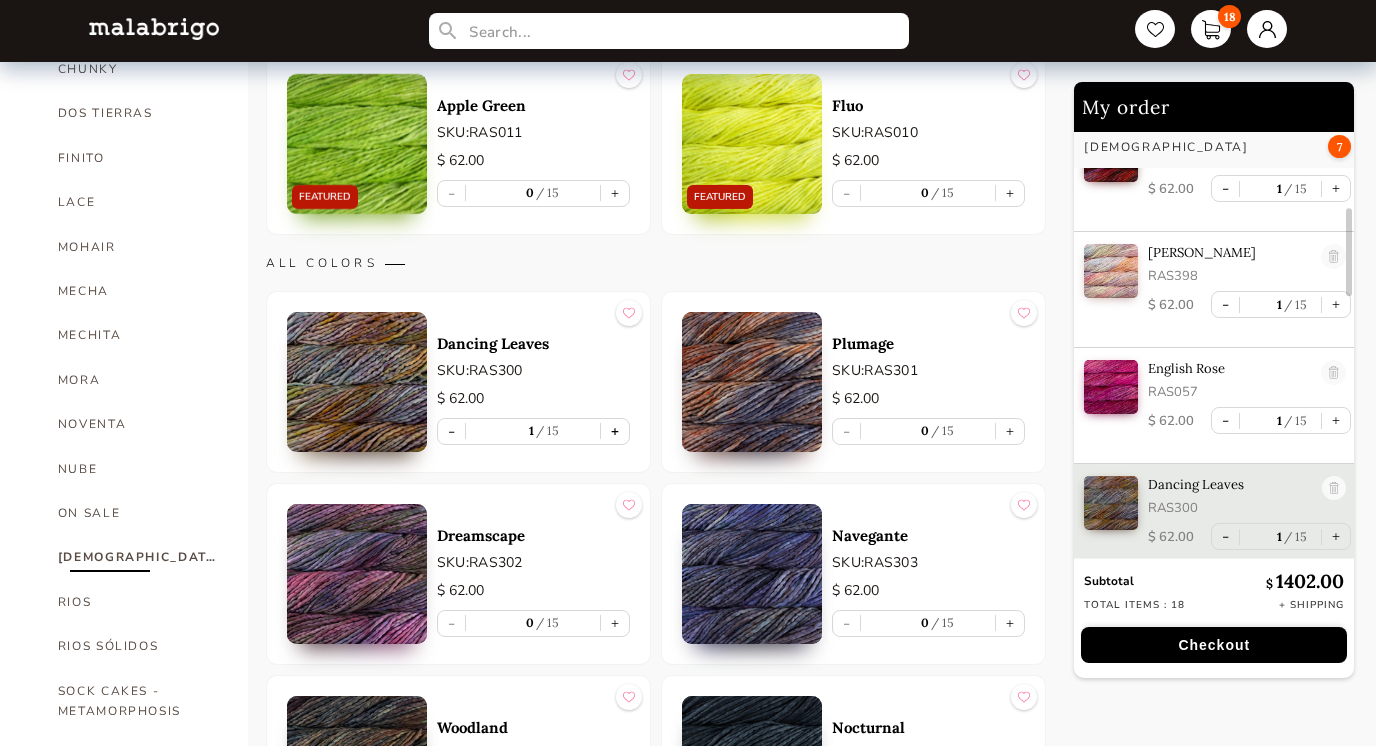 scroll, scrollTop: 404, scrollLeft: 0, axis: vertical 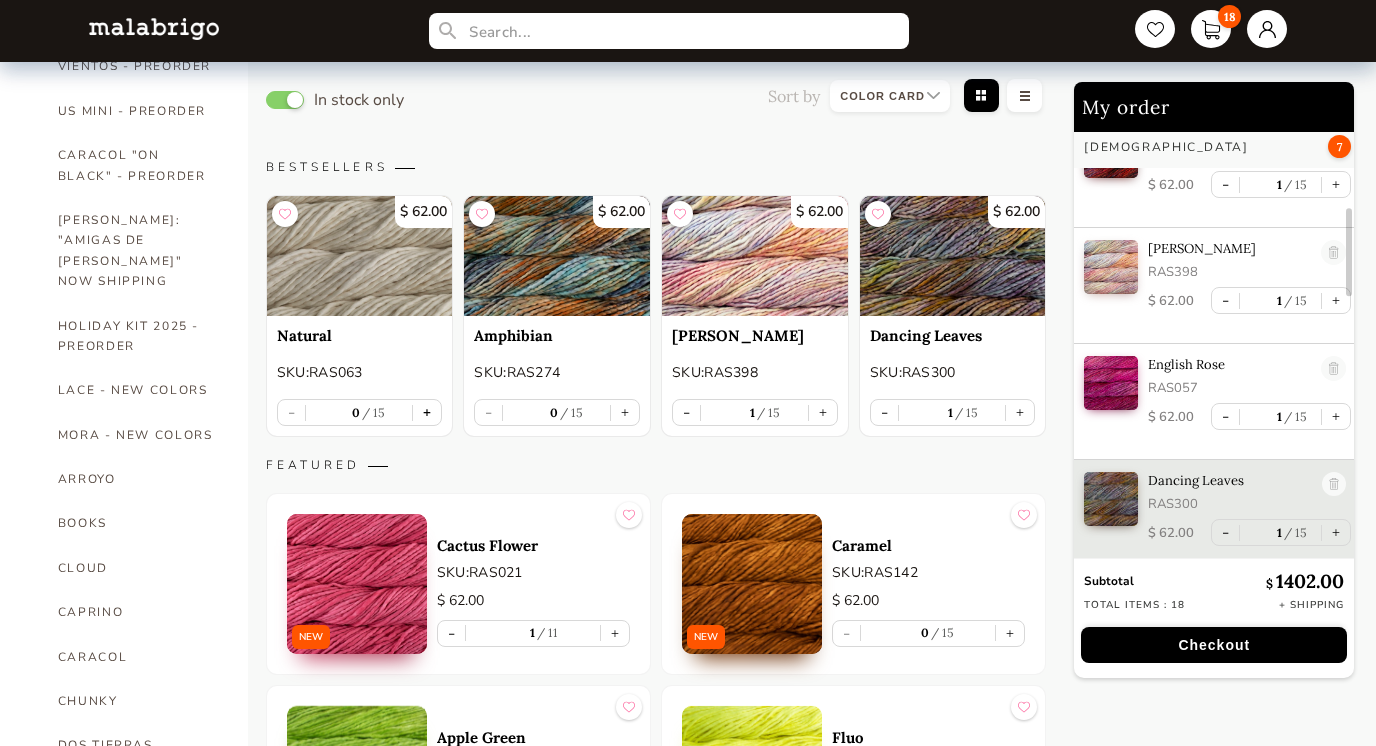 click on "+" at bounding box center (427, 412) 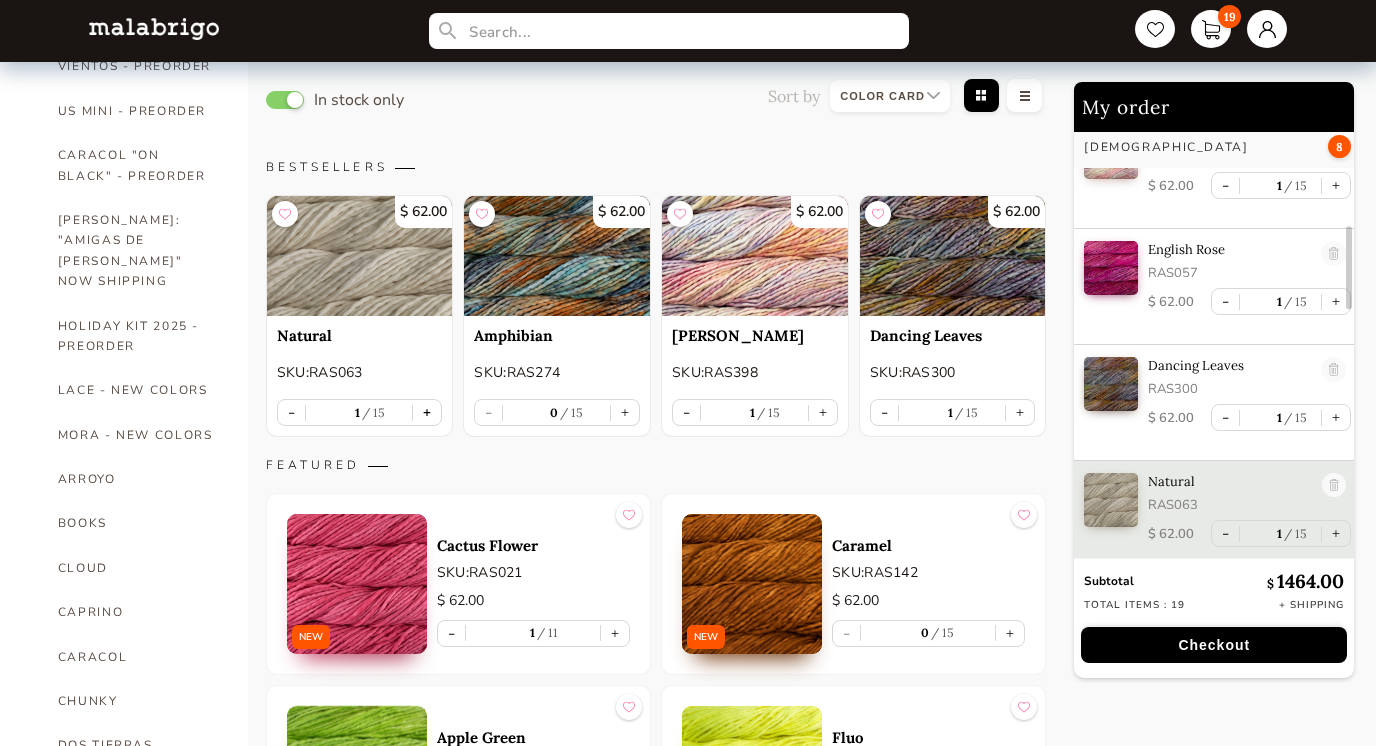 scroll, scrollTop: 520, scrollLeft: 0, axis: vertical 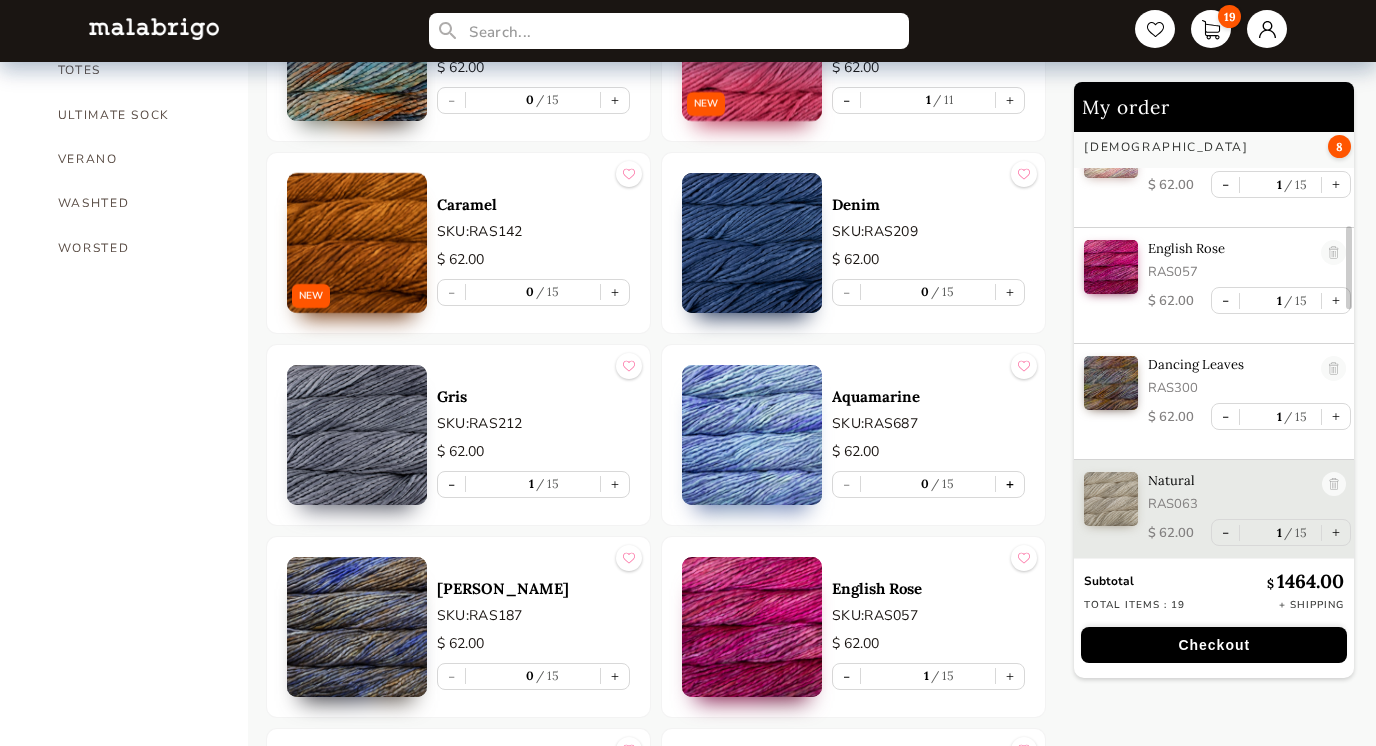 click on "+" at bounding box center [1010, 484] 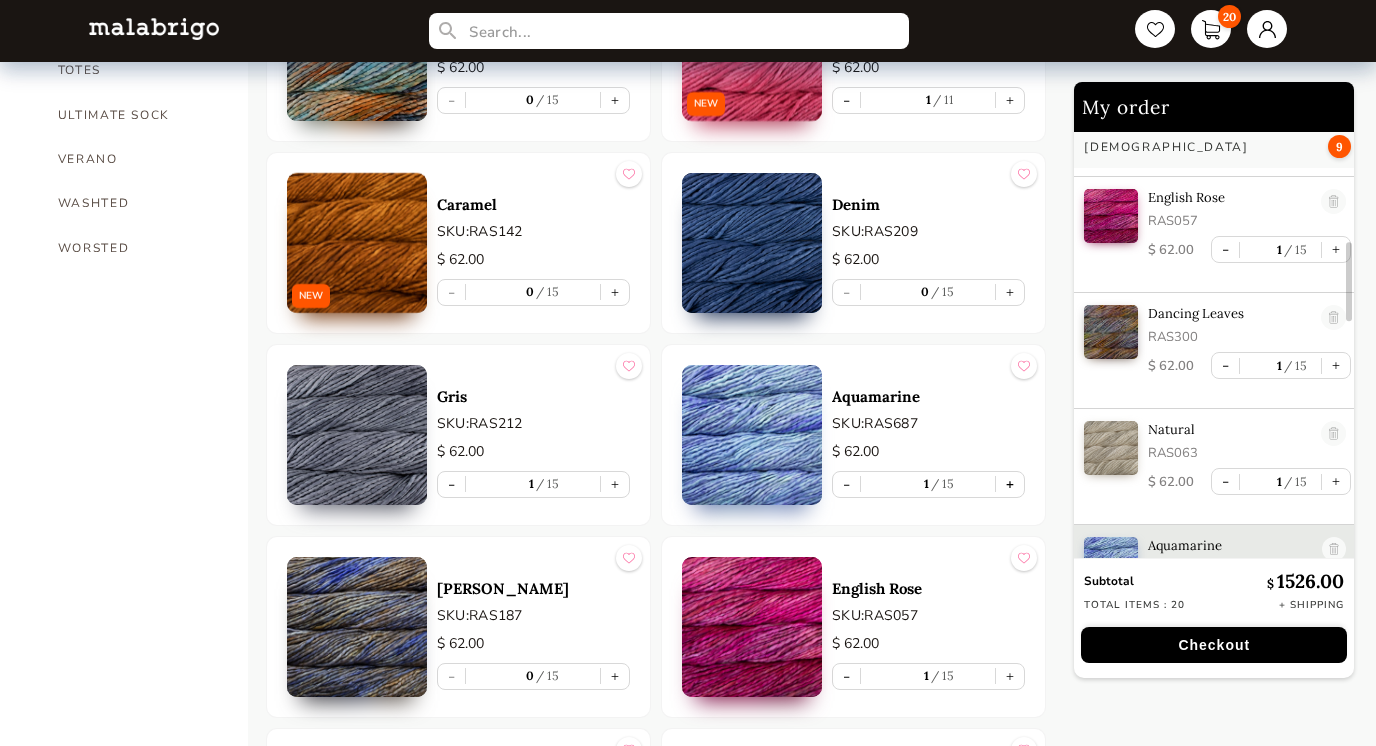scroll, scrollTop: 636, scrollLeft: 0, axis: vertical 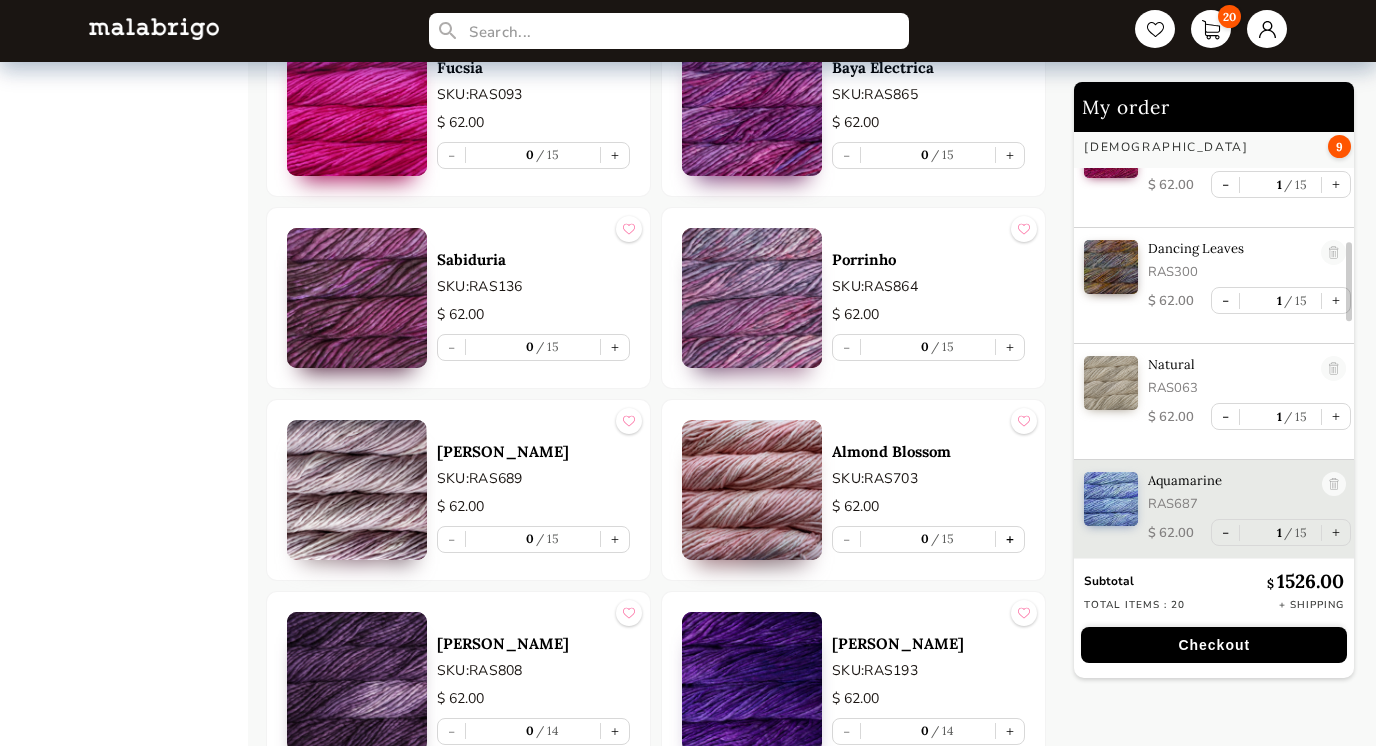 click on "+" at bounding box center [1010, 539] 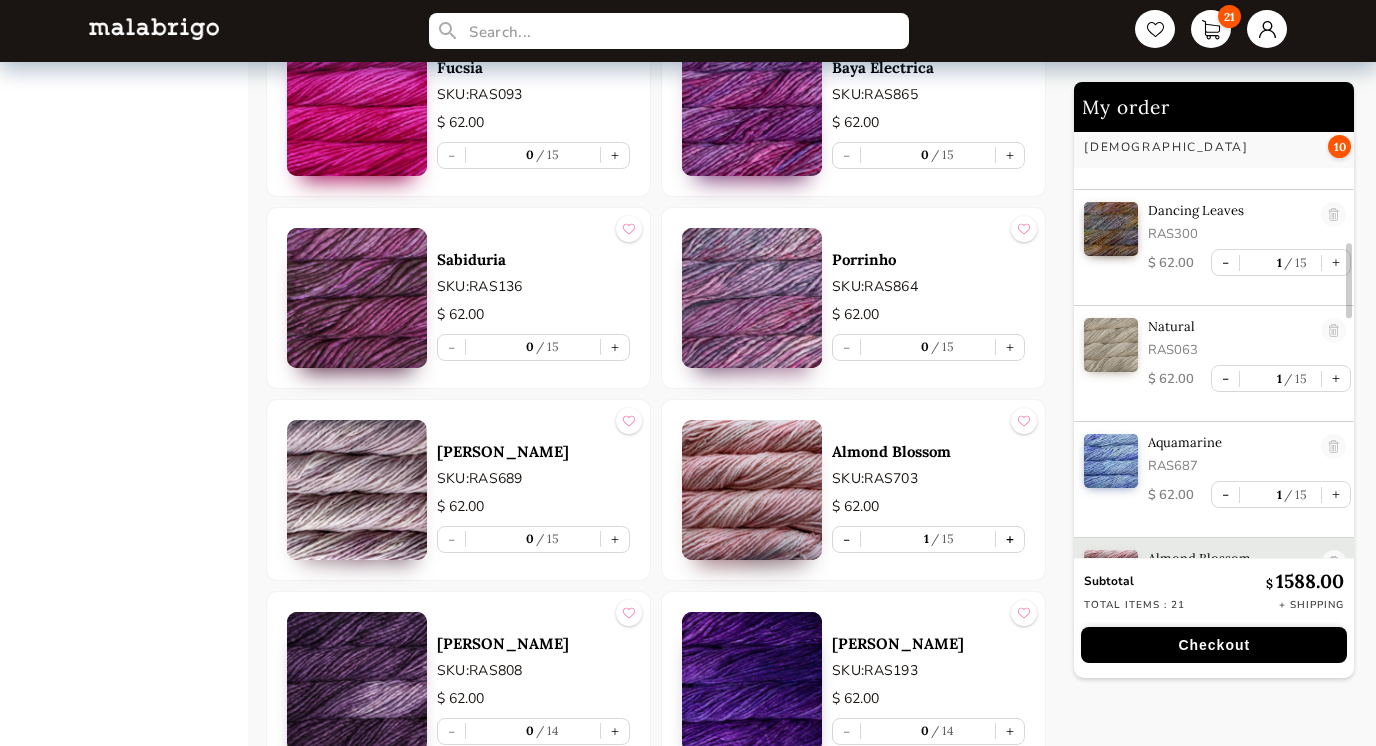 scroll, scrollTop: 752, scrollLeft: 0, axis: vertical 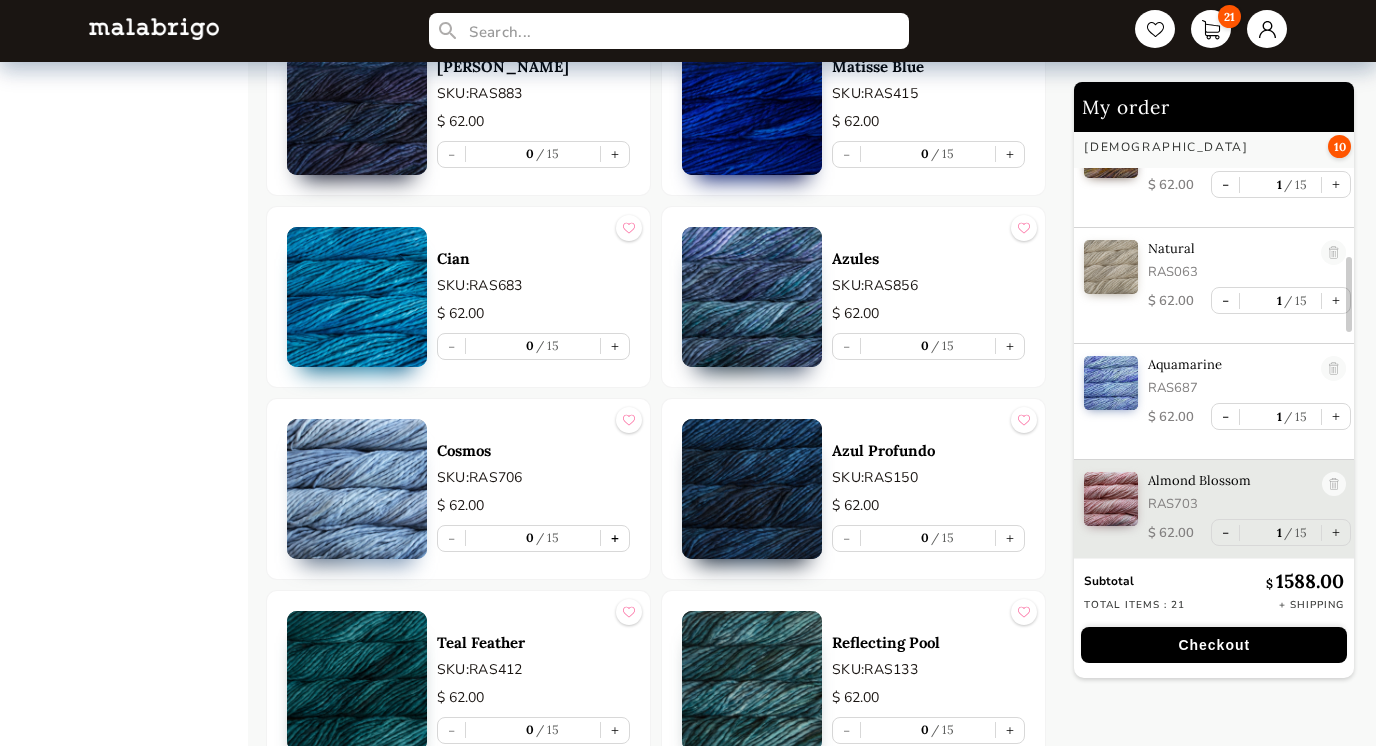 click on "+" at bounding box center [615, 538] 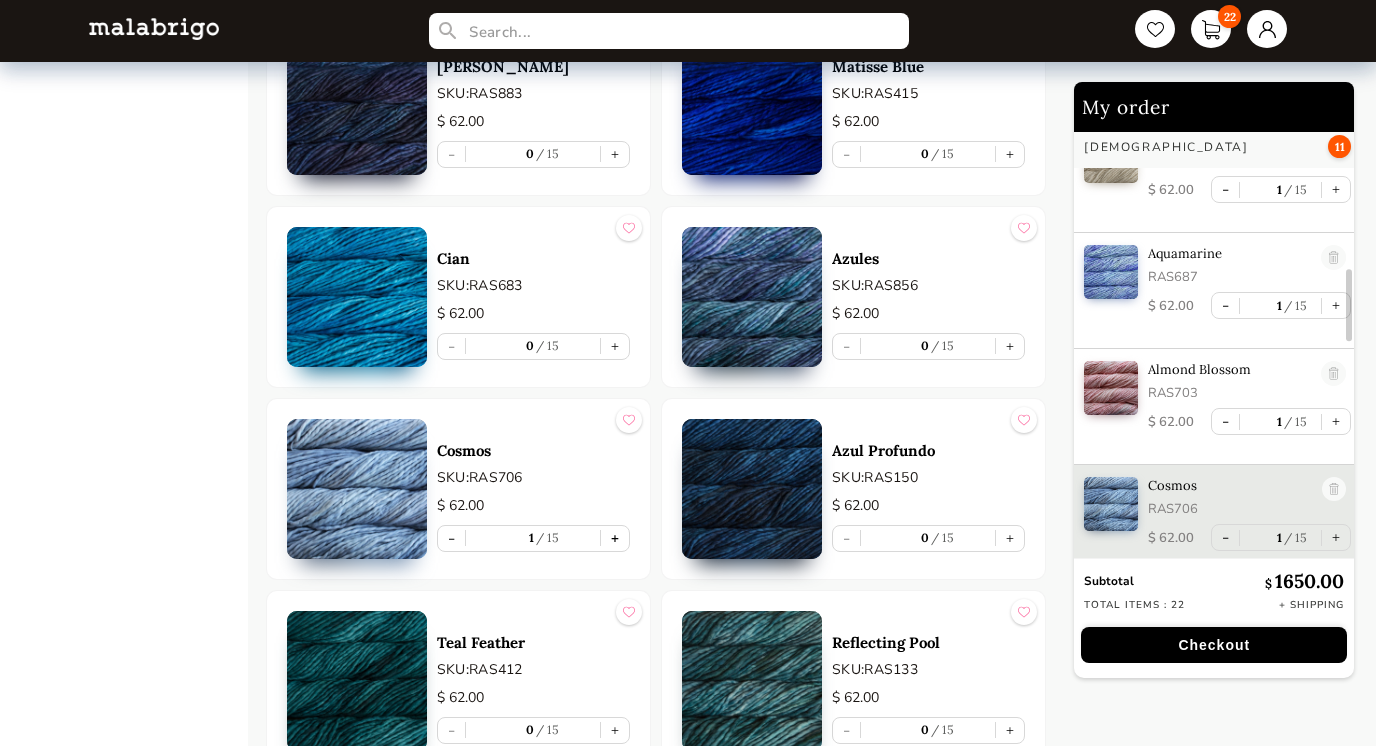 scroll, scrollTop: 868, scrollLeft: 0, axis: vertical 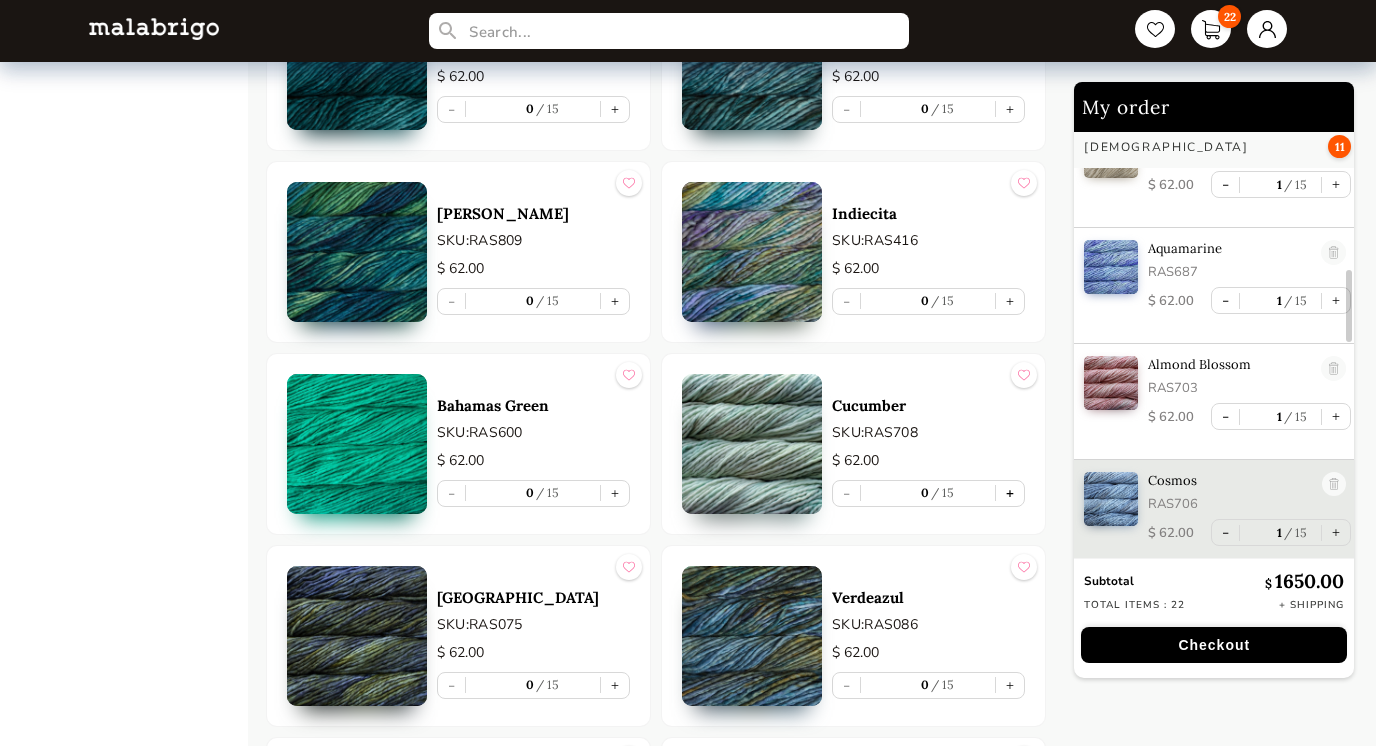click on "+" at bounding box center (1010, 493) 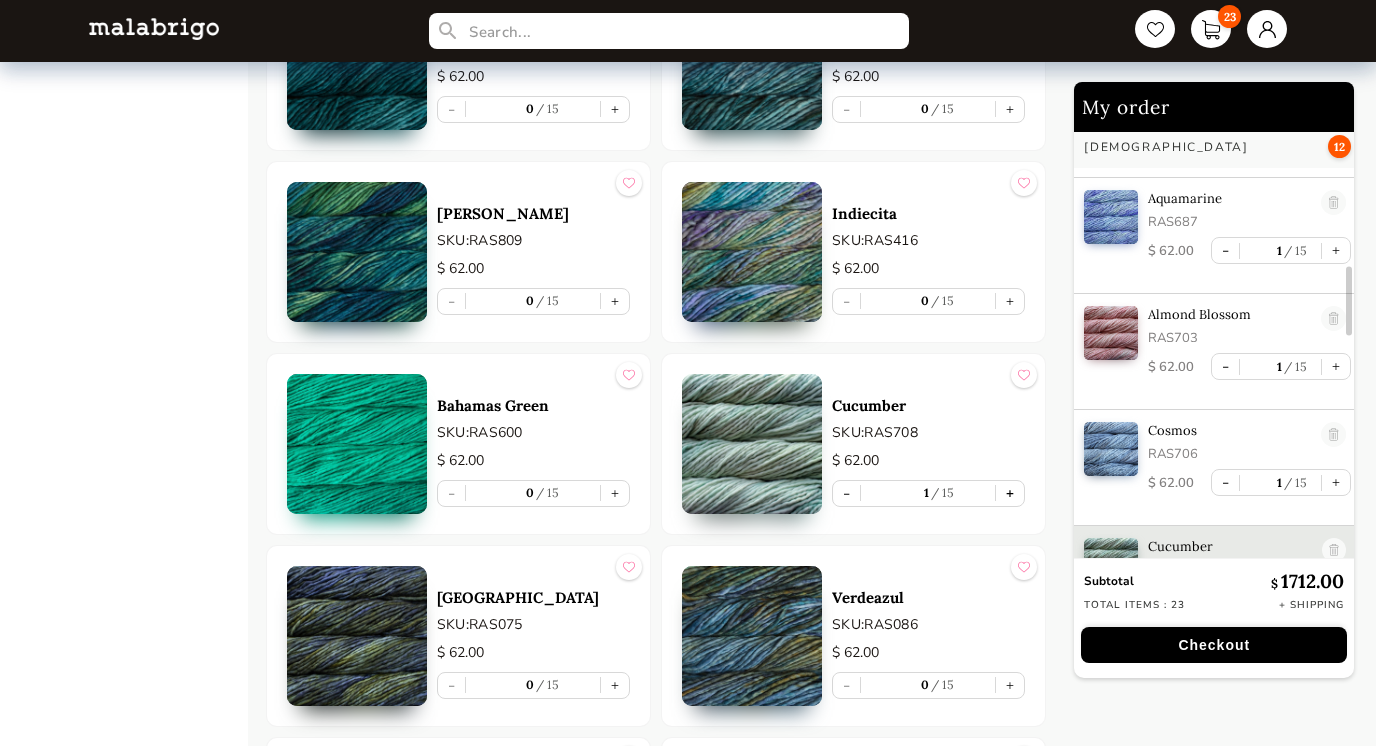 scroll, scrollTop: 984, scrollLeft: 0, axis: vertical 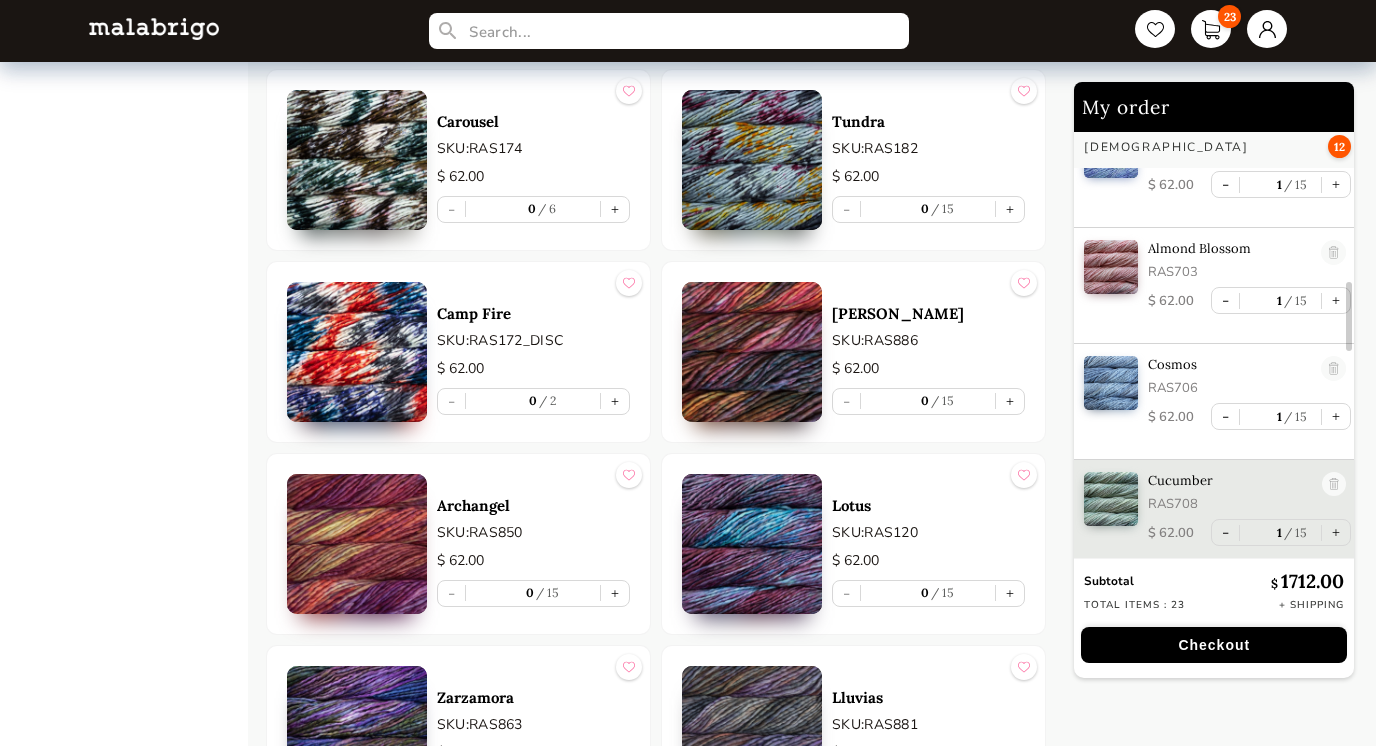 click on "[PERSON_NAME]:  RAS886 $   62.00 - 0 15 +" at bounding box center (853, 352) 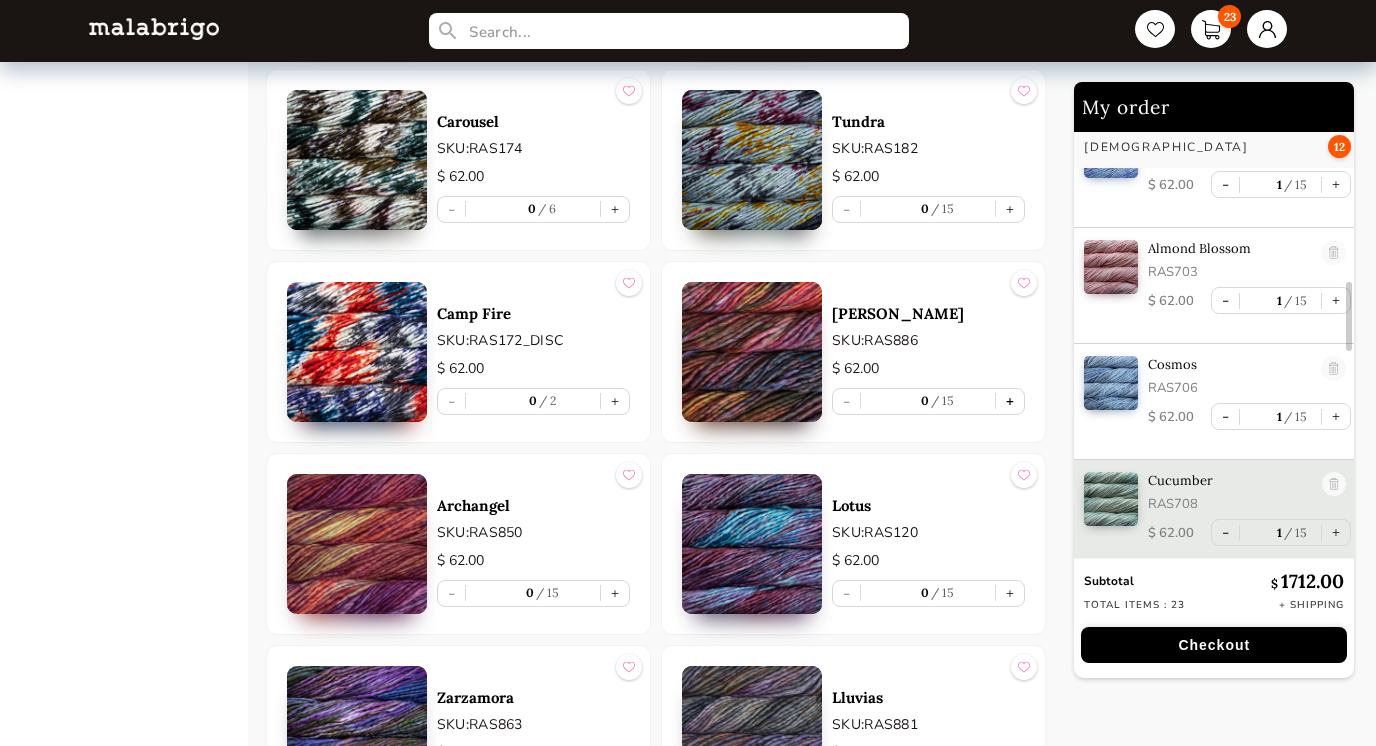 click on "+" at bounding box center (1010, 401) 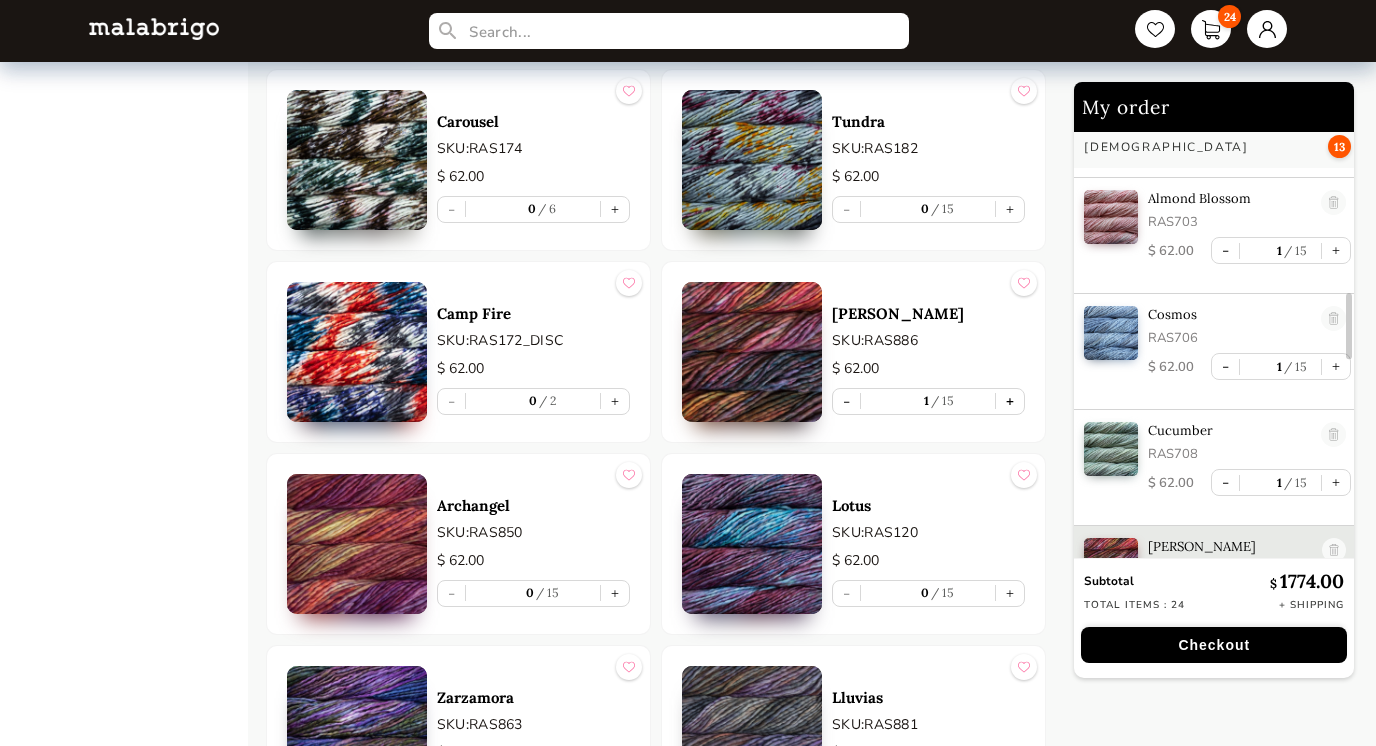 scroll, scrollTop: 1100, scrollLeft: 0, axis: vertical 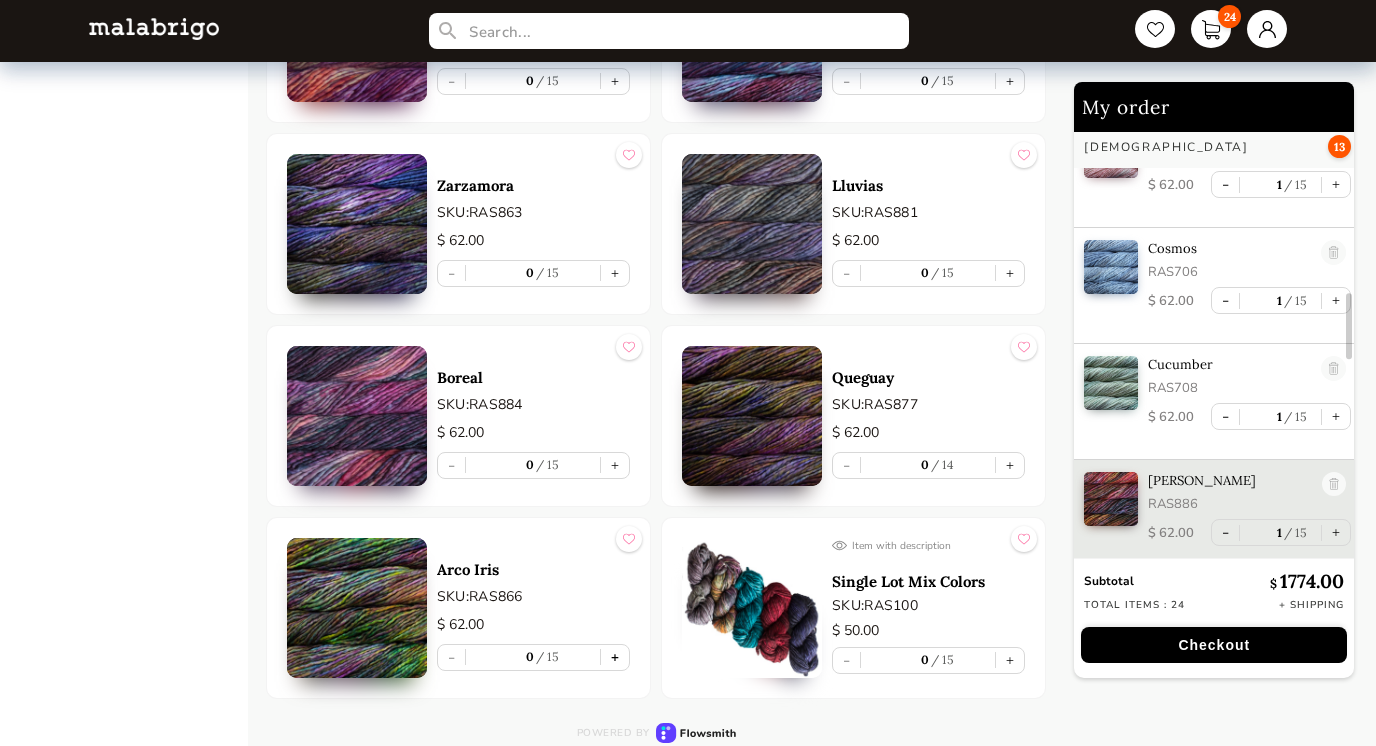 click on "+" at bounding box center (615, 657) 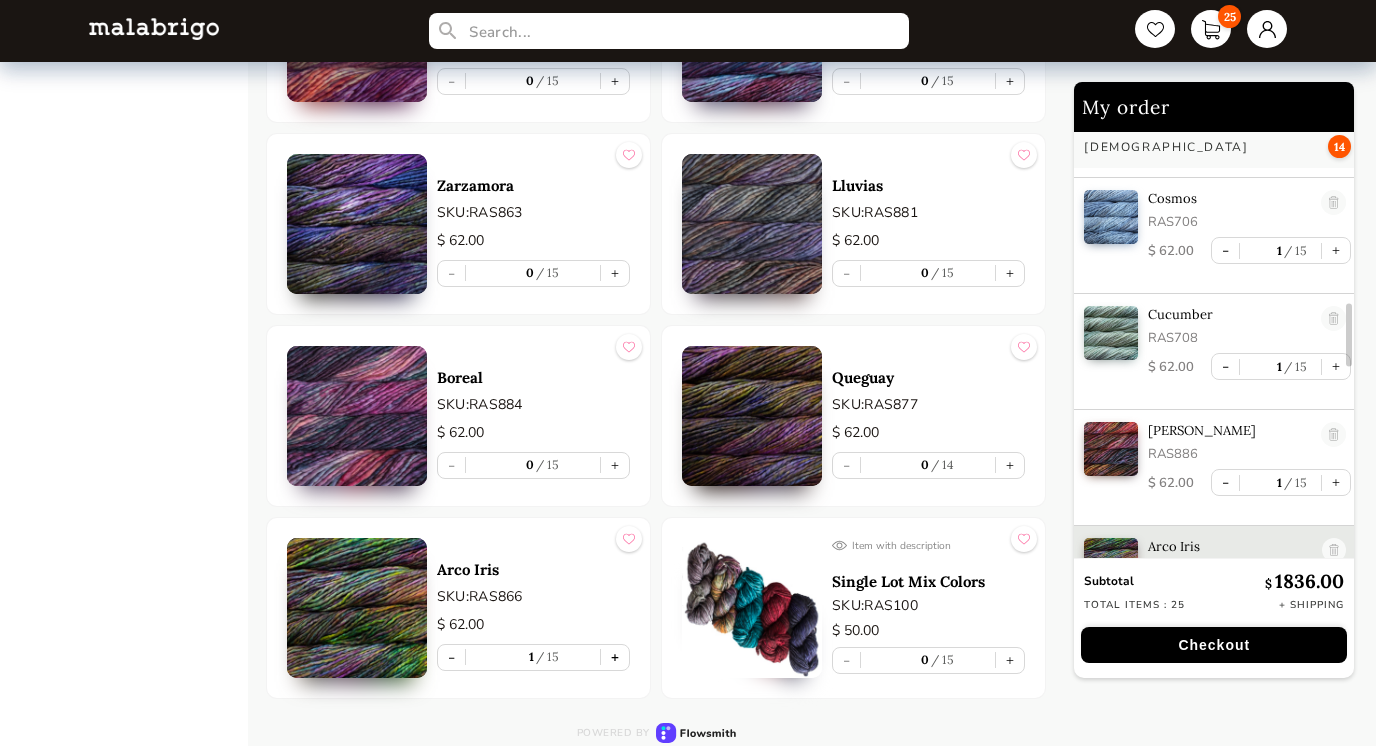 scroll, scrollTop: 1216, scrollLeft: 0, axis: vertical 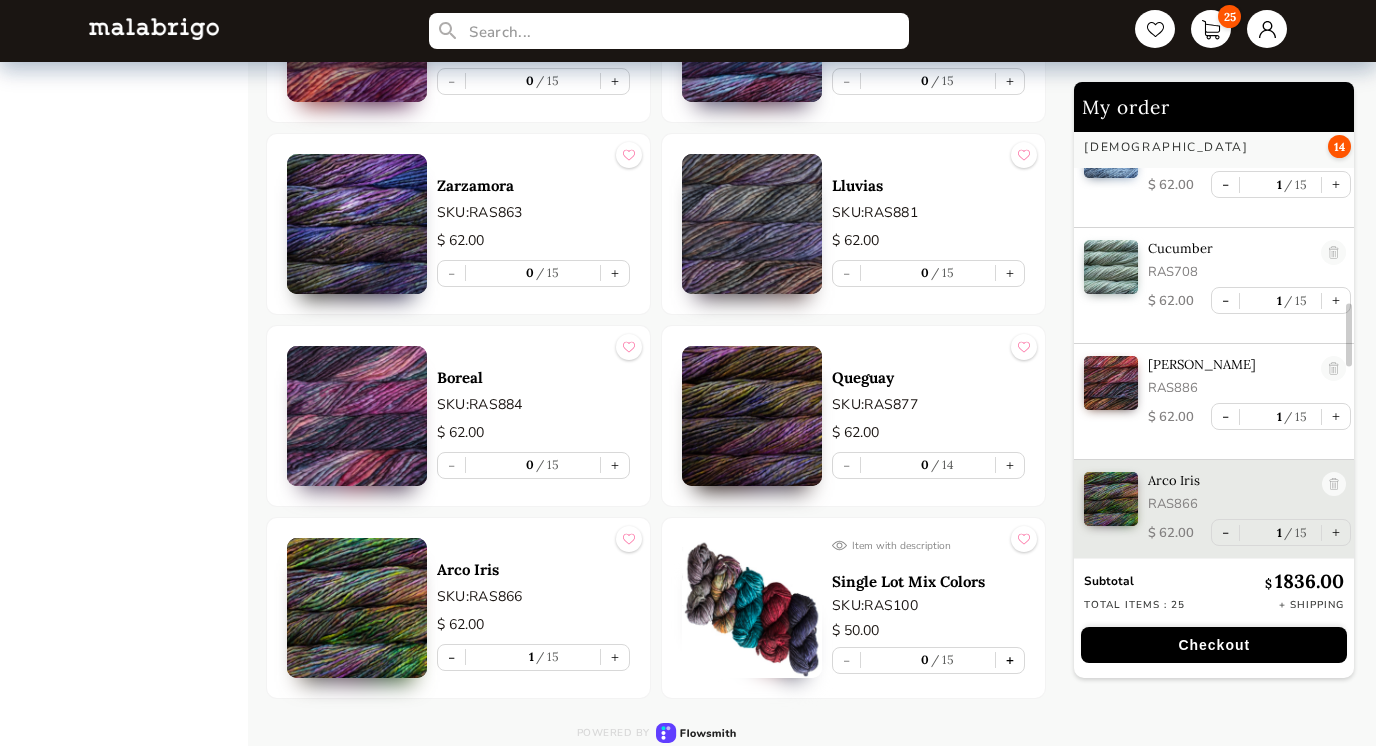 click on "+" at bounding box center [1010, 660] 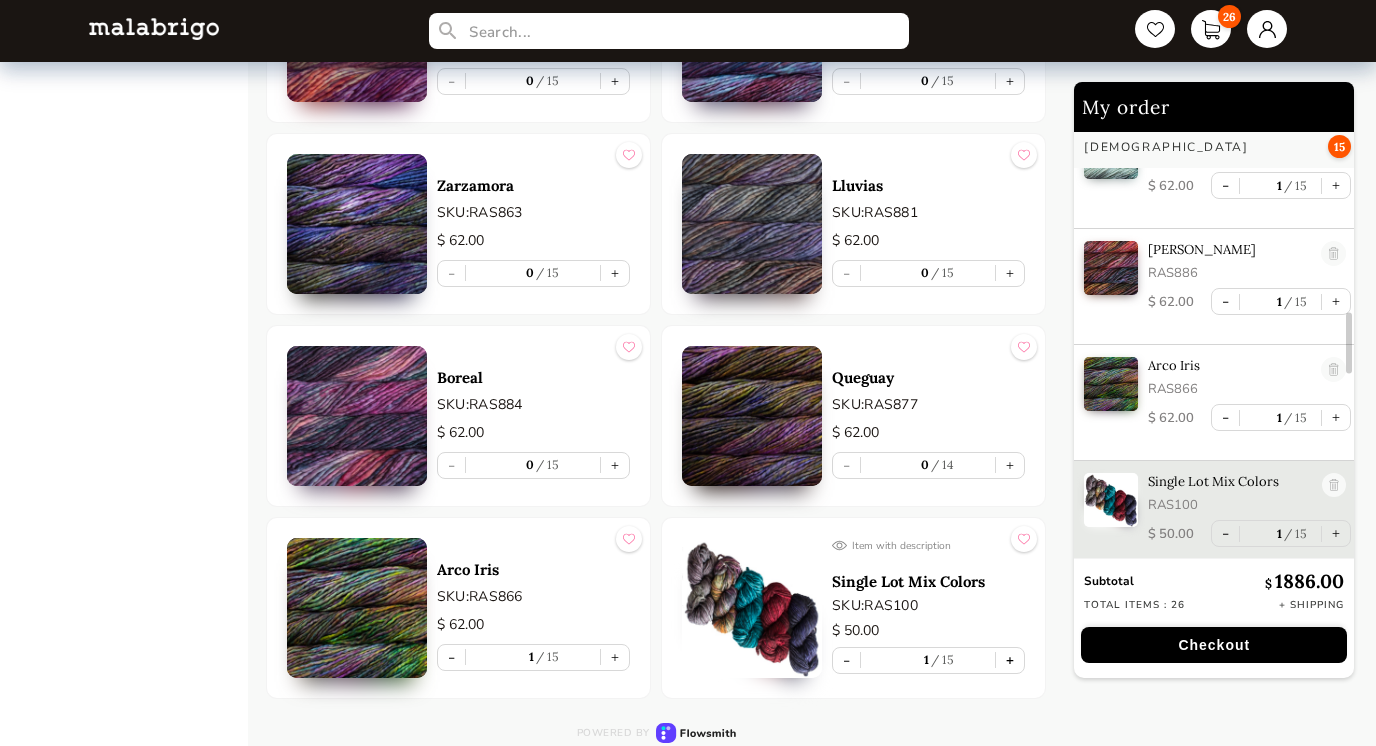 scroll, scrollTop: 1332, scrollLeft: 0, axis: vertical 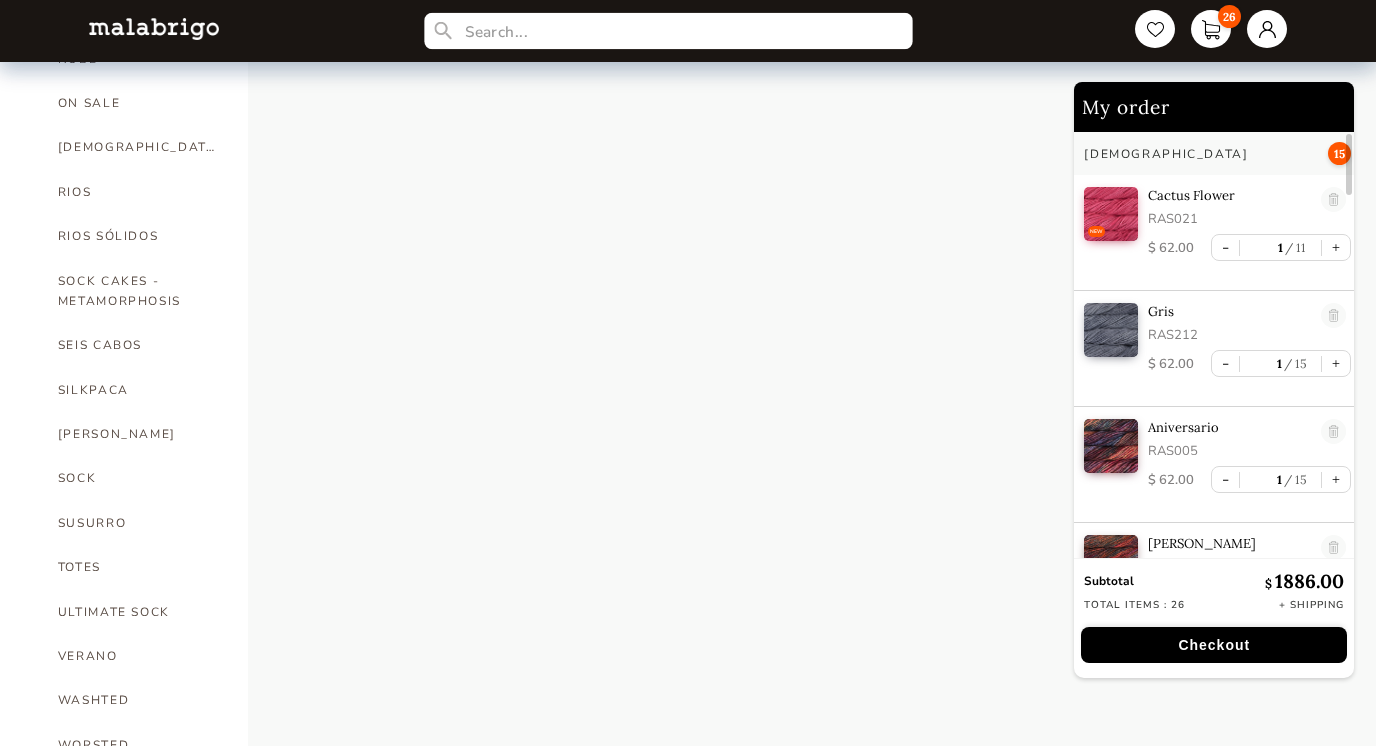 click at bounding box center (669, 31) 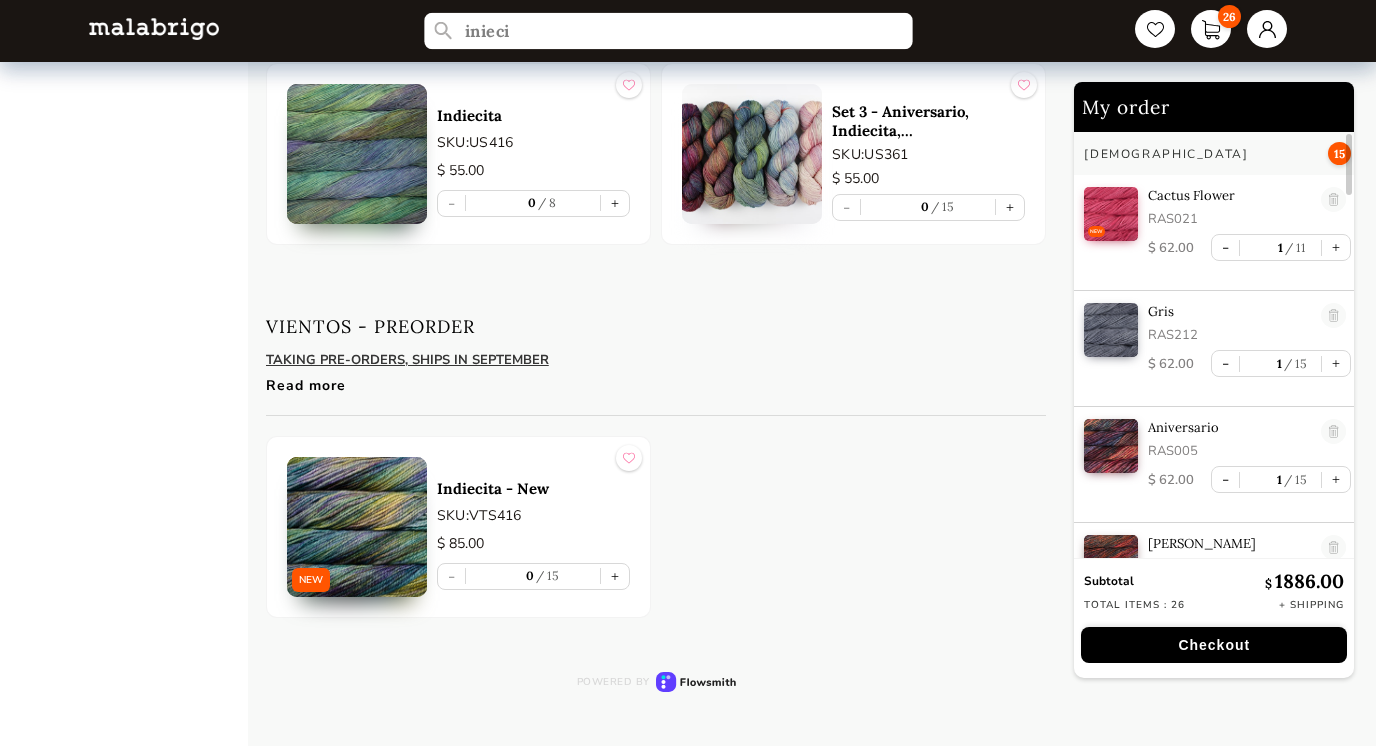 scroll, scrollTop: 7706, scrollLeft: 0, axis: vertical 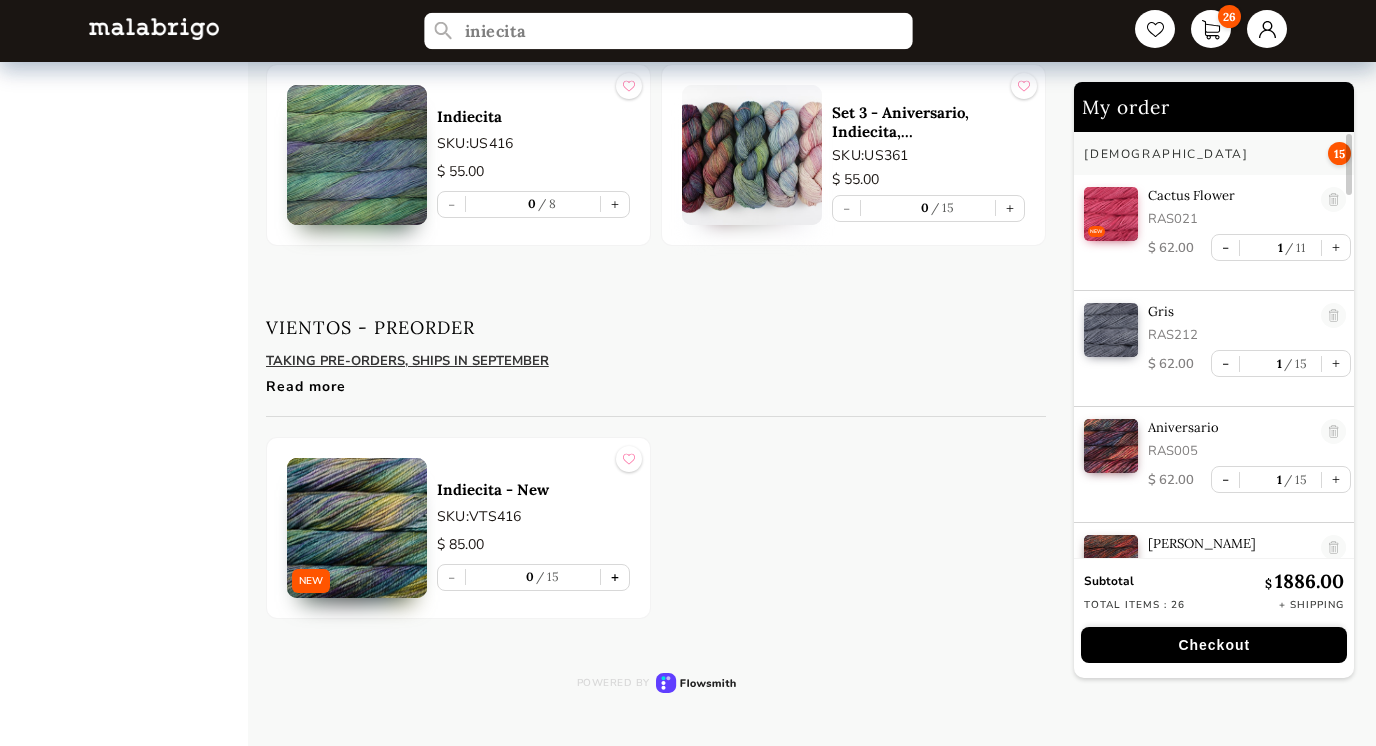 type on "iniecita" 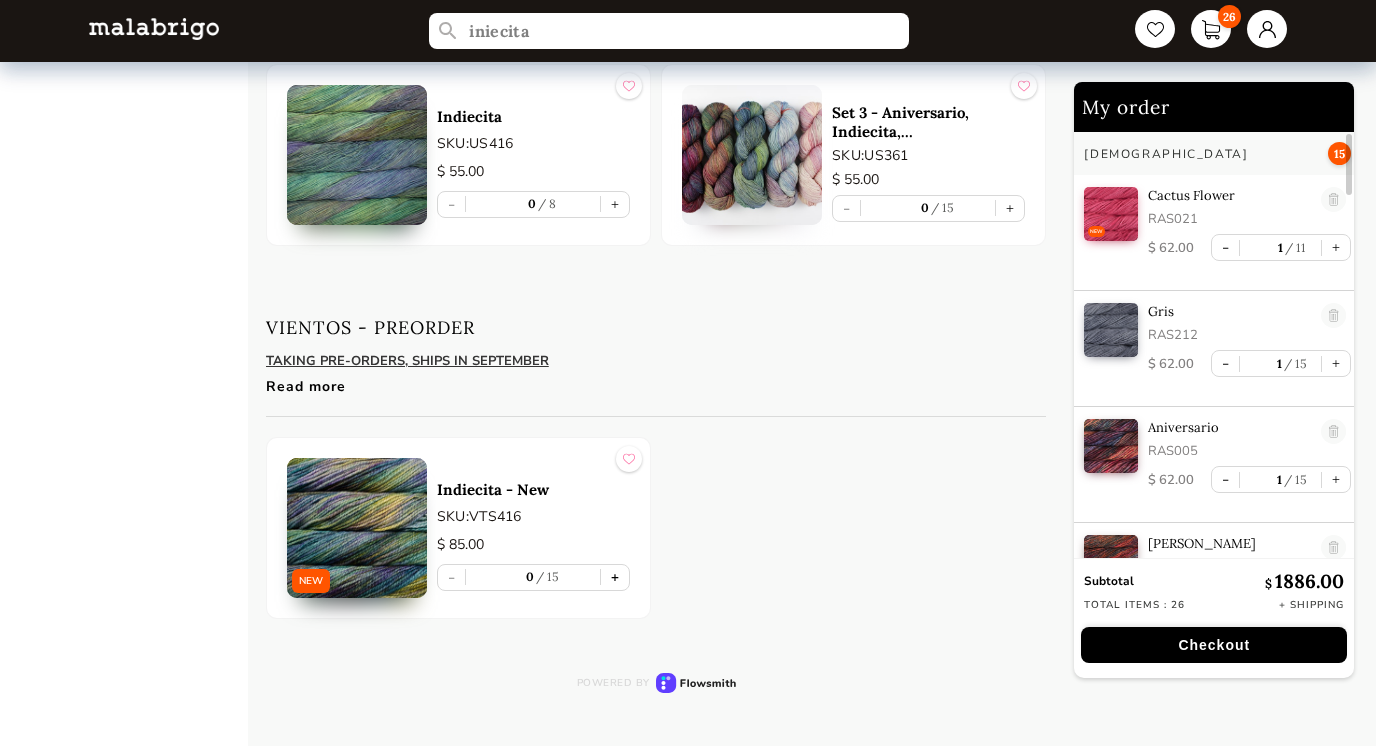 click on "+" at bounding box center [615, 577] 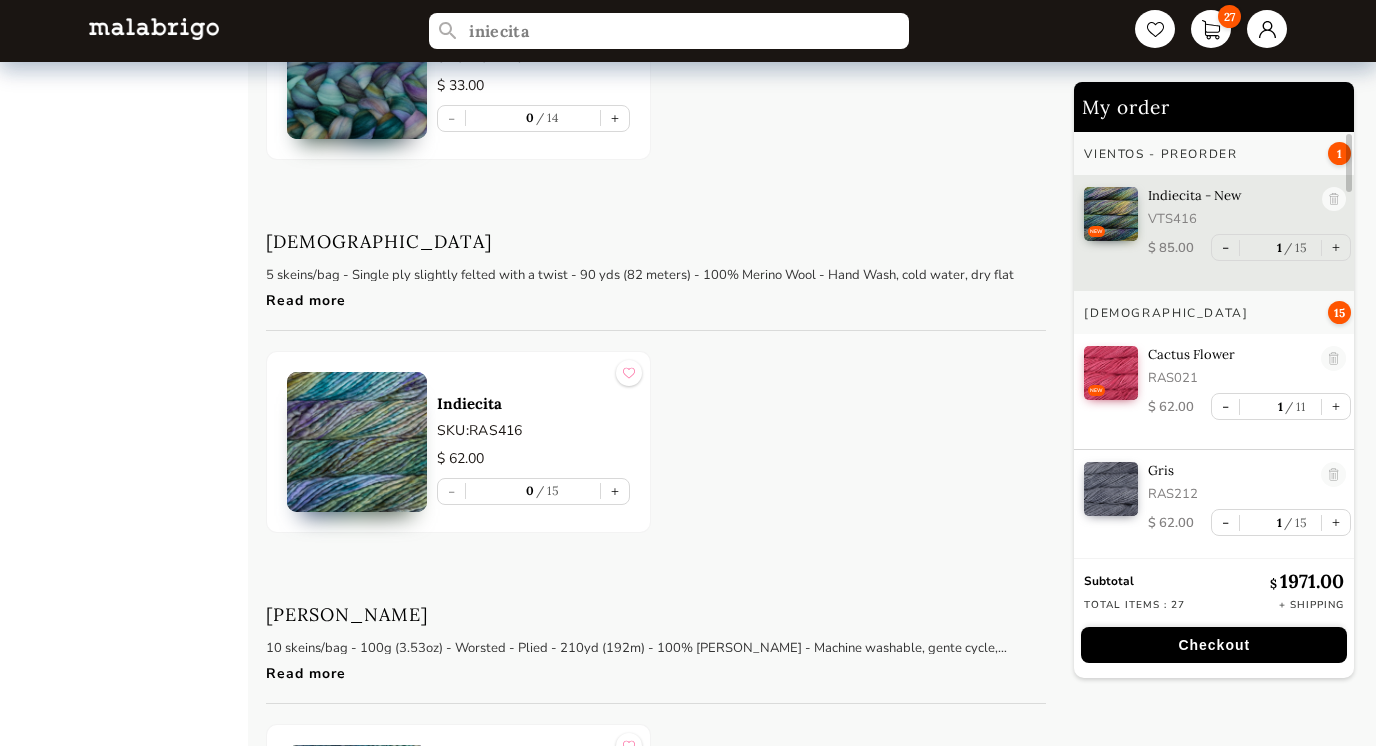 scroll, scrollTop: 4060, scrollLeft: 0, axis: vertical 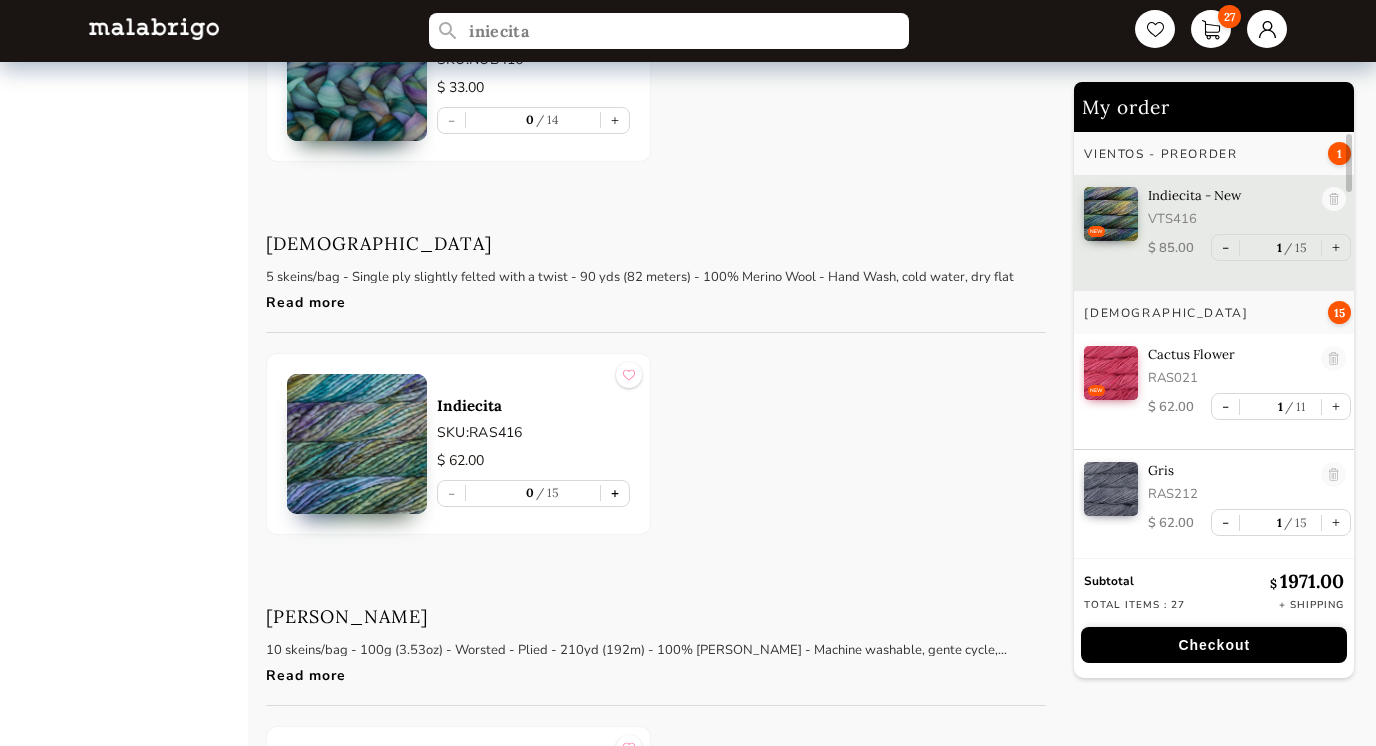 click on "+" at bounding box center (615, 493) 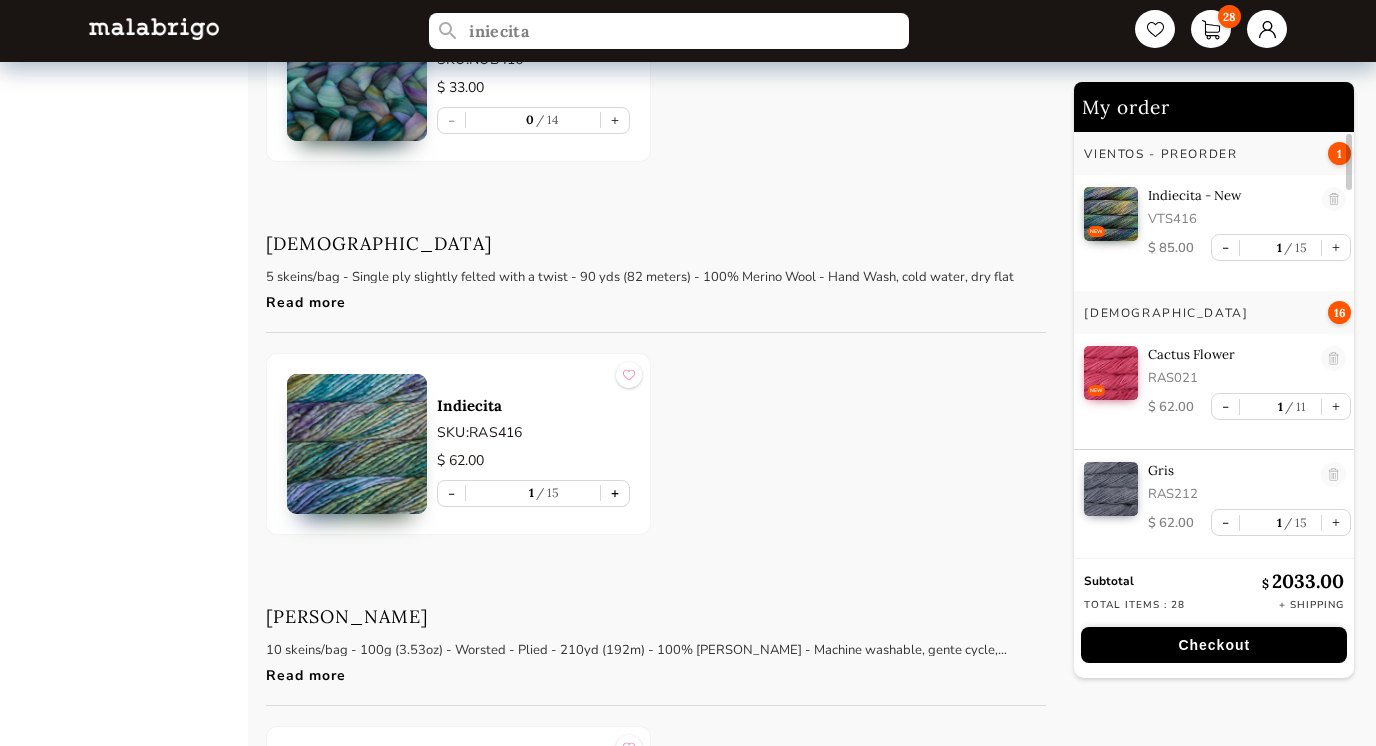 scroll, scrollTop: 90, scrollLeft: 0, axis: vertical 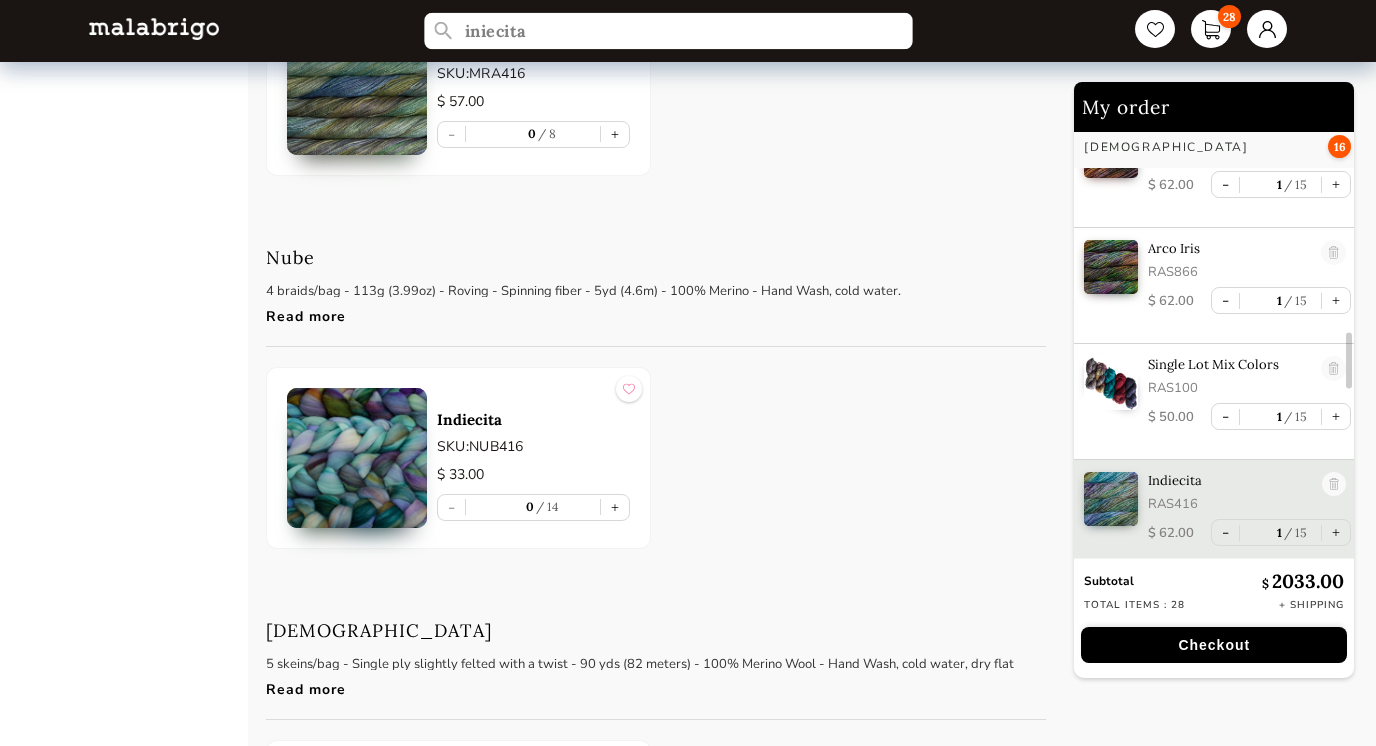 click on "iniecita" at bounding box center (669, 31) 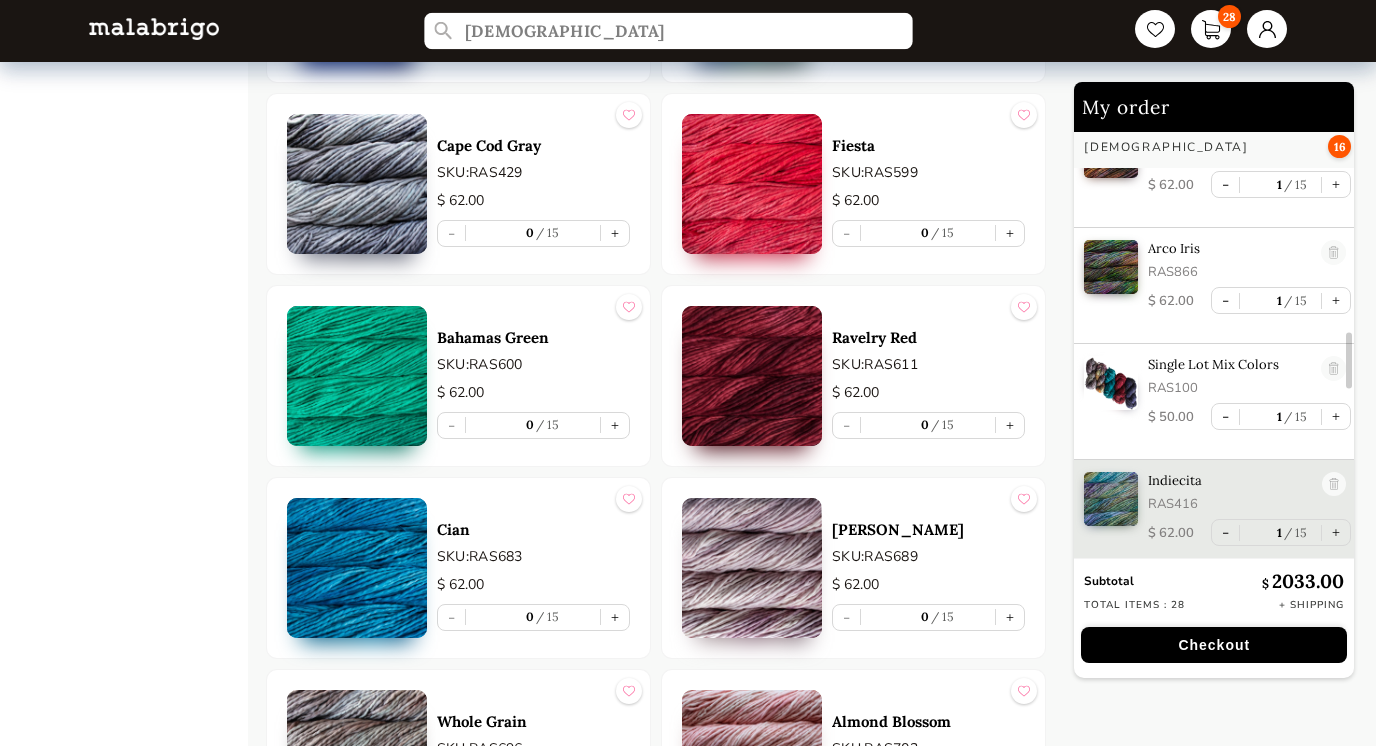 type on "[DEMOGRAPHIC_DATA]" 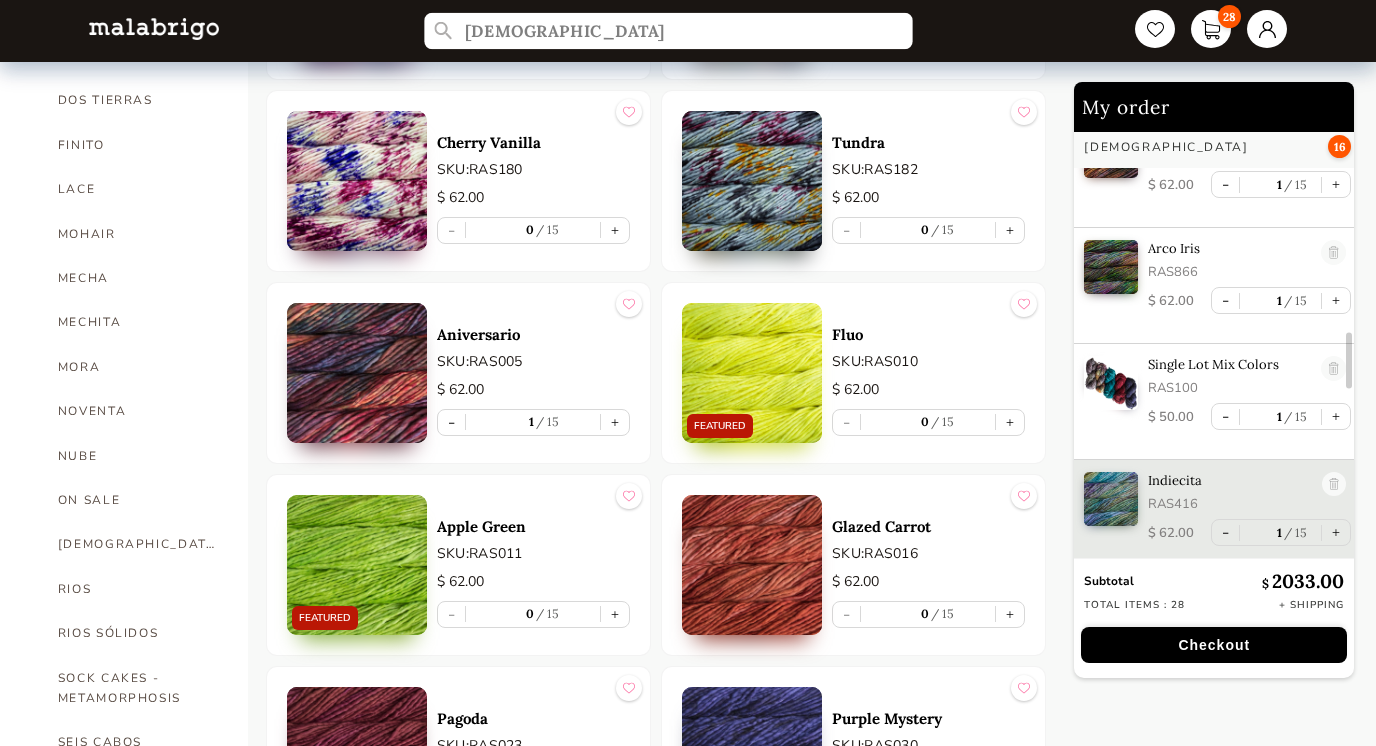 scroll, scrollTop: 873, scrollLeft: 0, axis: vertical 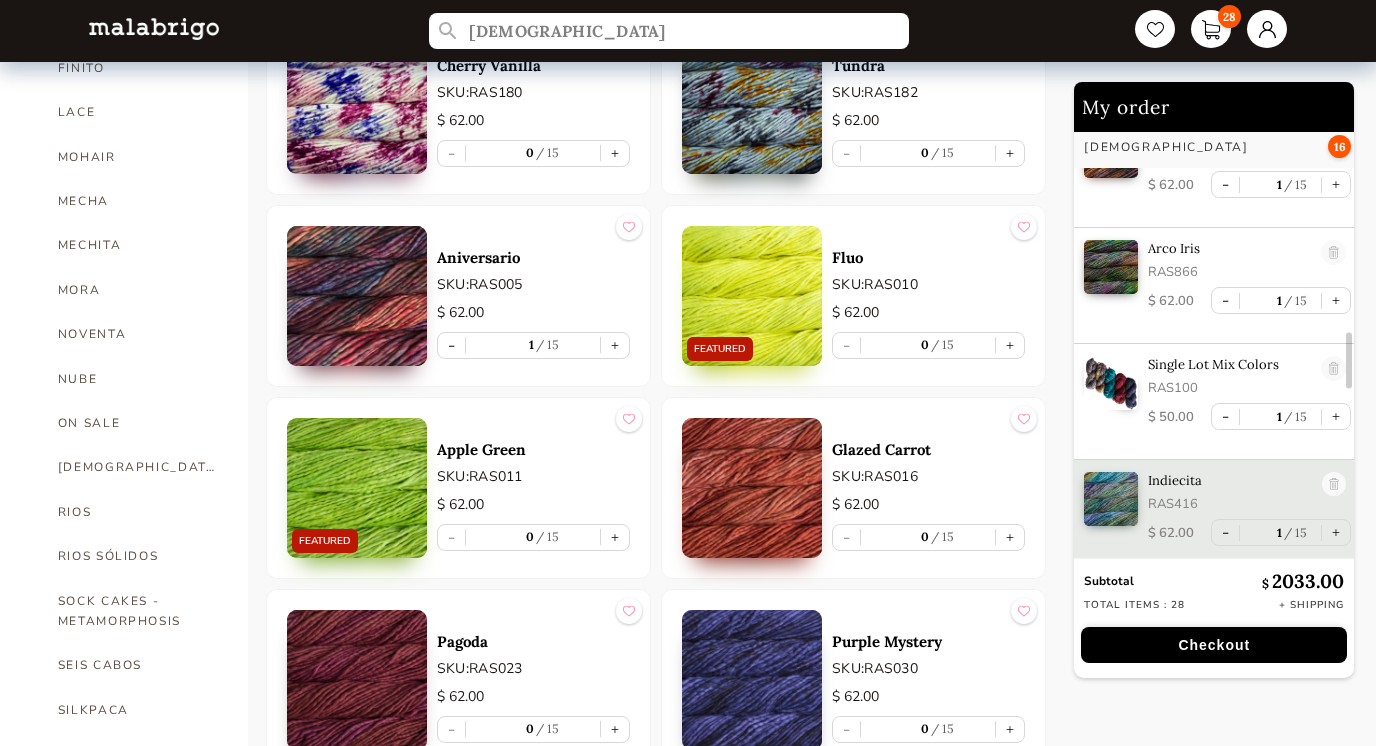 click on "[DEMOGRAPHIC_DATA]" at bounding box center (138, 467) 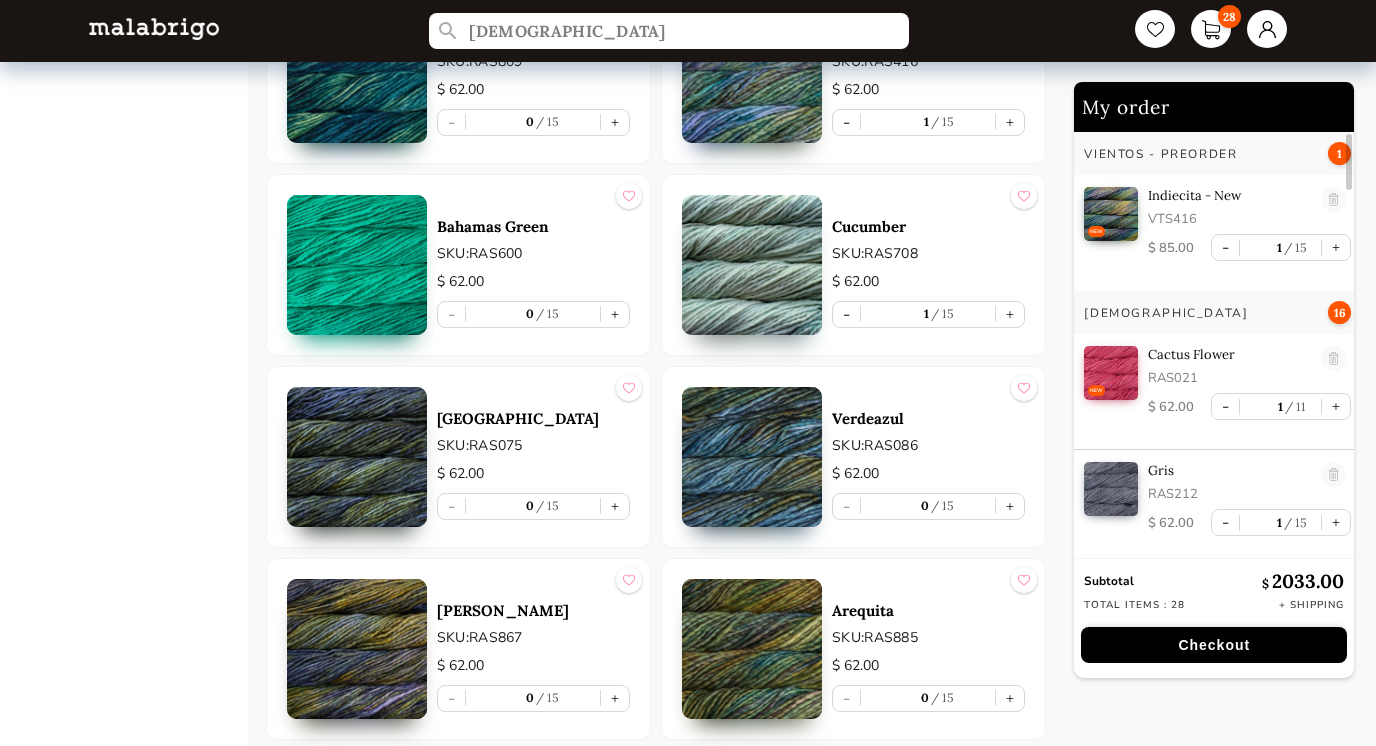 scroll, scrollTop: 6096, scrollLeft: 0, axis: vertical 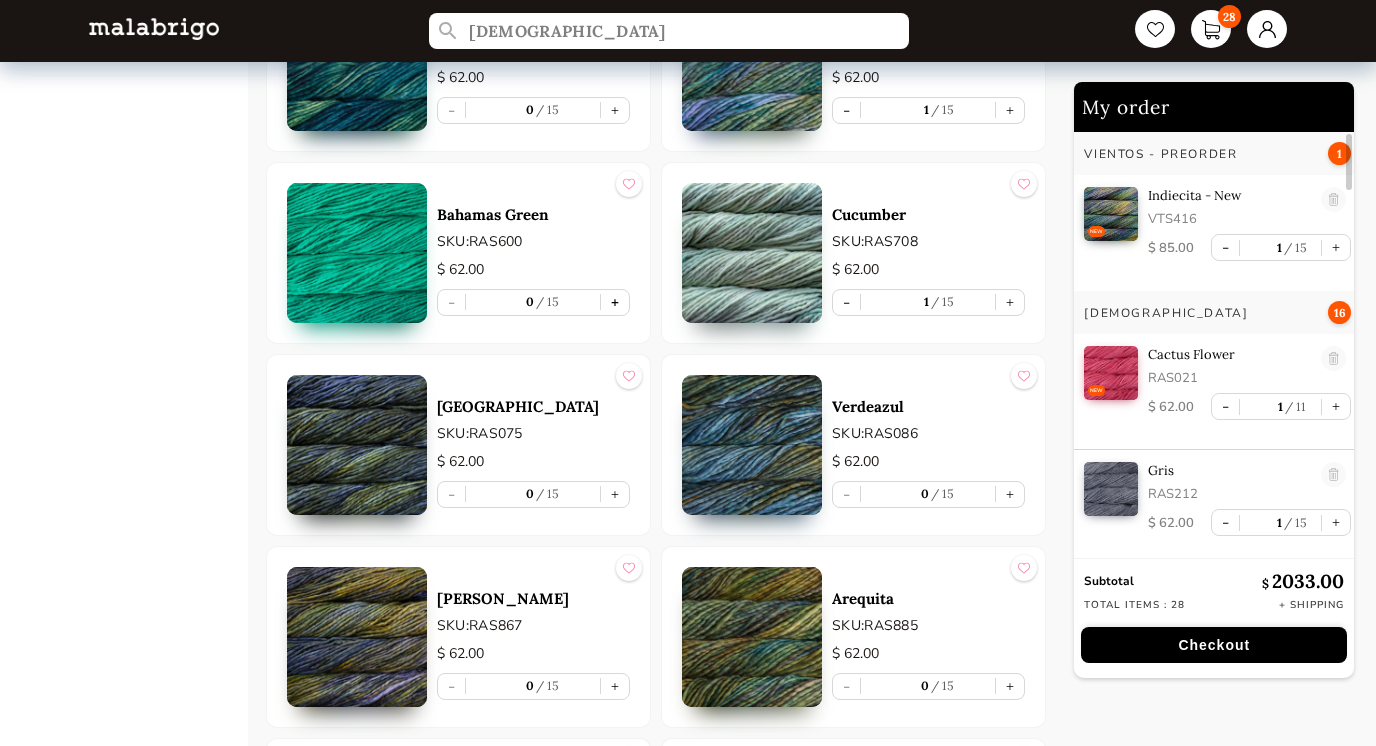 click on "+" at bounding box center (615, 302) 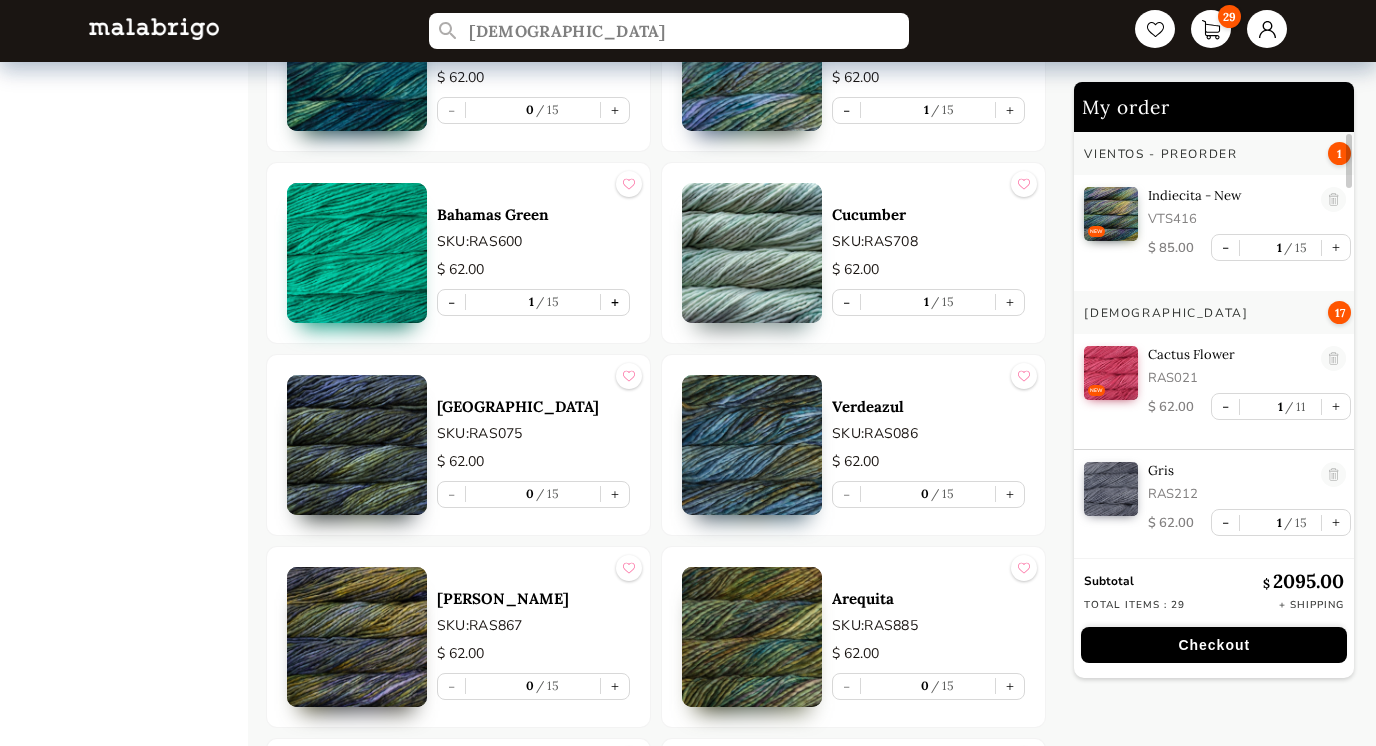 scroll, scrollTop: 344, scrollLeft: 0, axis: vertical 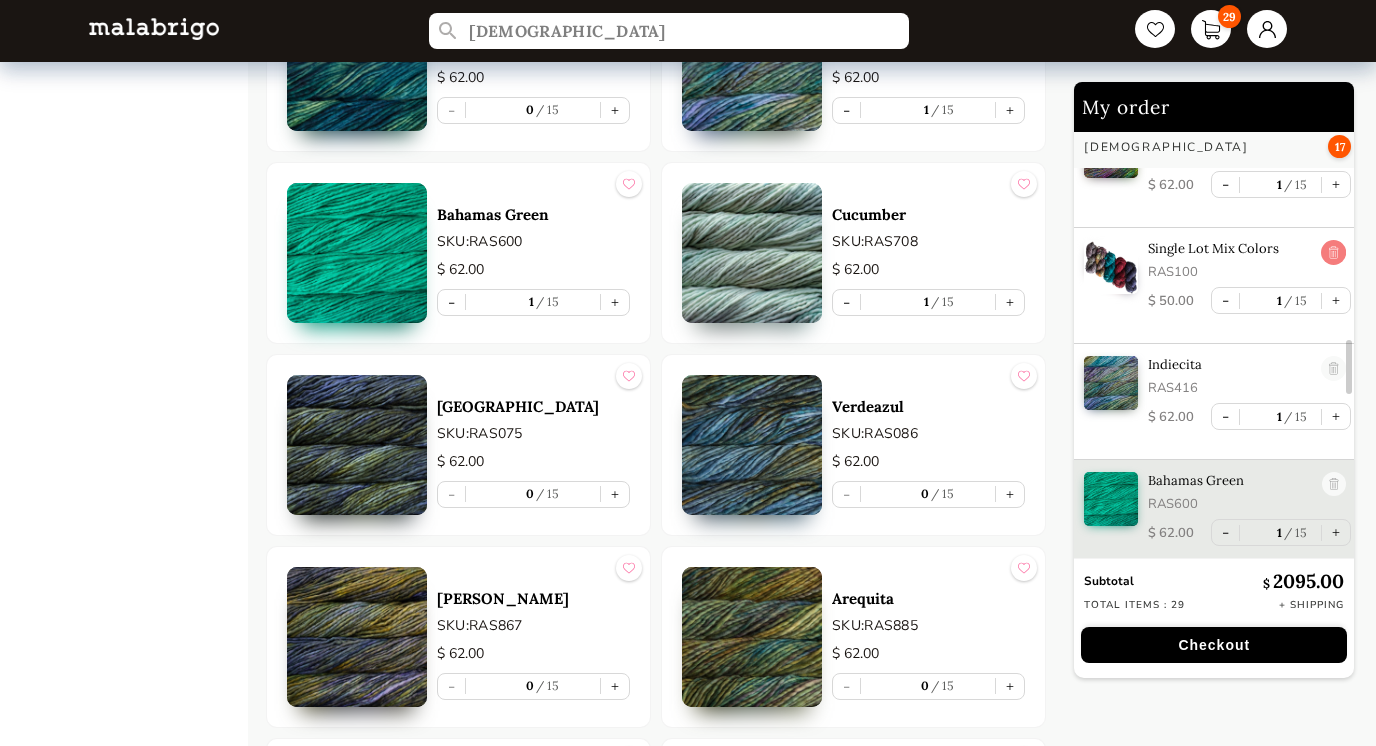 click at bounding box center (1334, 253) 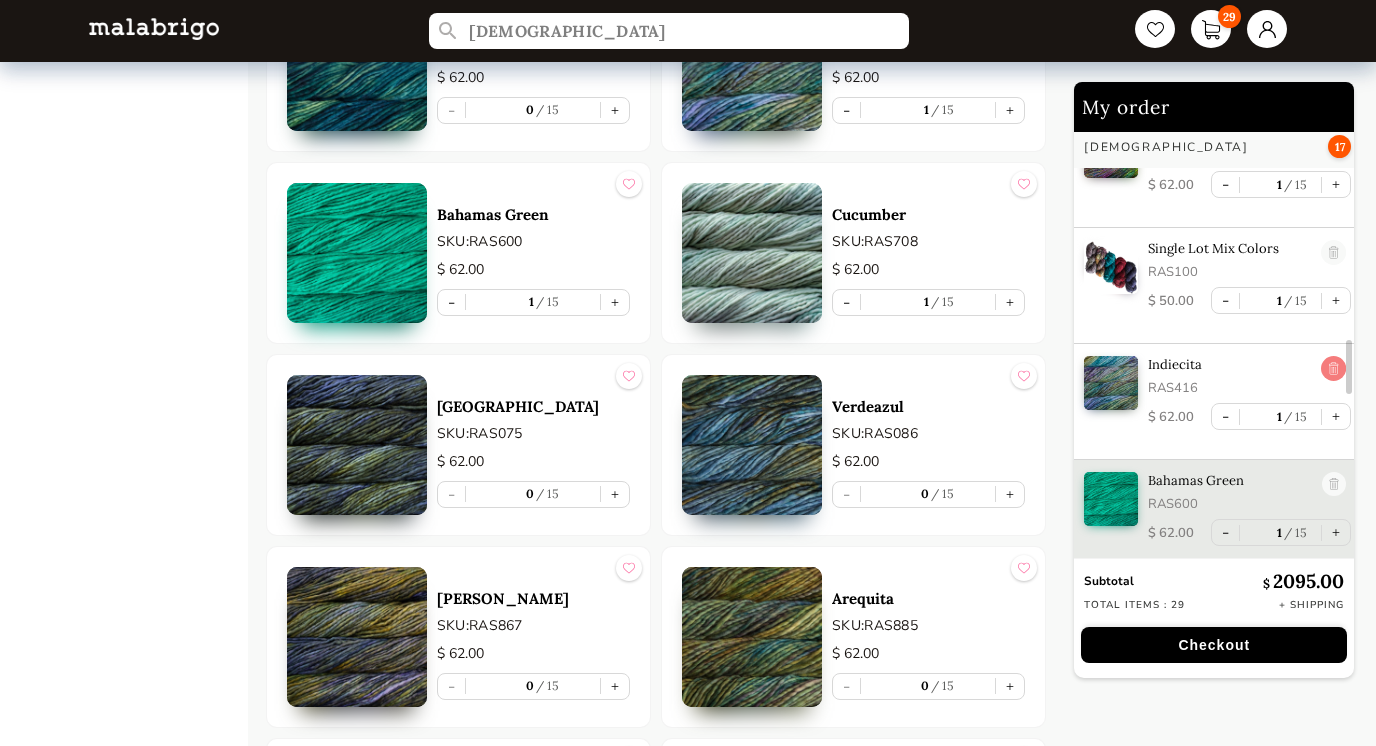 type on "0" 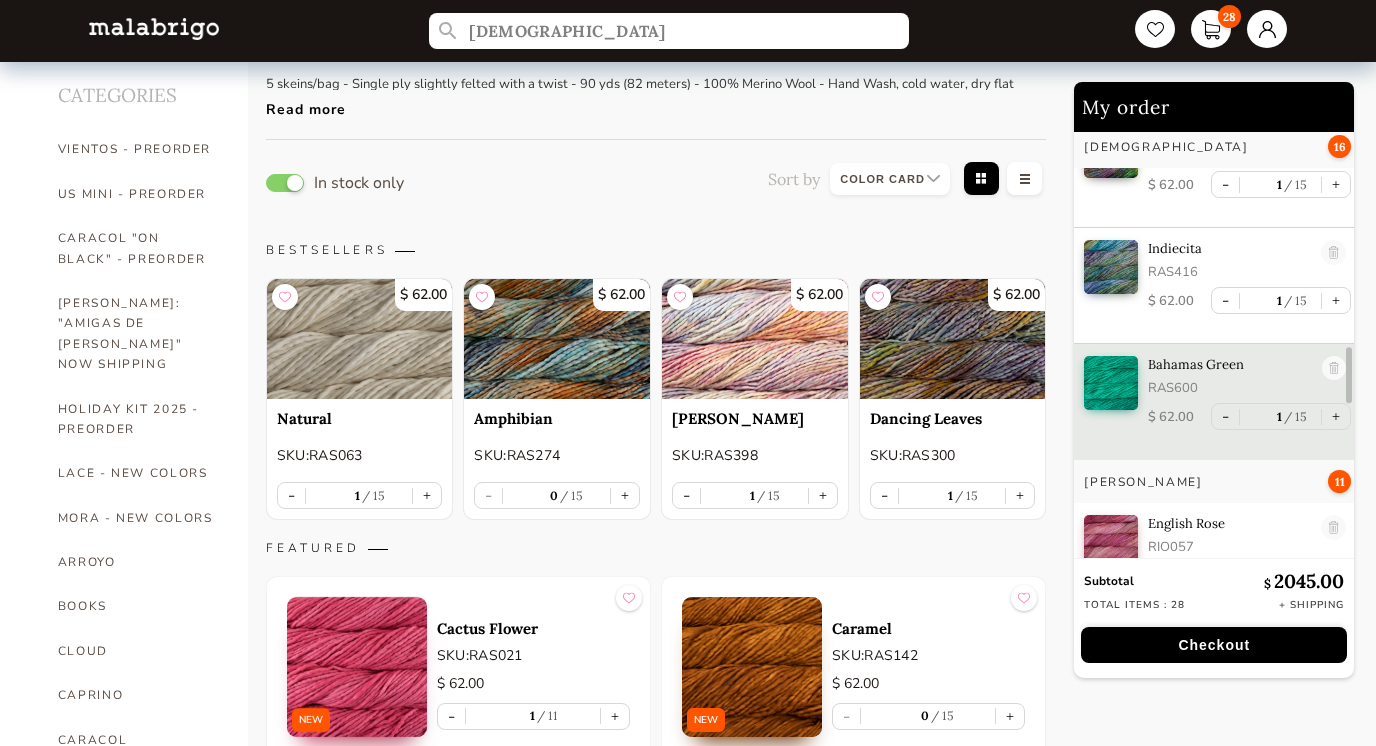 scroll, scrollTop: 0, scrollLeft: 0, axis: both 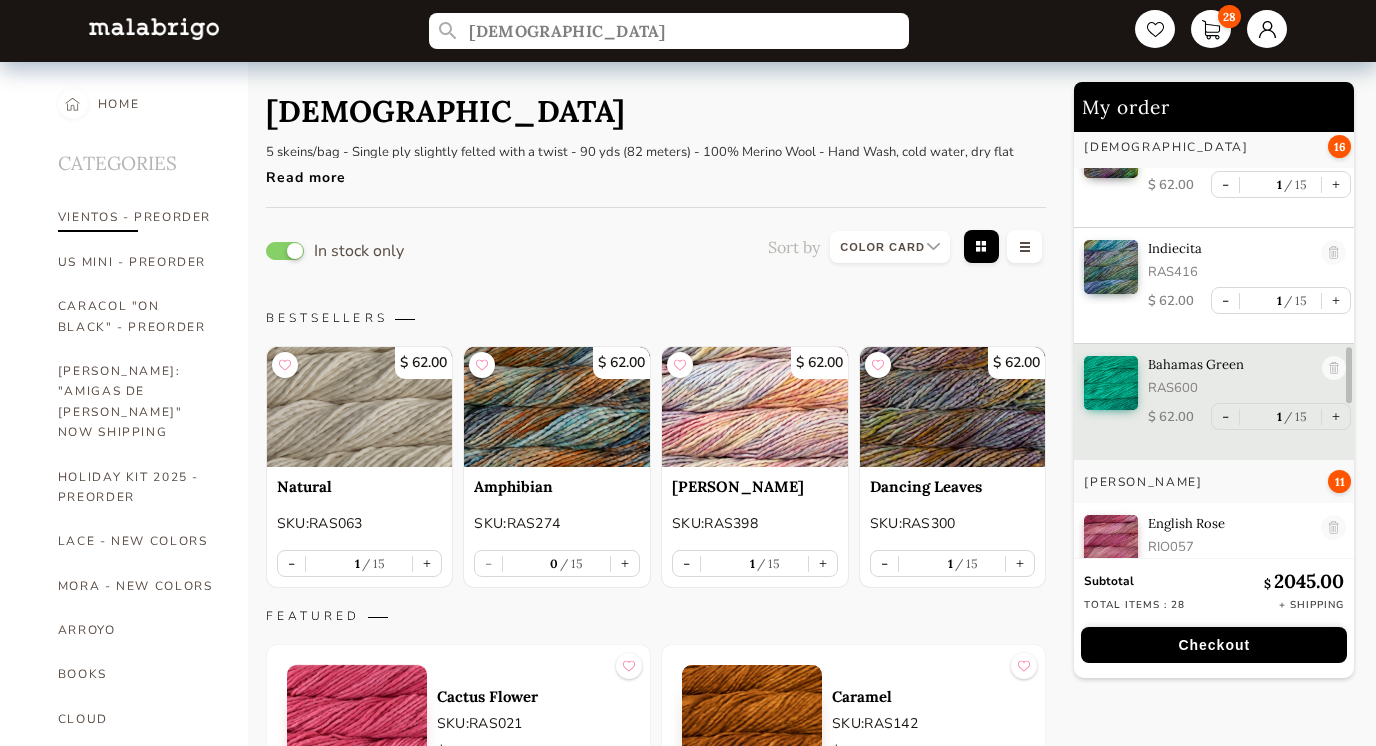 click on "VIENTOS - PREORDER" at bounding box center (138, 217) 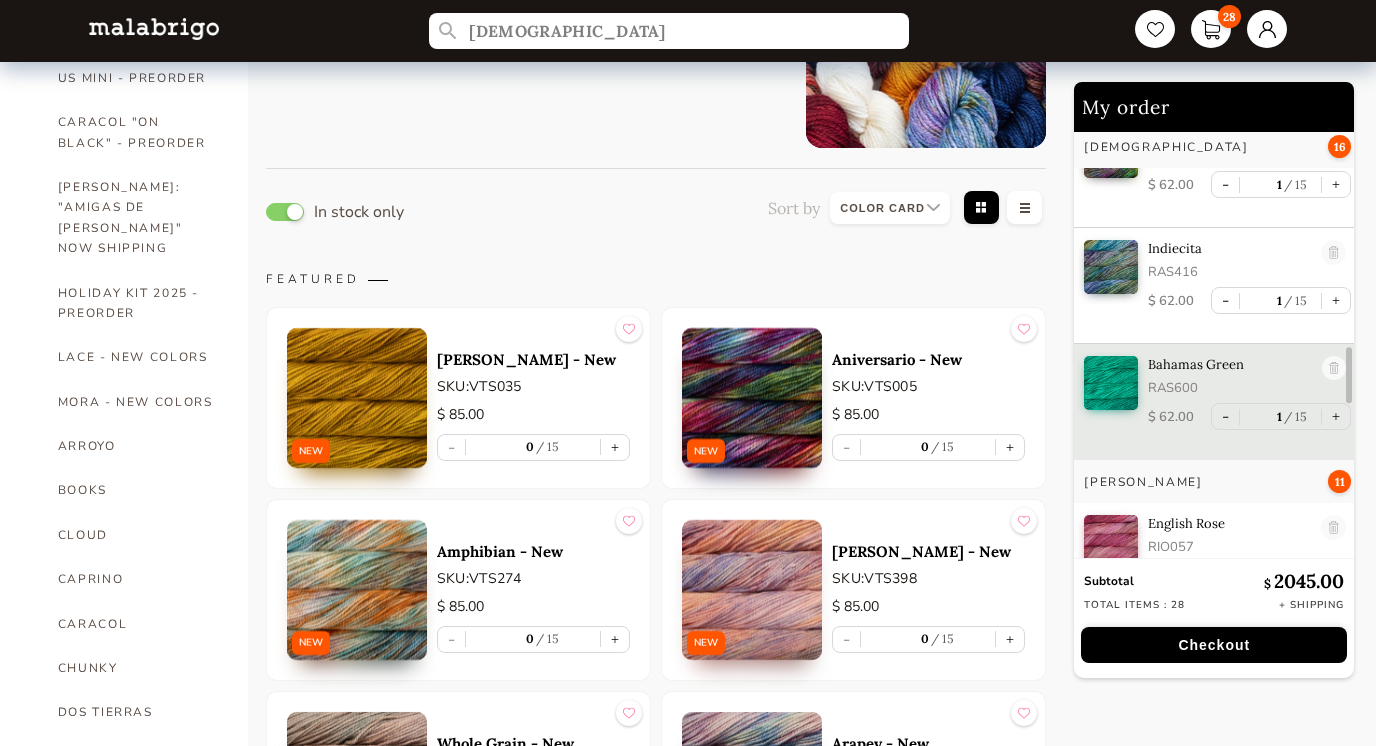 scroll, scrollTop: 286, scrollLeft: 0, axis: vertical 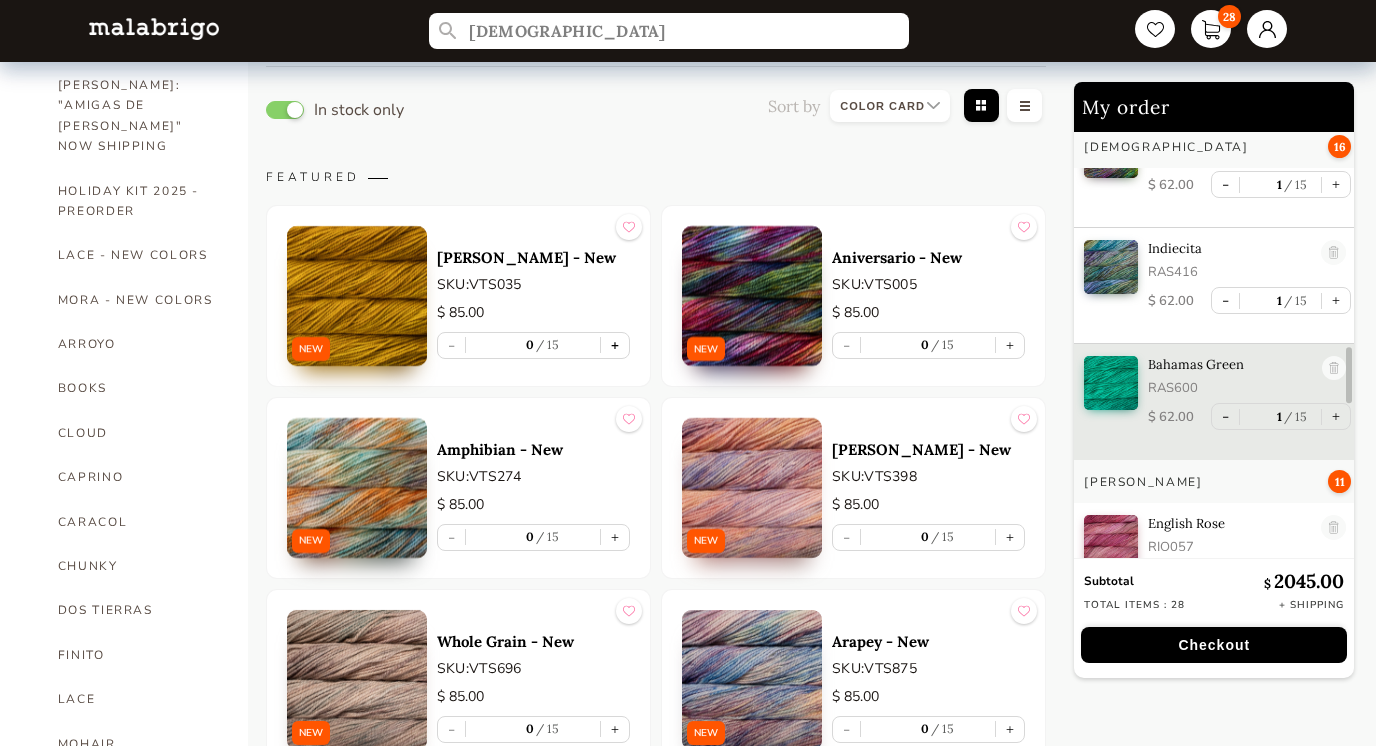 click on "+" at bounding box center (615, 345) 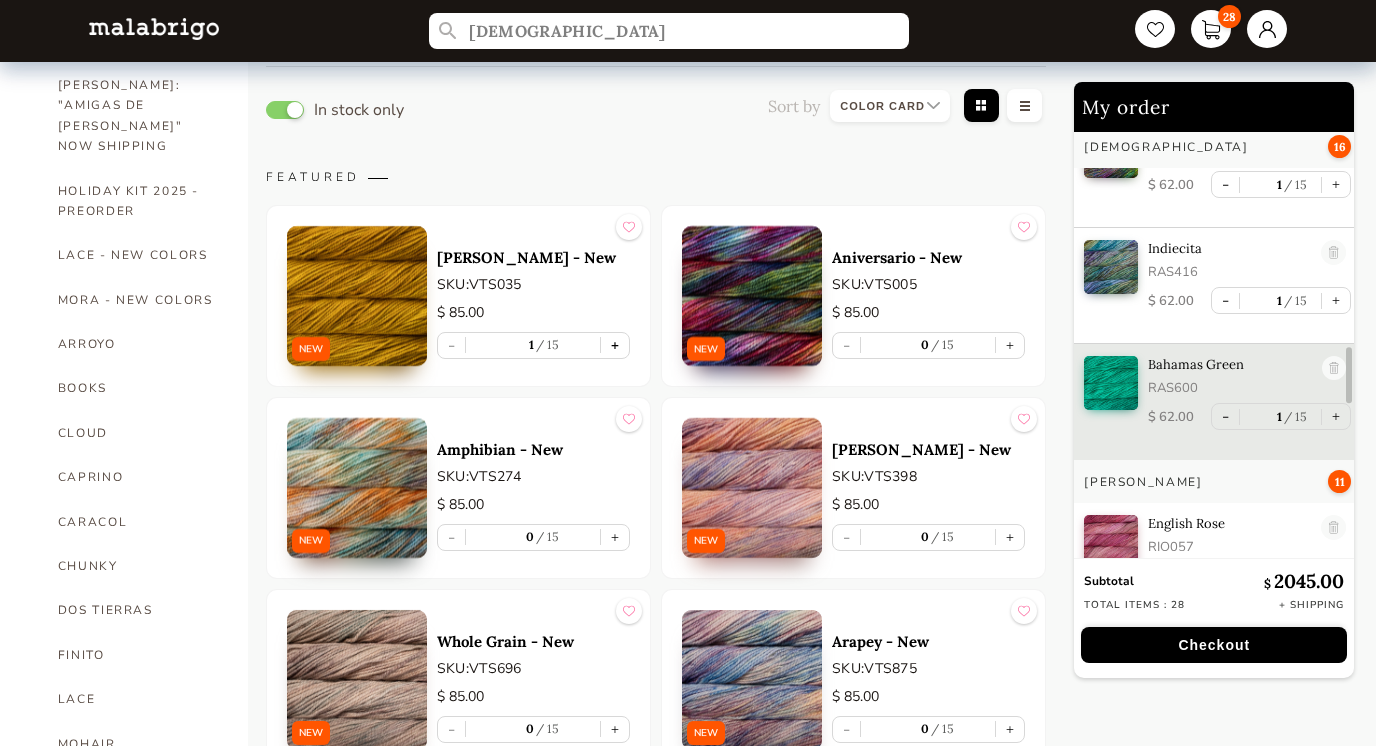 scroll, scrollTop: 1626, scrollLeft: 0, axis: vertical 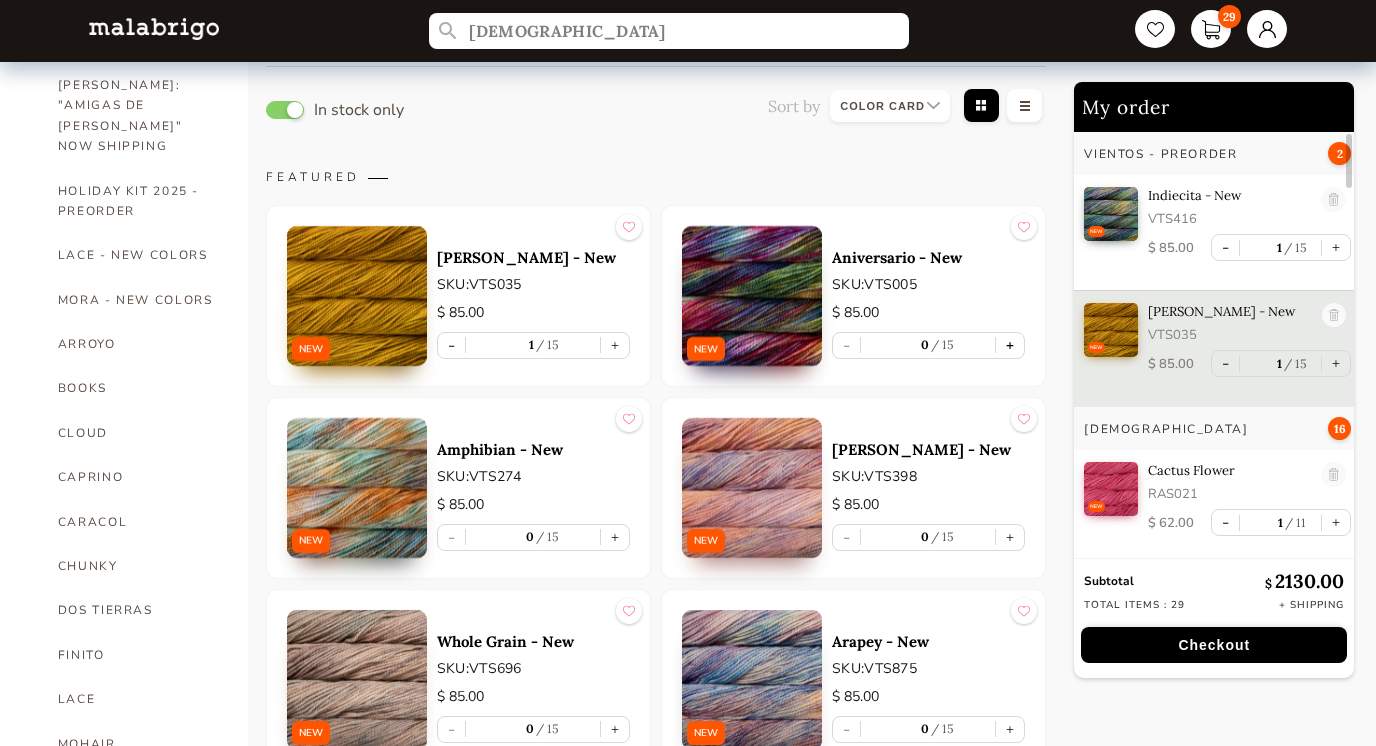 click on "+" at bounding box center [1010, 345] 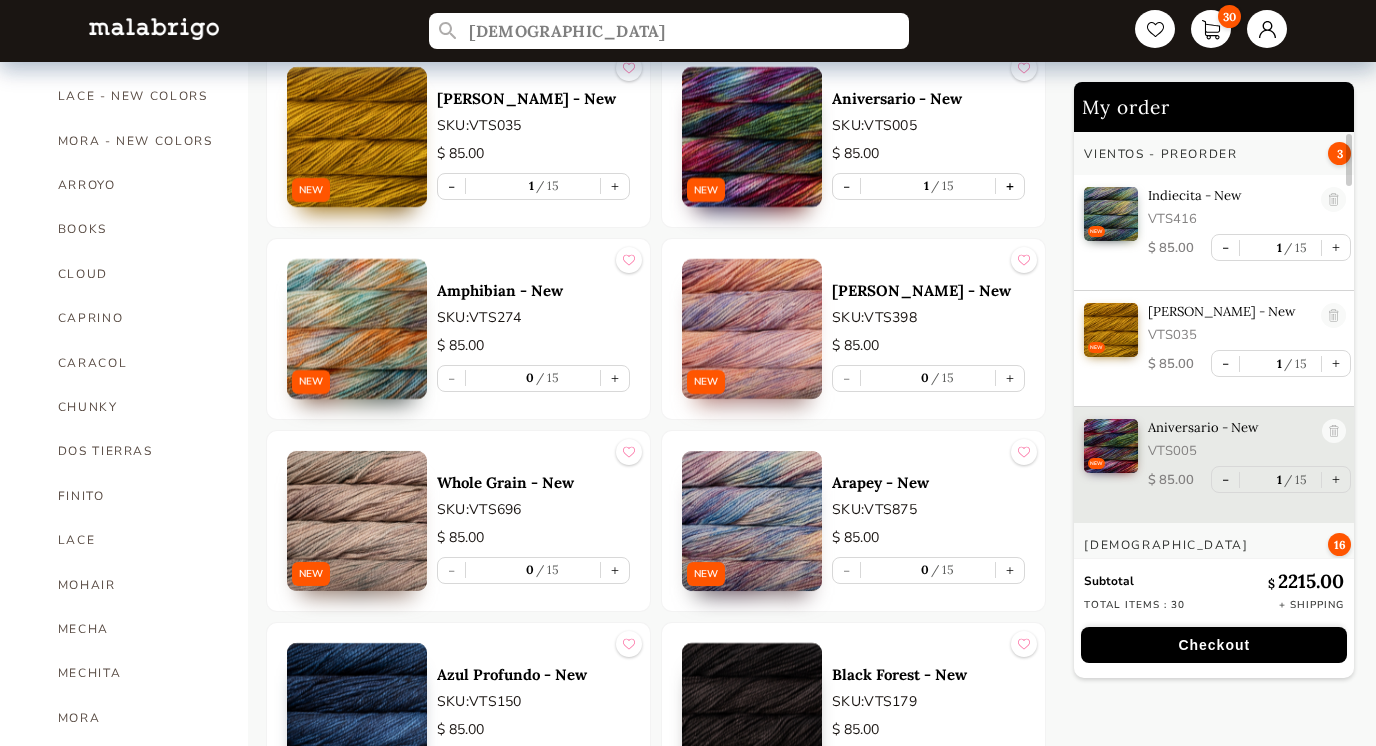 scroll, scrollTop: 539, scrollLeft: 0, axis: vertical 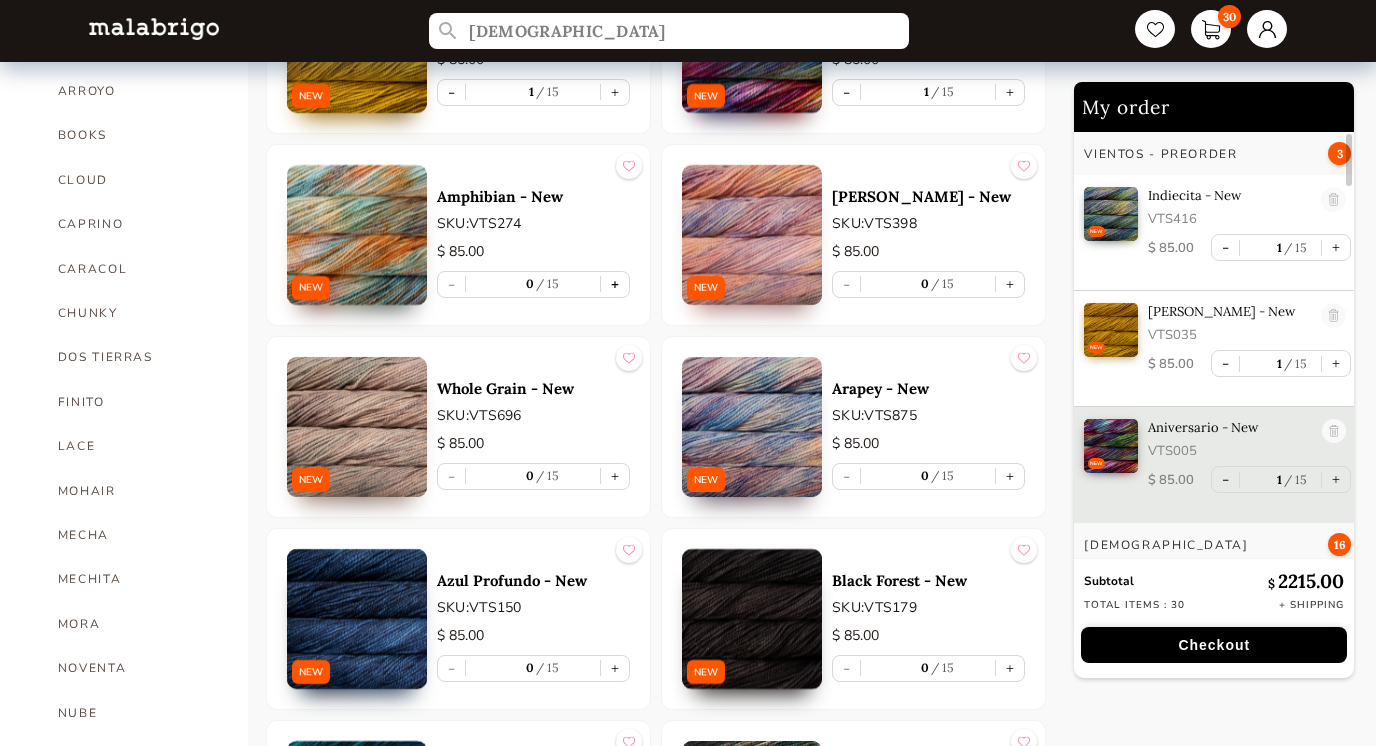 click on "+" at bounding box center (615, 284) 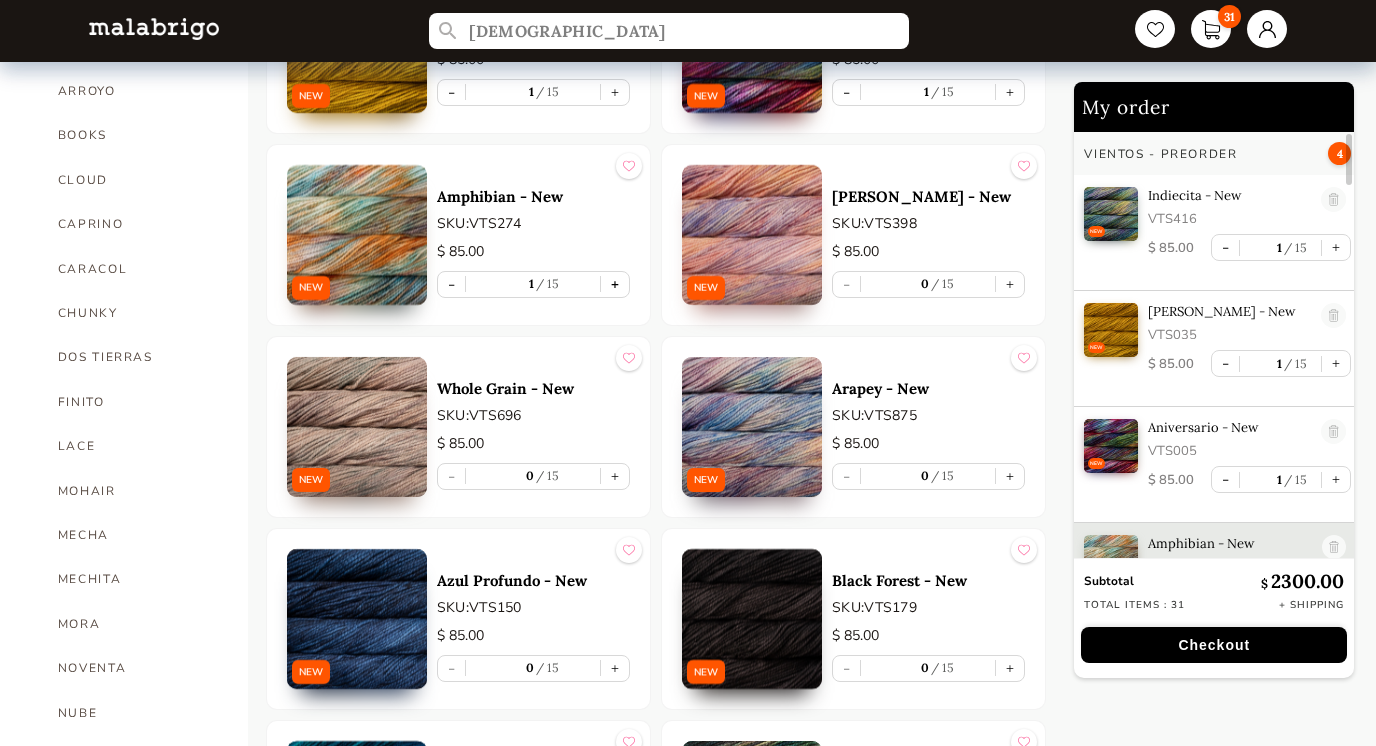 scroll, scrollTop: 16, scrollLeft: 0, axis: vertical 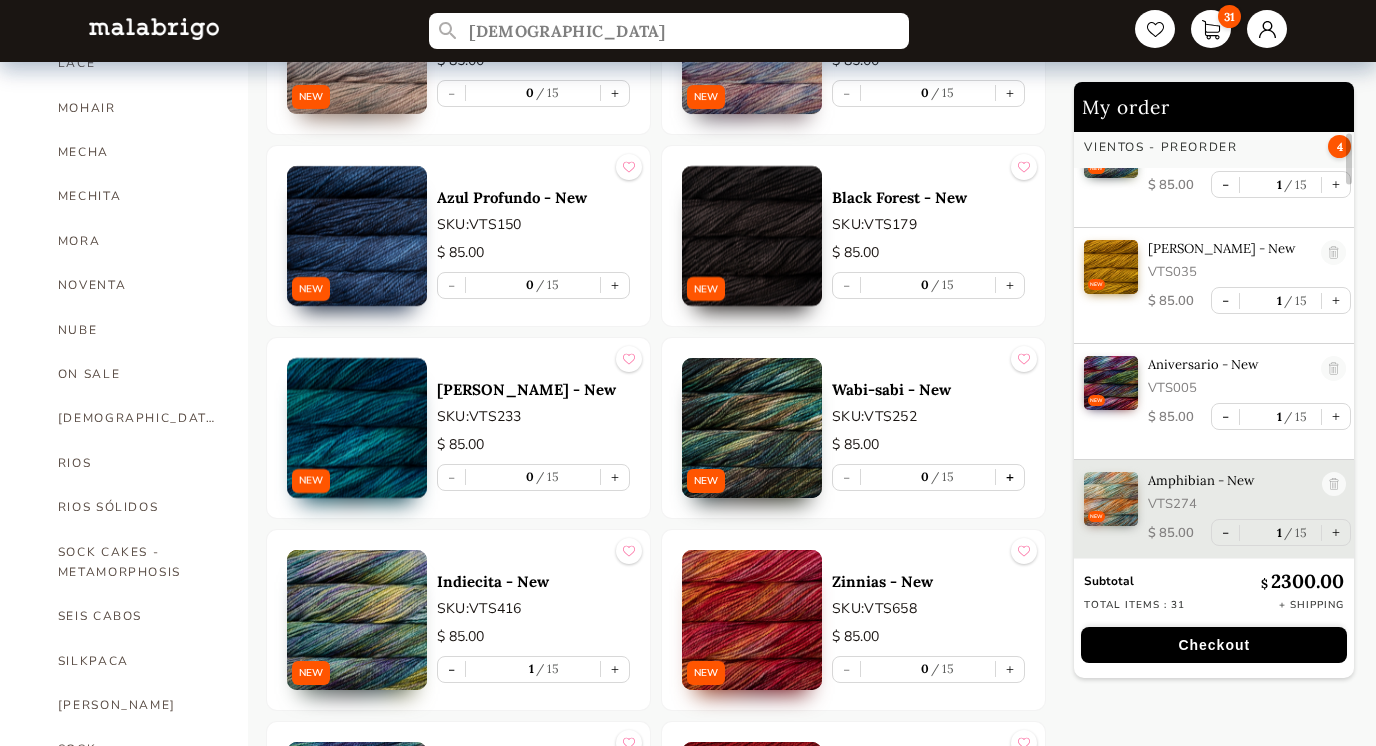 click on "+" at bounding box center [1010, 477] 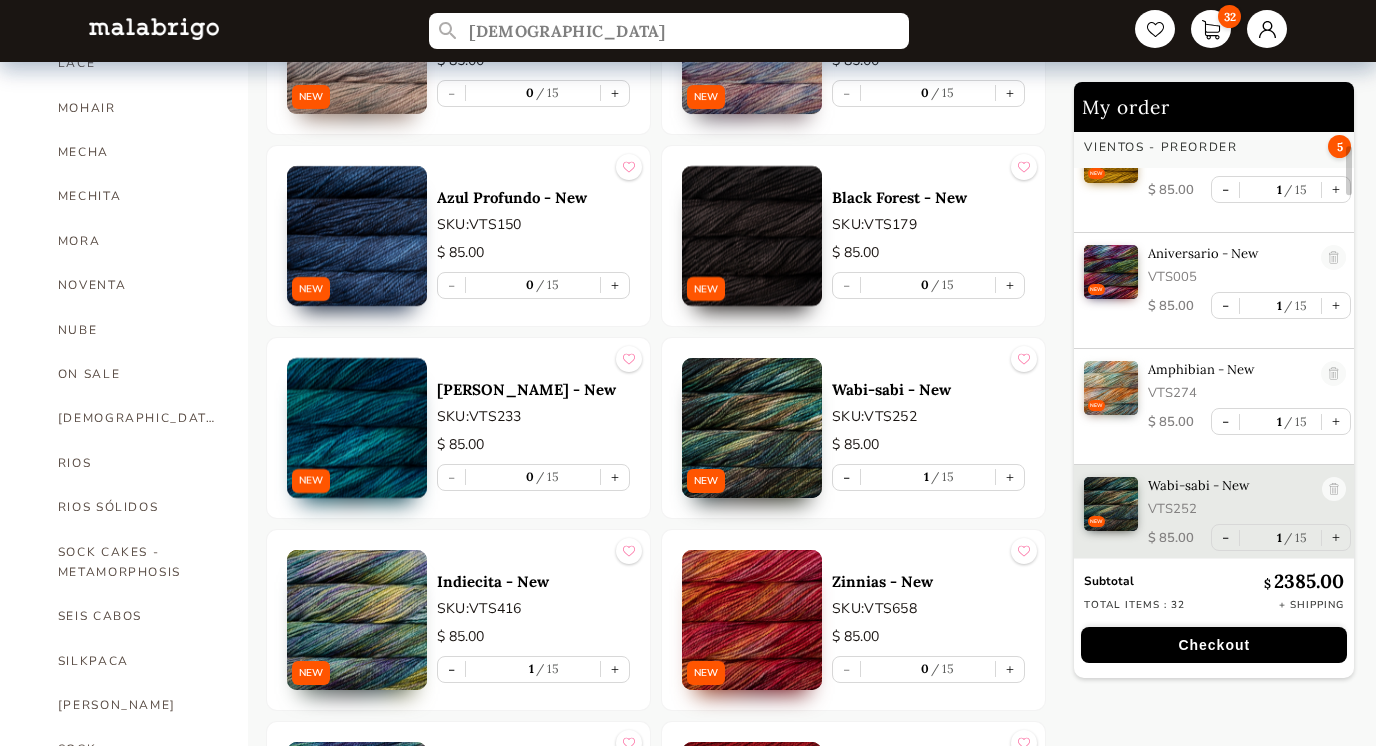 scroll, scrollTop: 172, scrollLeft: 0, axis: vertical 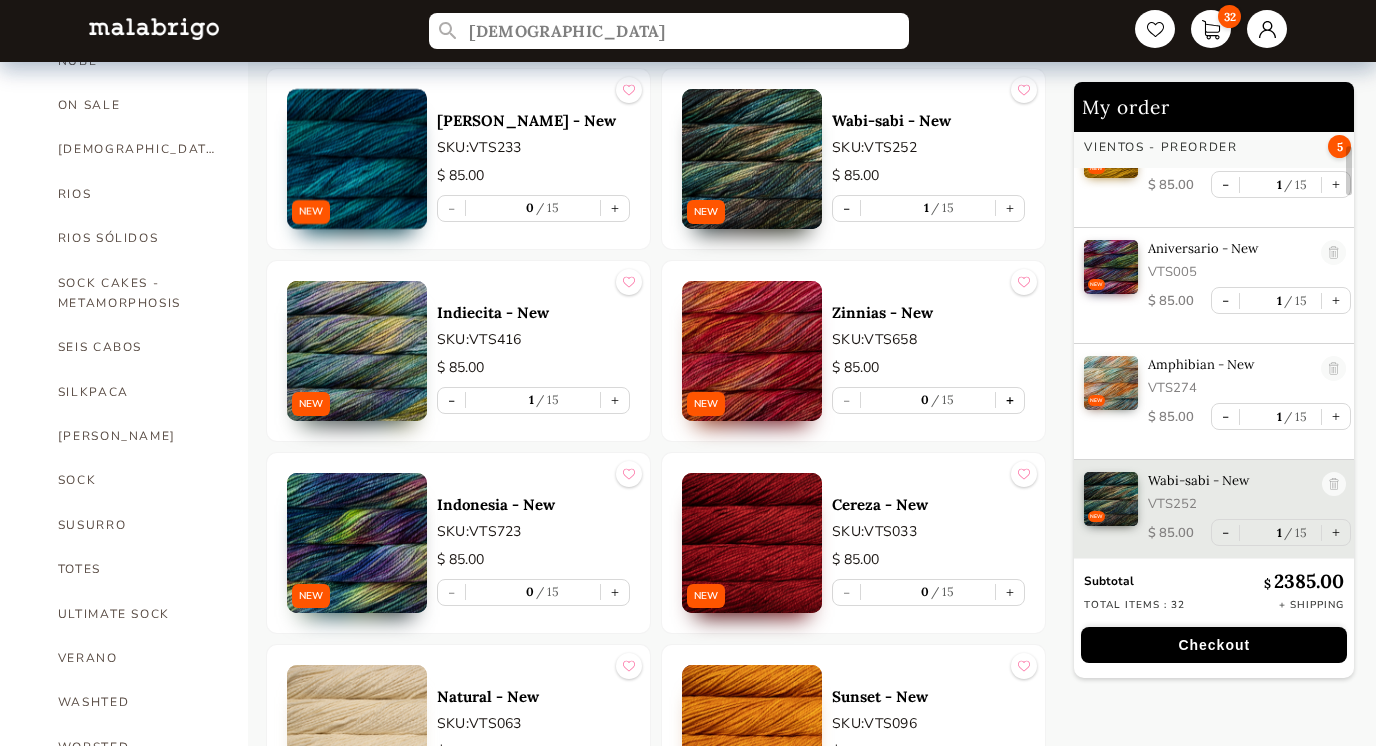 click on "+" at bounding box center [1010, 400] 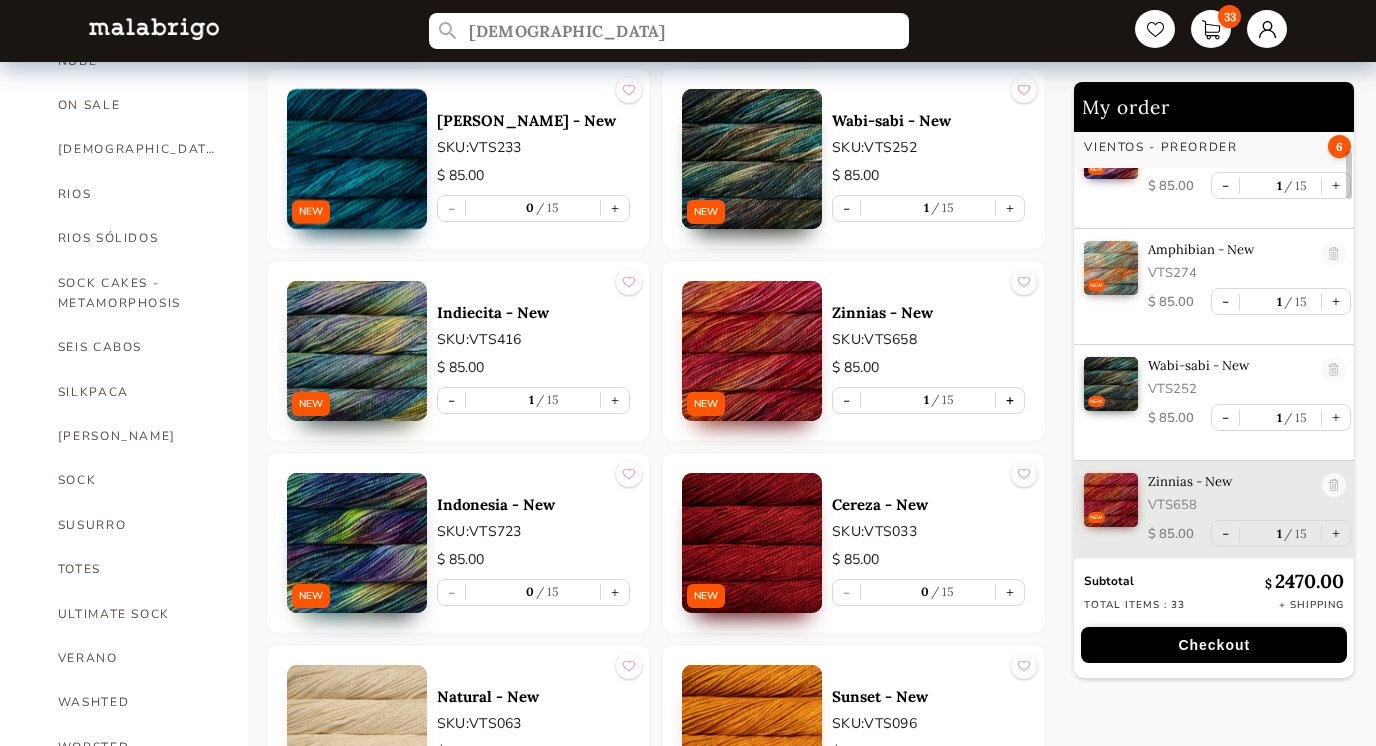 scroll, scrollTop: 288, scrollLeft: 0, axis: vertical 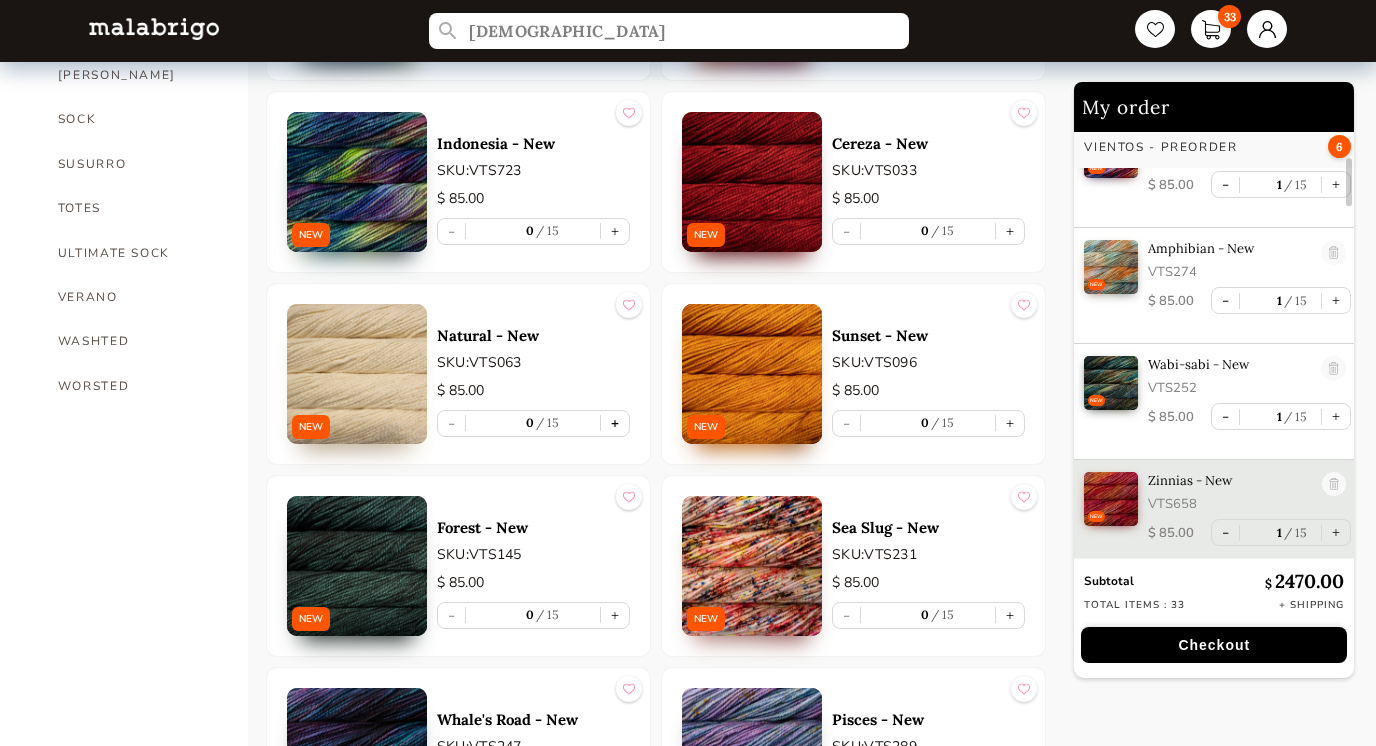 click on "+" at bounding box center [615, 423] 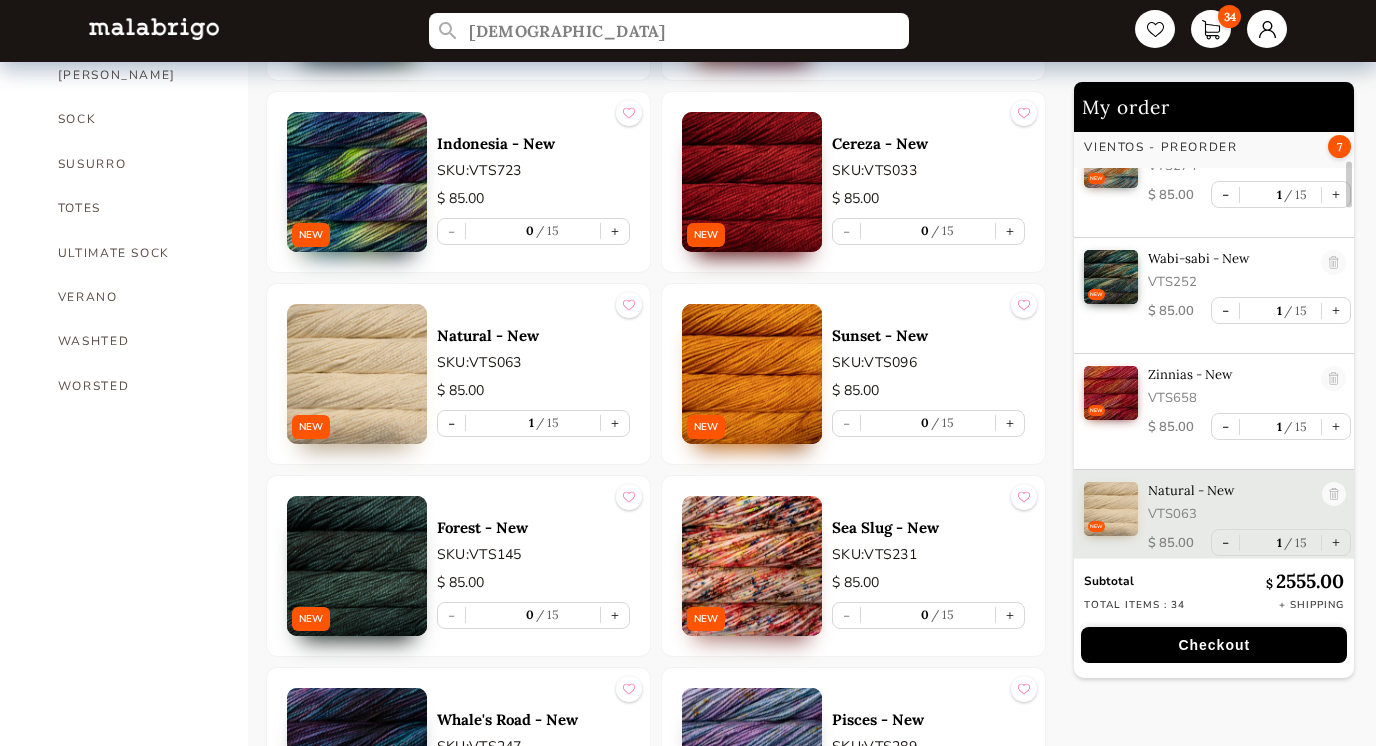 scroll, scrollTop: 404, scrollLeft: 0, axis: vertical 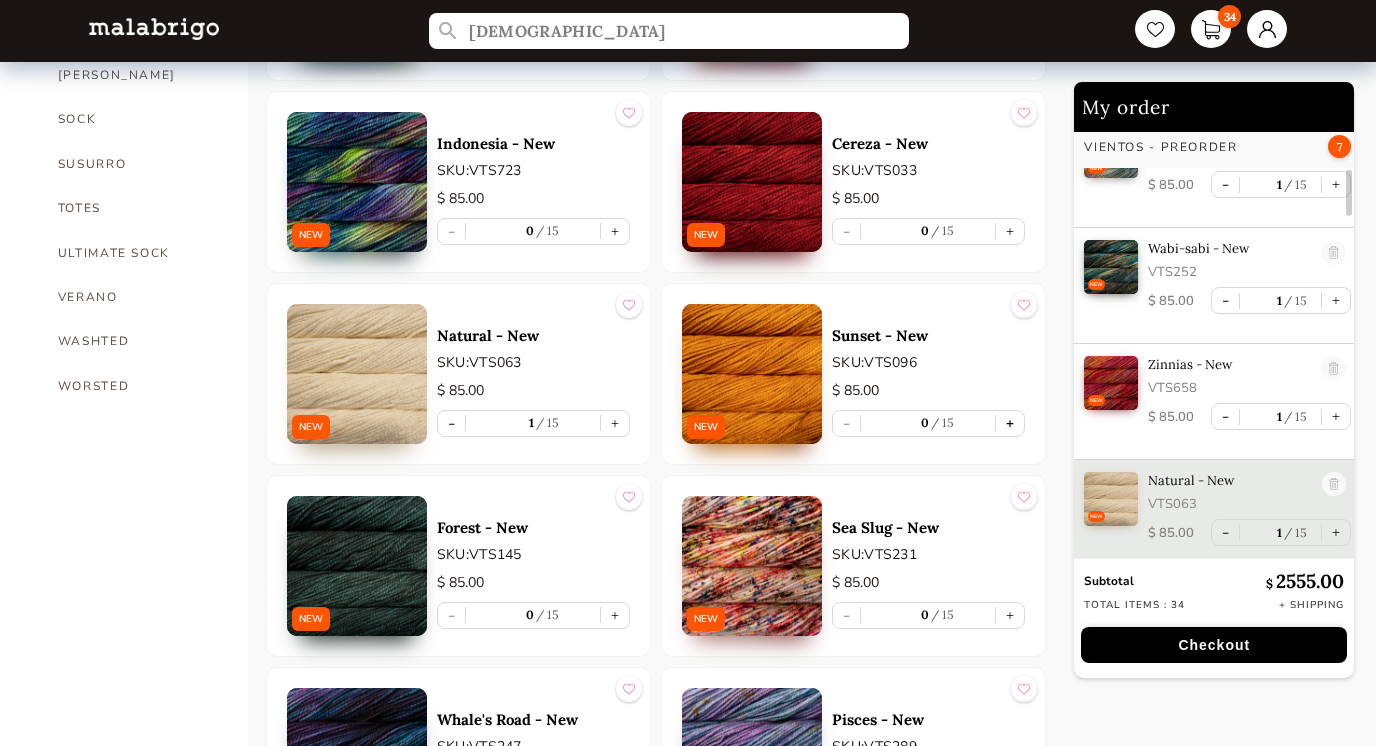 click on "+" at bounding box center (1010, 423) 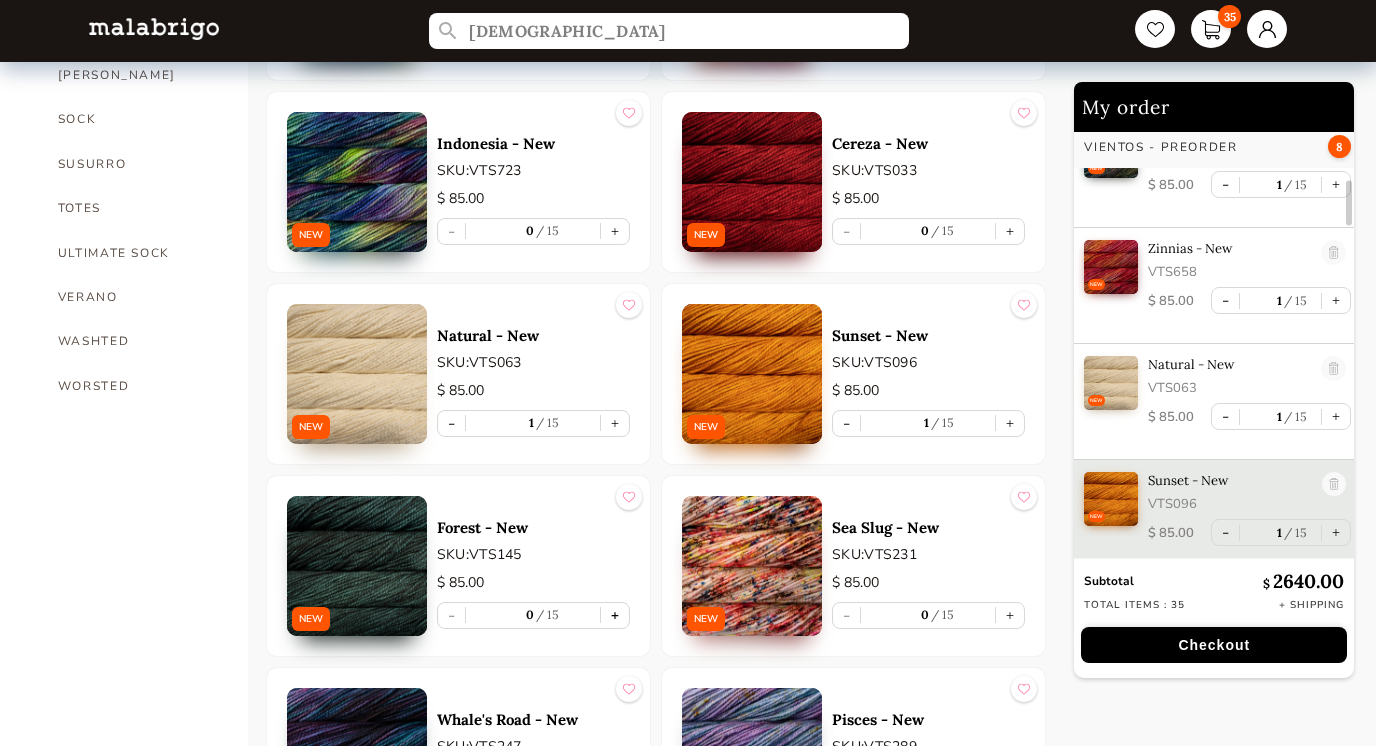 click on "+" at bounding box center [615, 615] 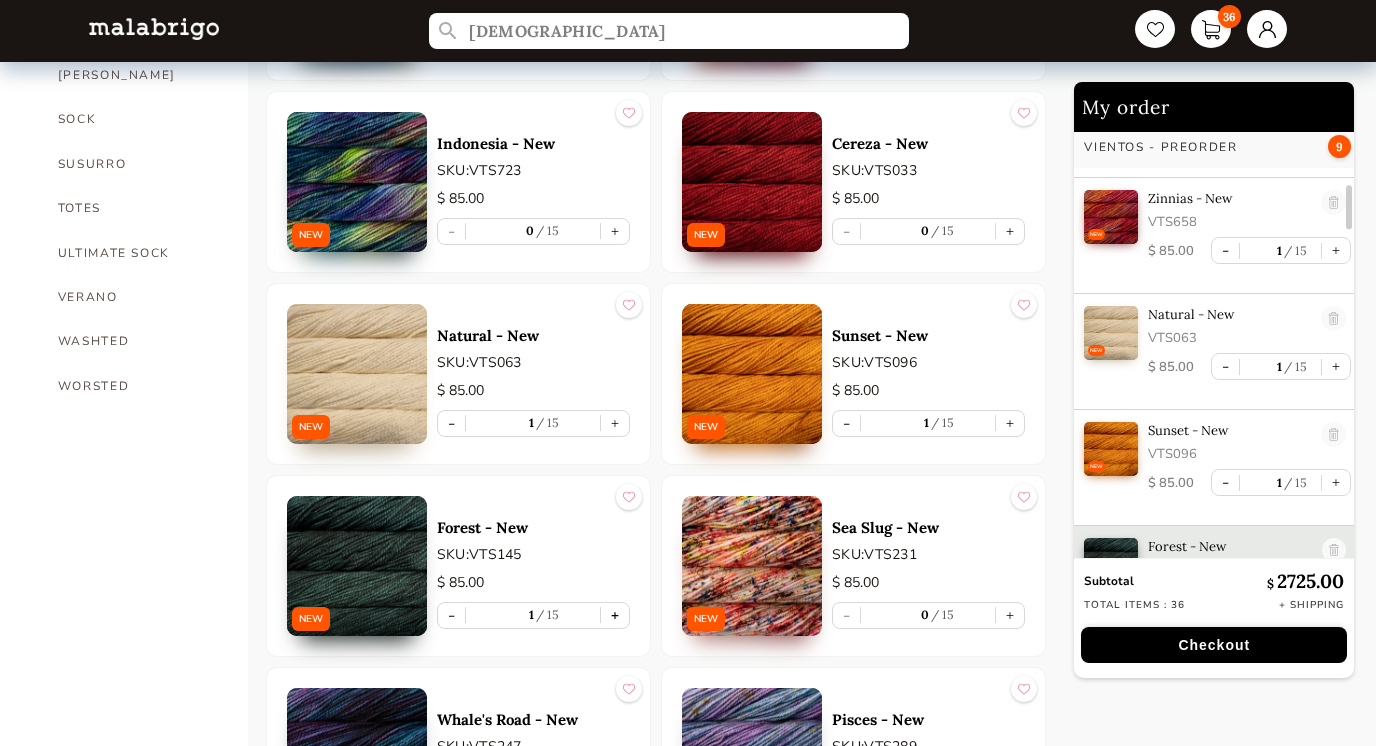scroll, scrollTop: 636, scrollLeft: 0, axis: vertical 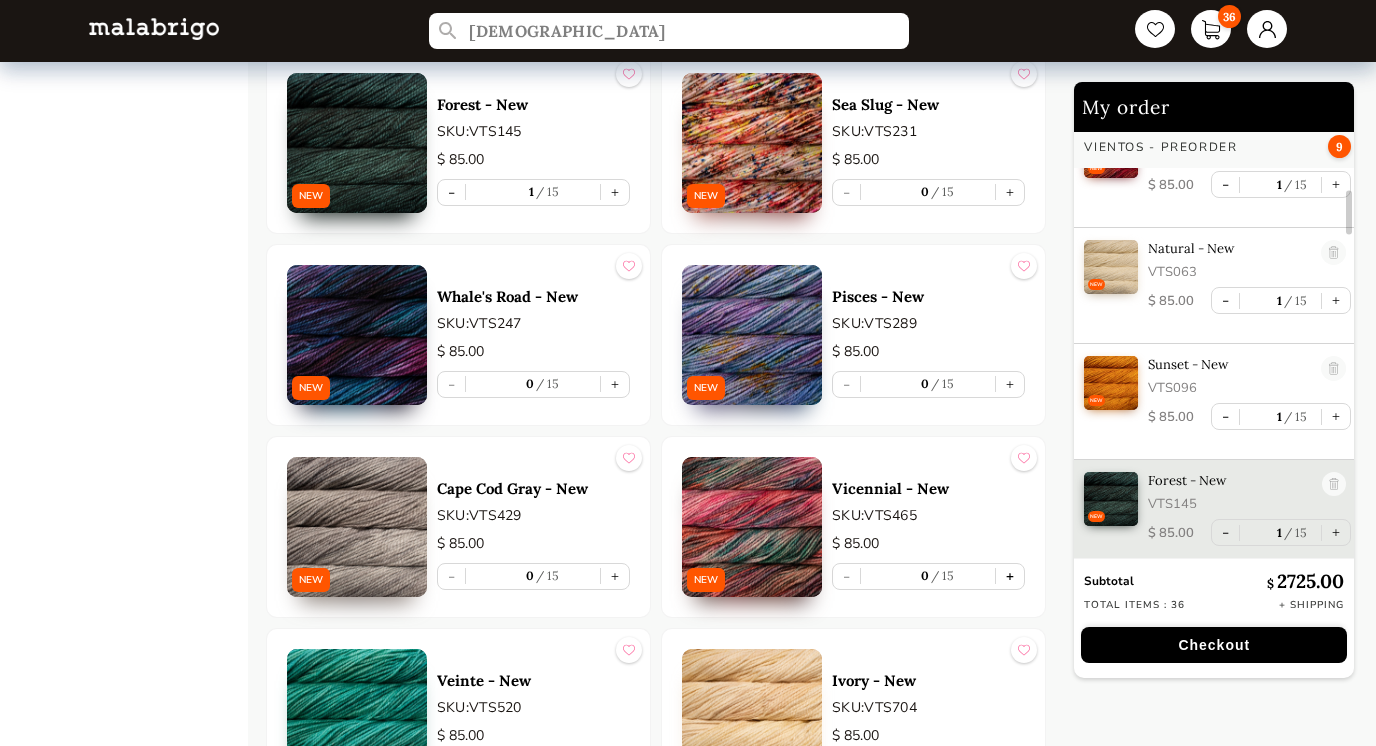 click on "+" at bounding box center (1010, 576) 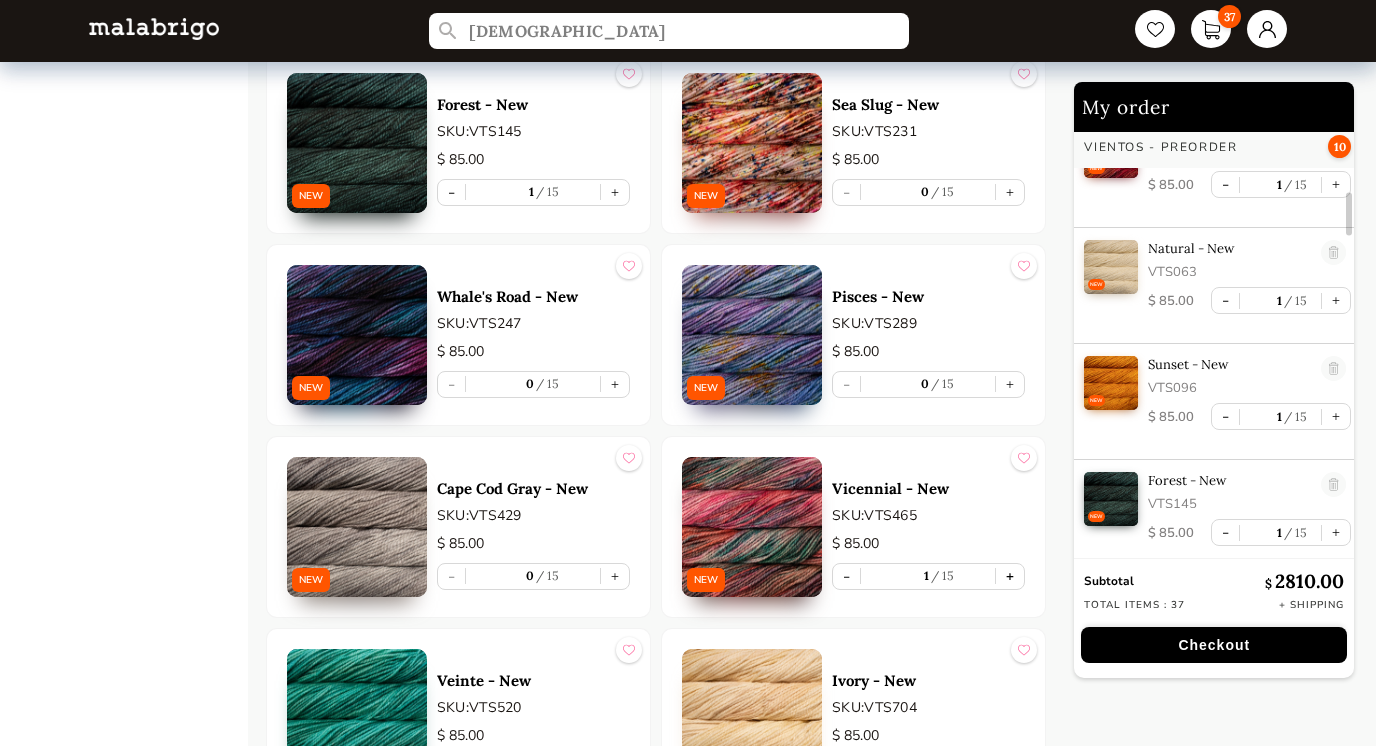 scroll, scrollTop: 751, scrollLeft: 0, axis: vertical 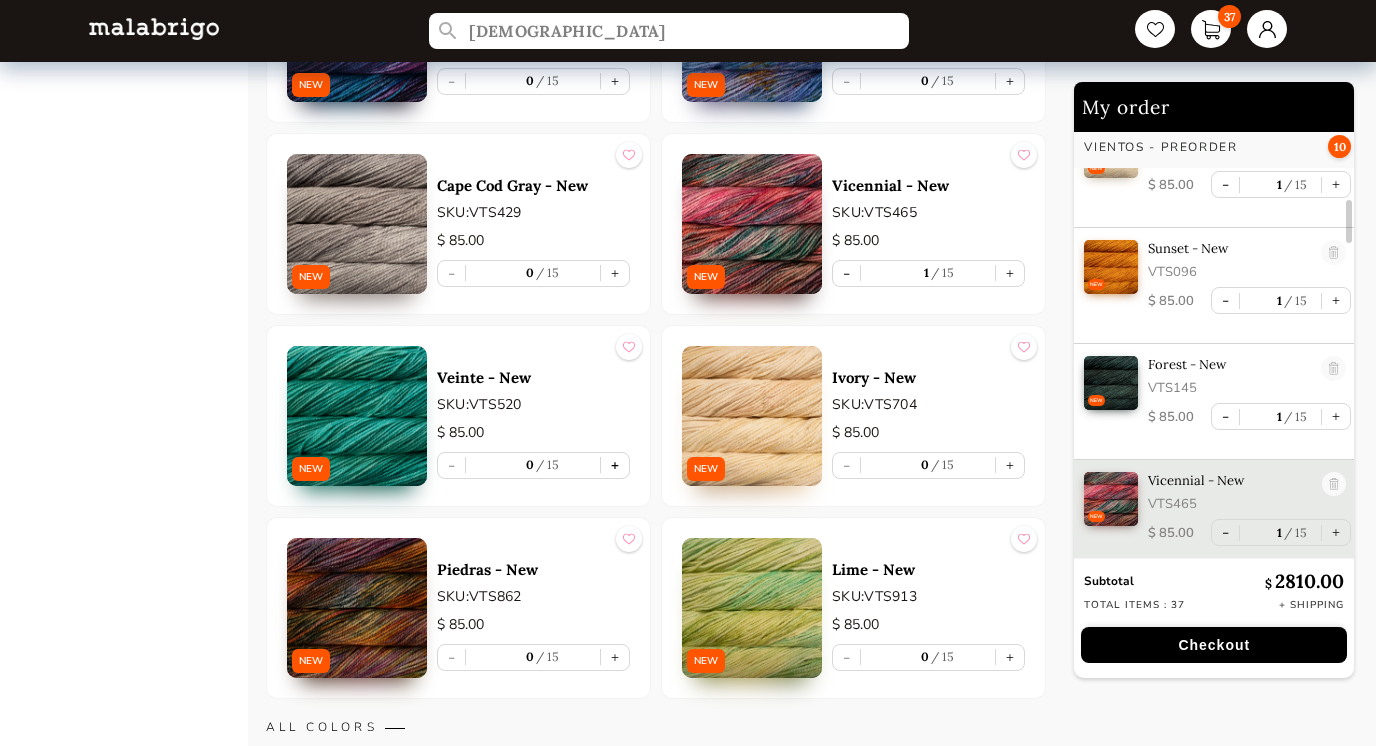 click on "+" at bounding box center [615, 465] 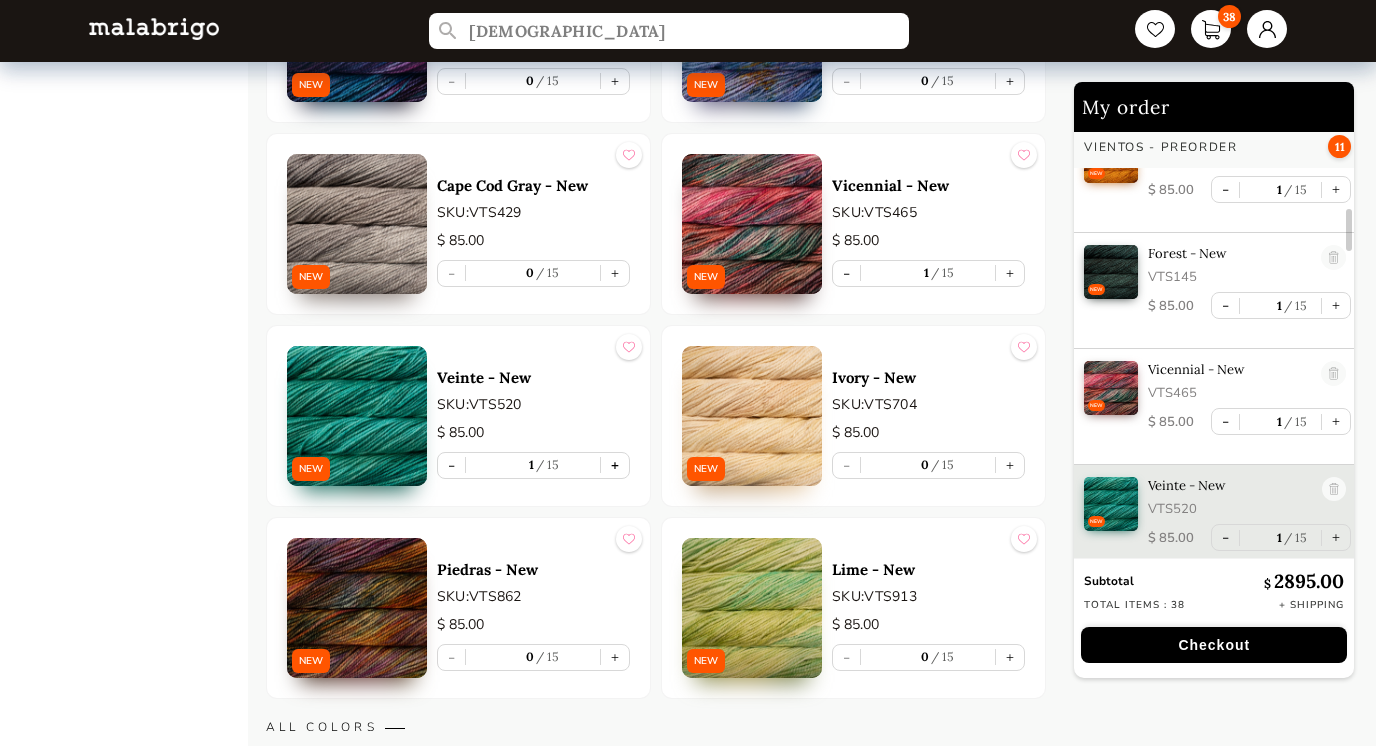 scroll 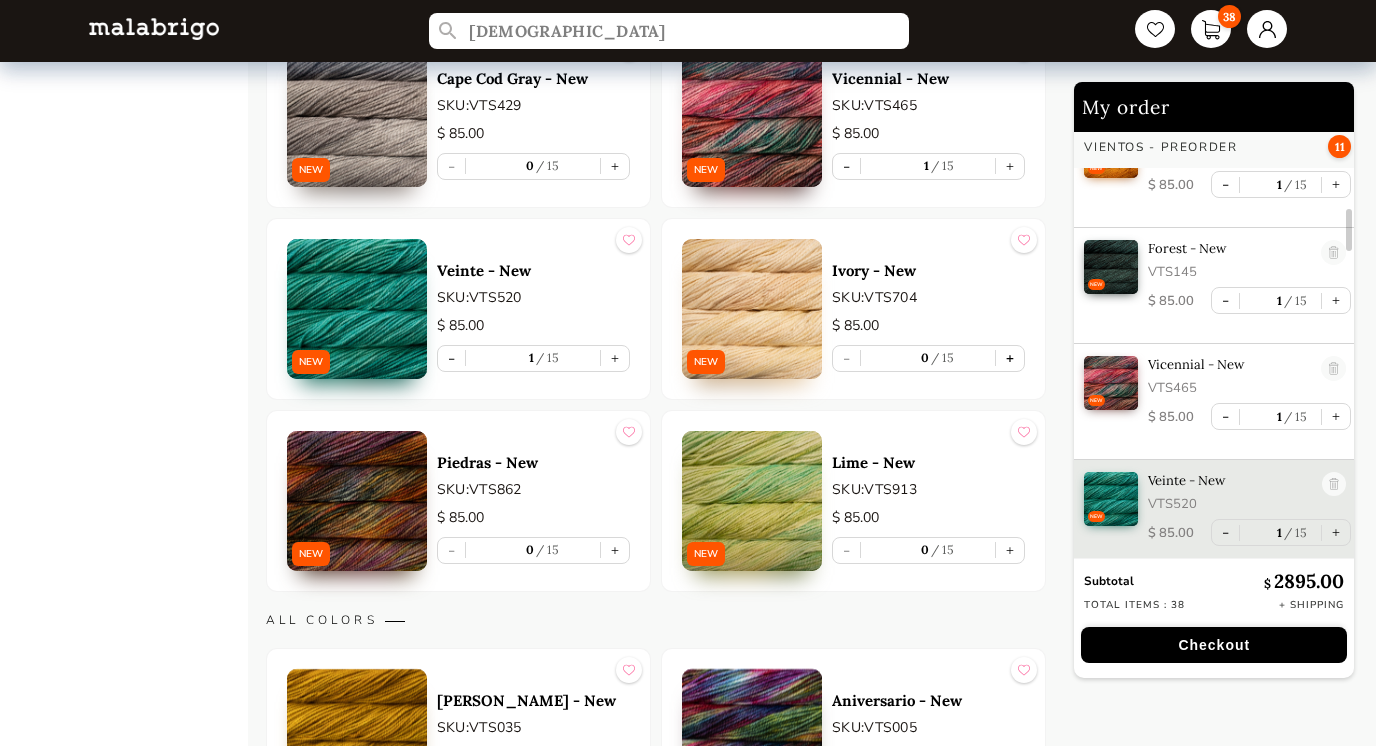 click on "+" at bounding box center [1010, 358] 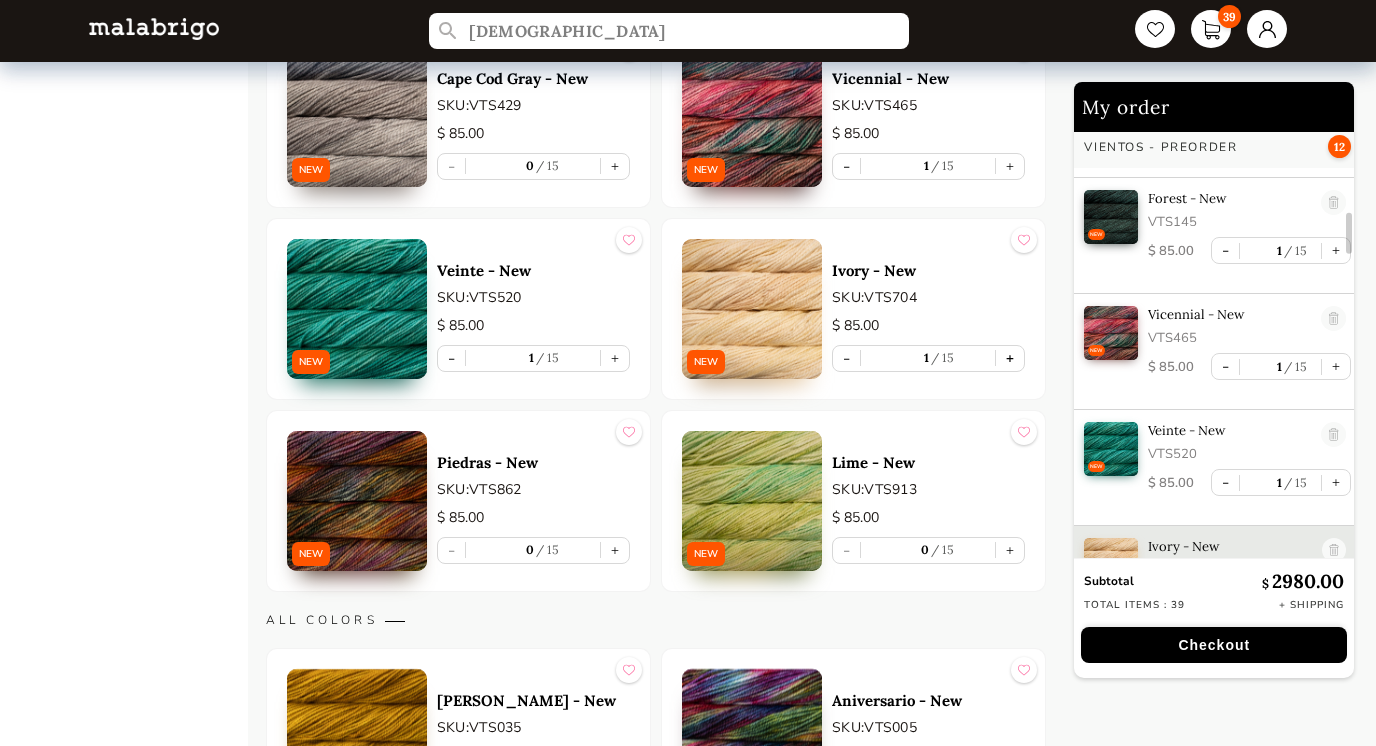 scroll, scrollTop: 984, scrollLeft: 0, axis: vertical 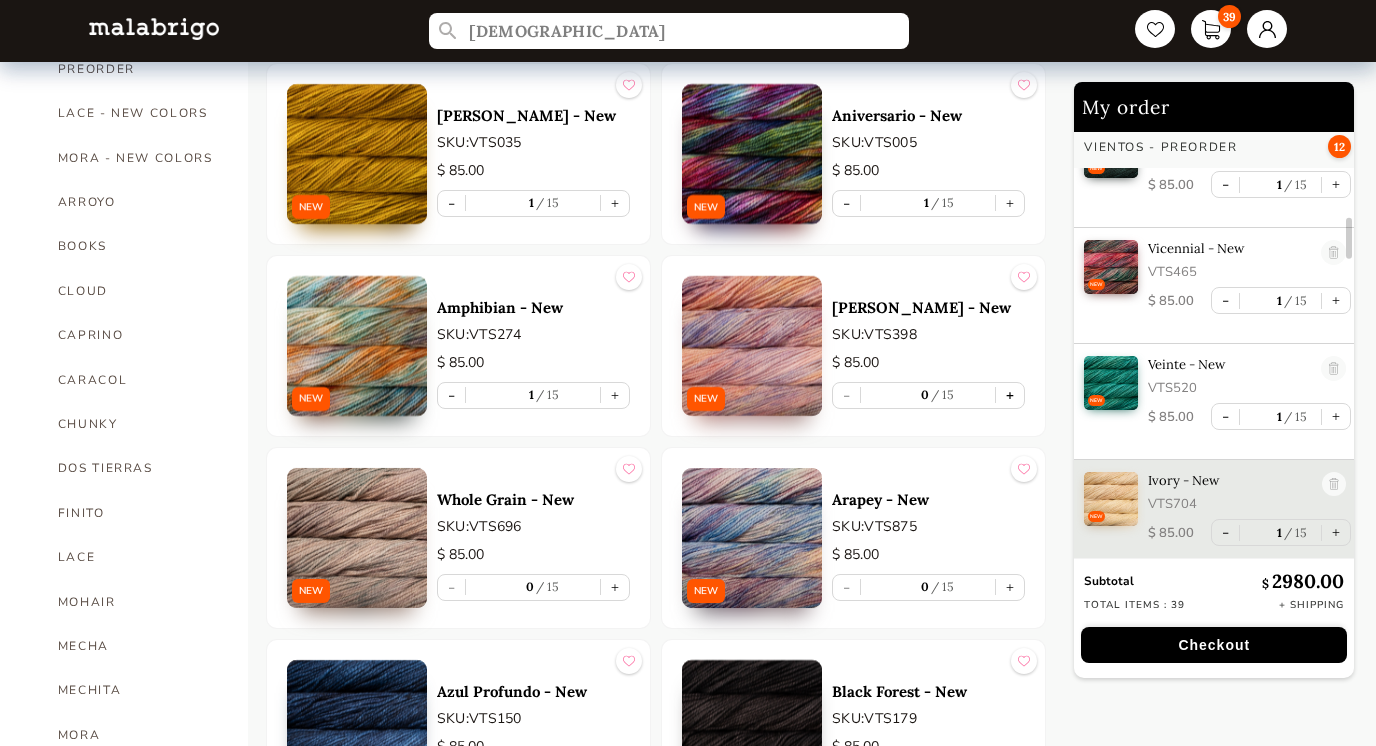 click on "+" at bounding box center (1010, 395) 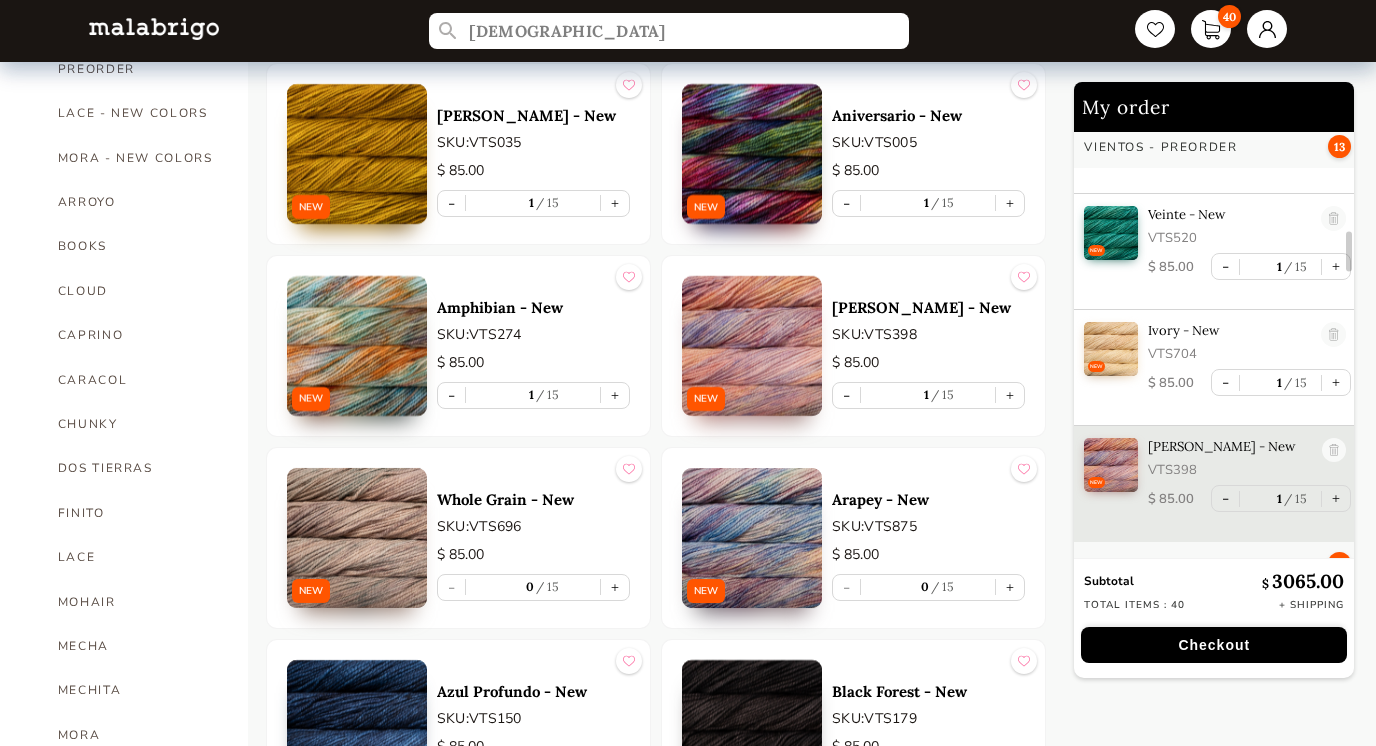 scroll, scrollTop: 1167, scrollLeft: 0, axis: vertical 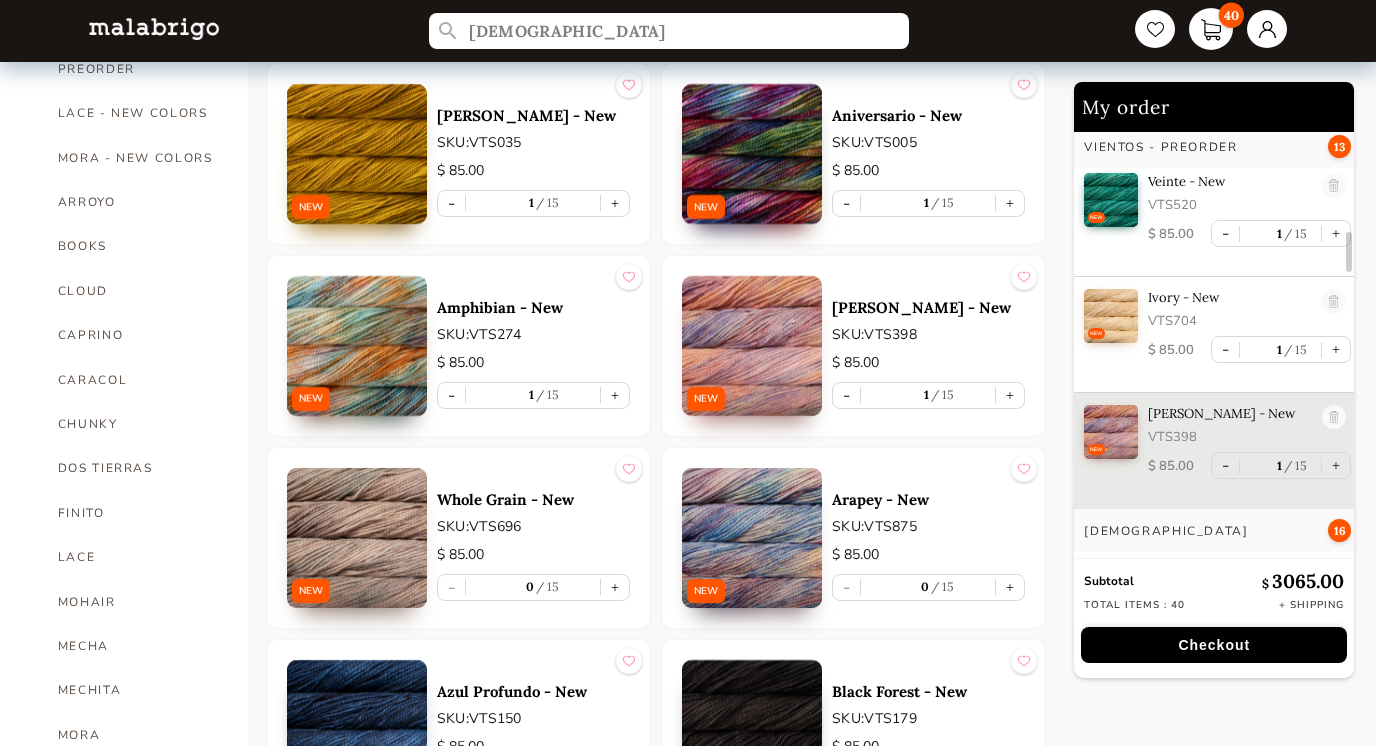 click on "40" at bounding box center (1211, 29) 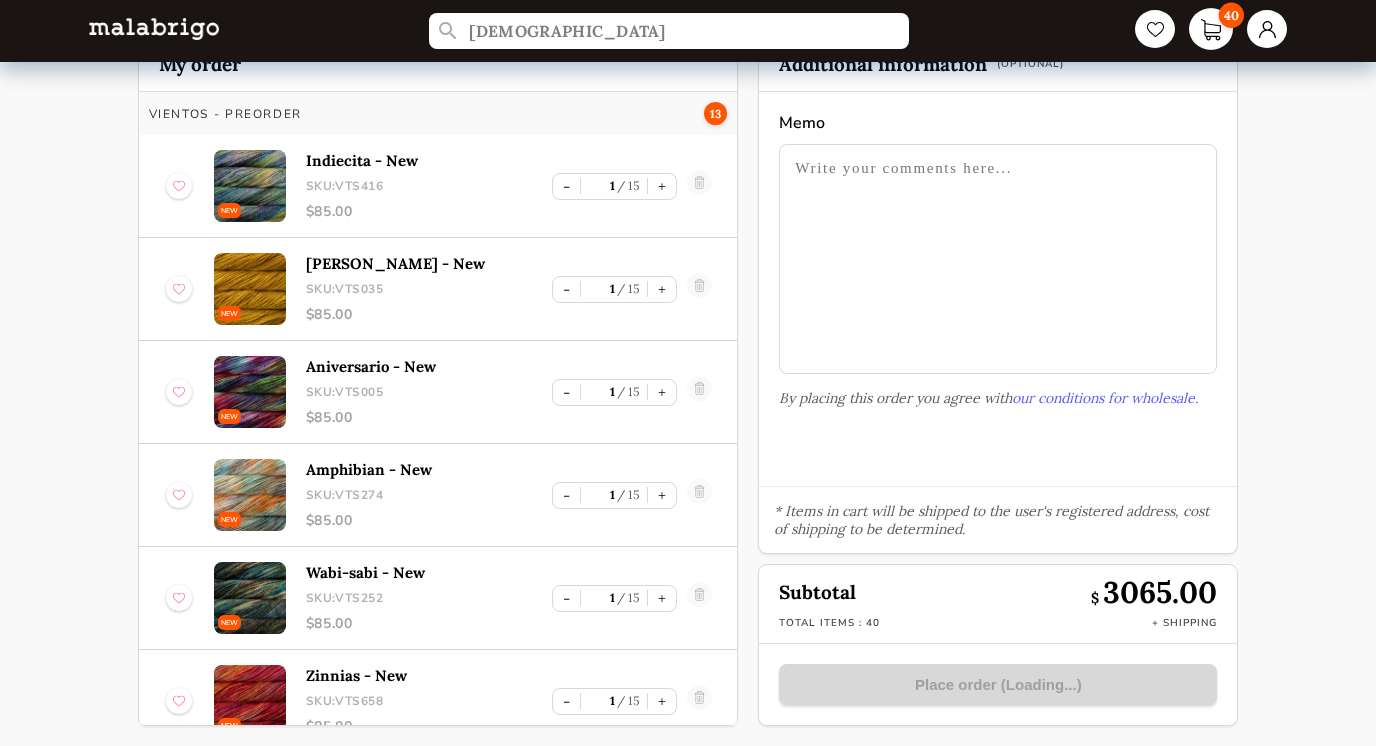 scroll, scrollTop: 126, scrollLeft: 0, axis: vertical 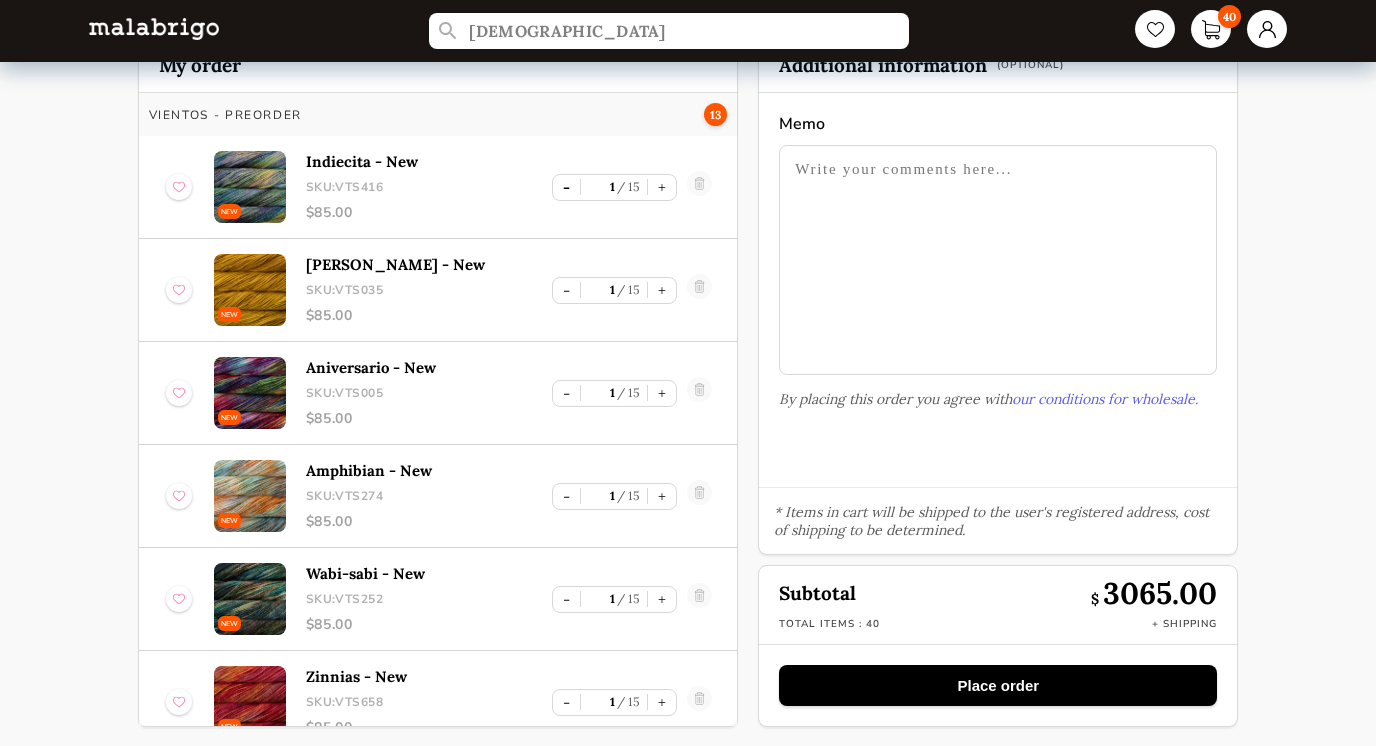 click on "-" at bounding box center [566, 187] 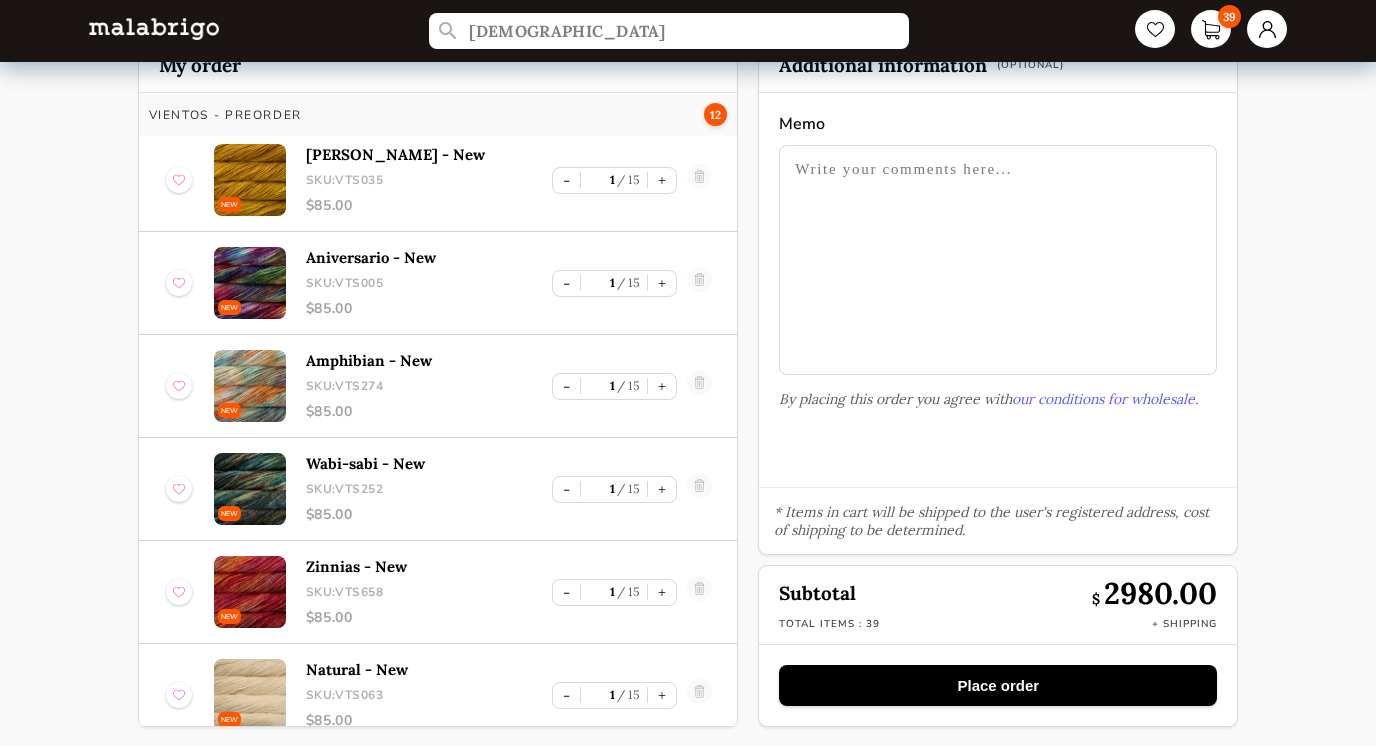 scroll, scrollTop: 0, scrollLeft: 0, axis: both 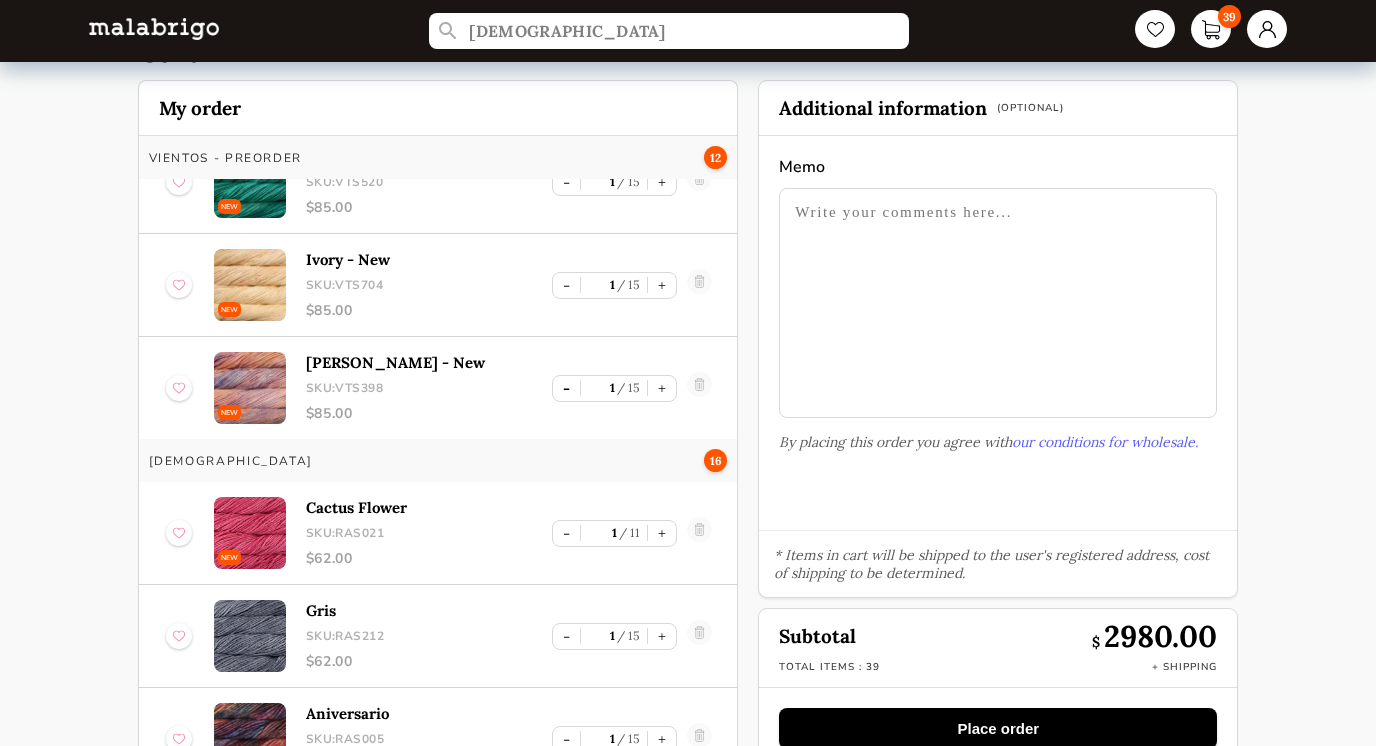 click on "-" at bounding box center [566, 388] 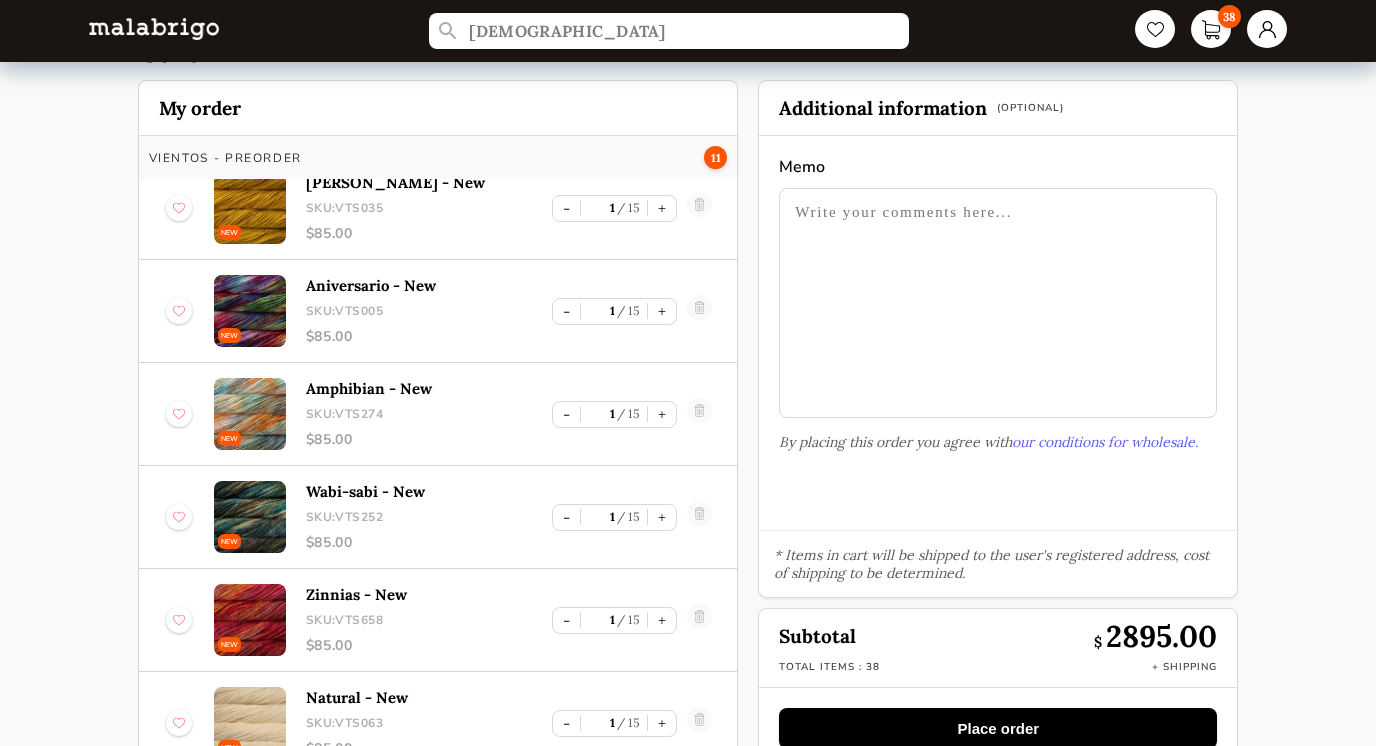 scroll, scrollTop: 0, scrollLeft: 0, axis: both 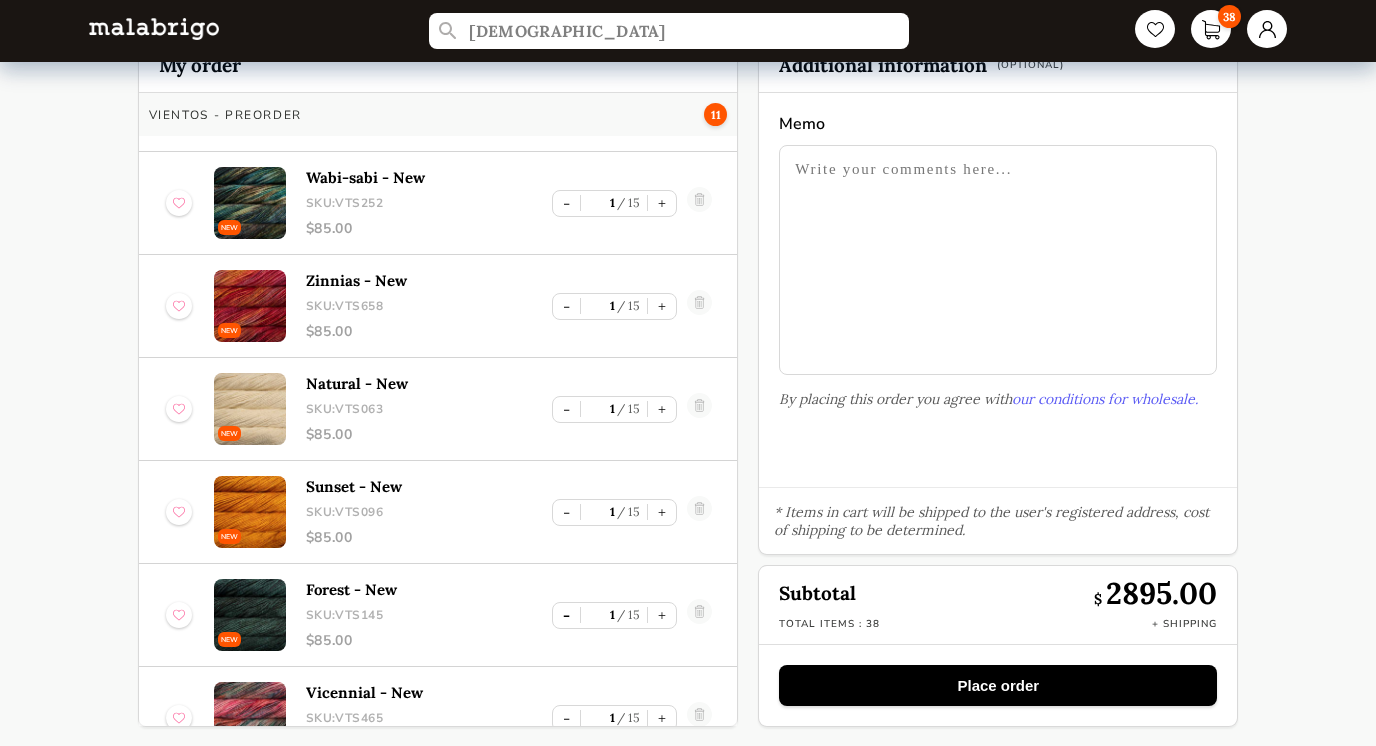 click on "-" at bounding box center [566, 615] 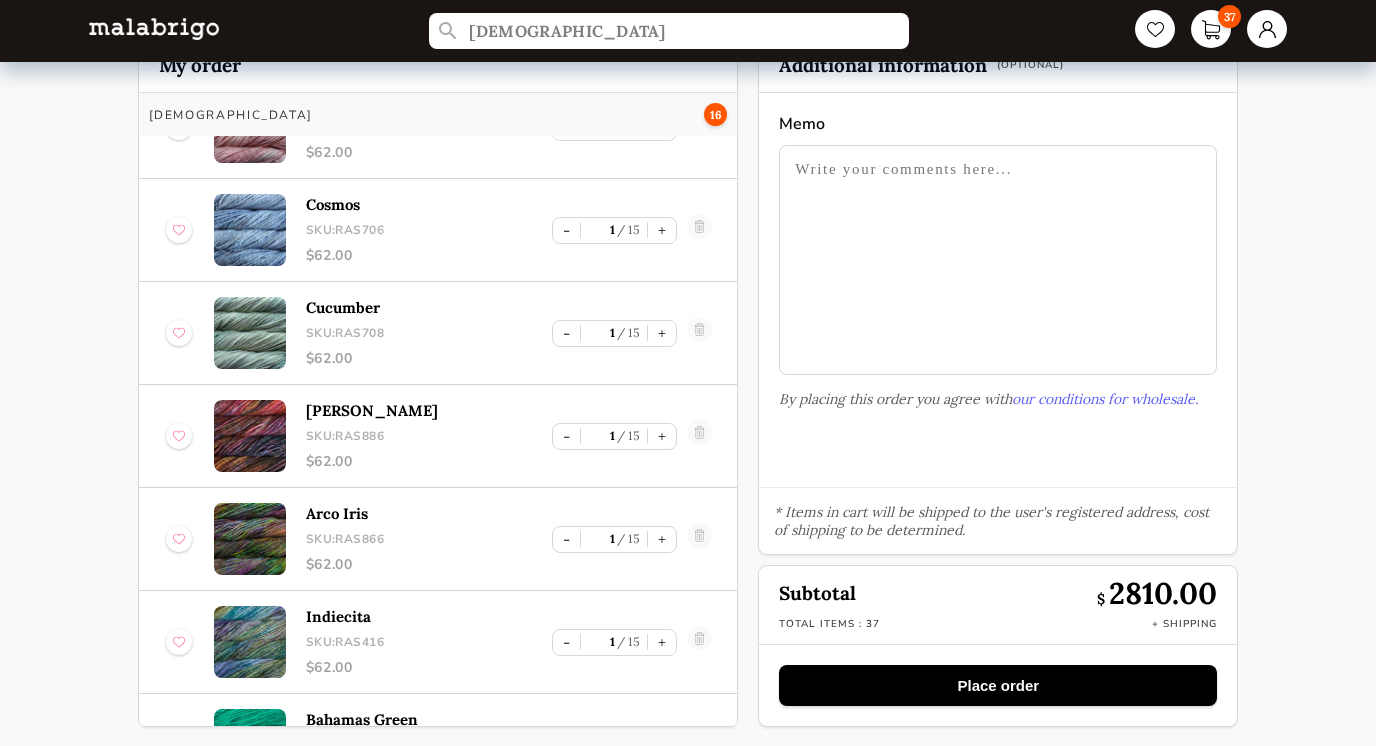 scroll, scrollTop: 2062, scrollLeft: 0, axis: vertical 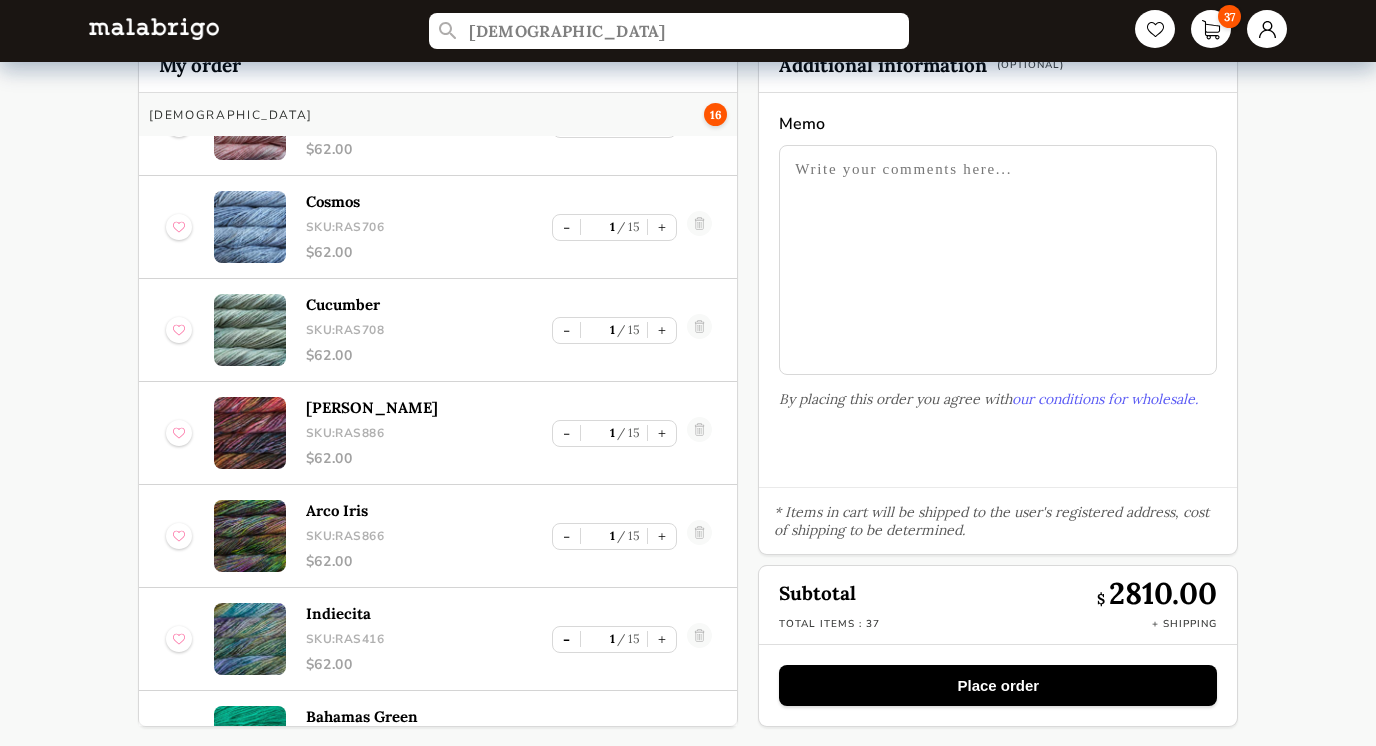 click on "-" at bounding box center [566, 639] 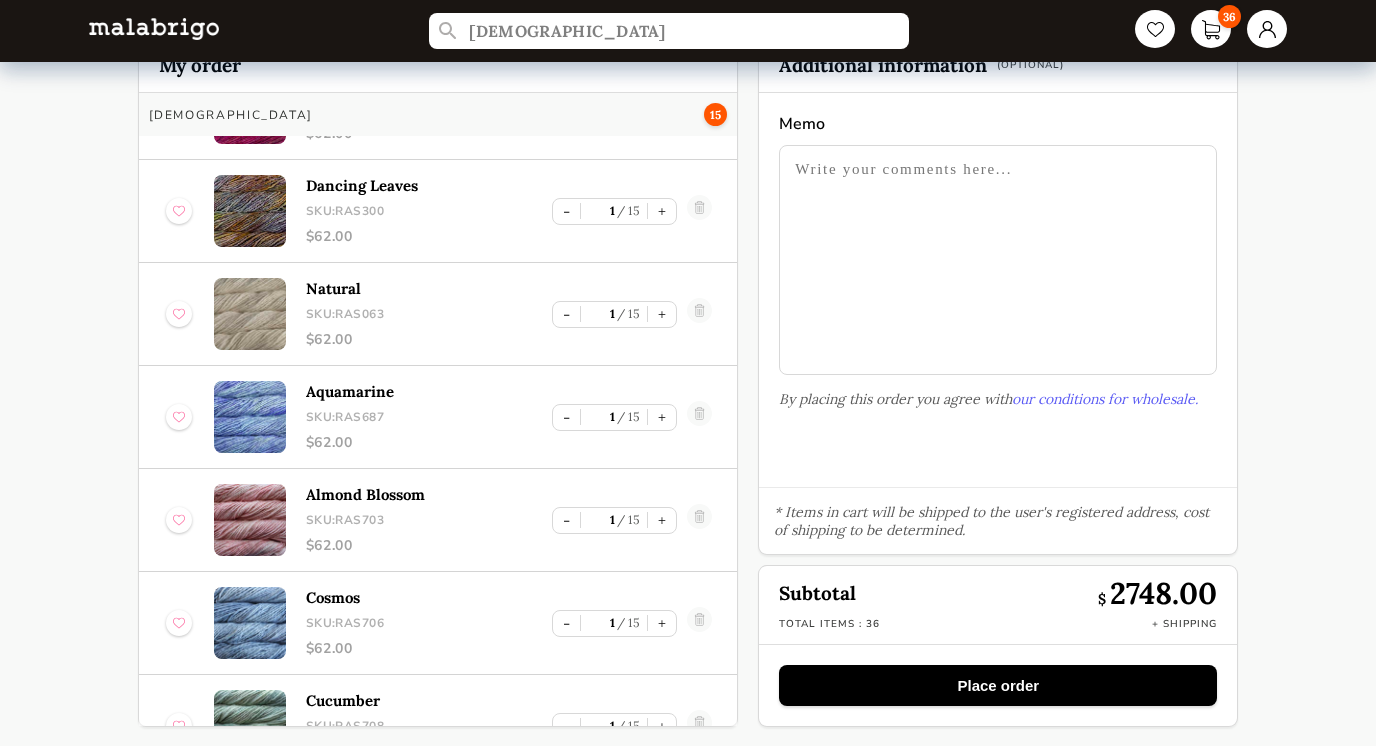 scroll, scrollTop: 1669, scrollLeft: 0, axis: vertical 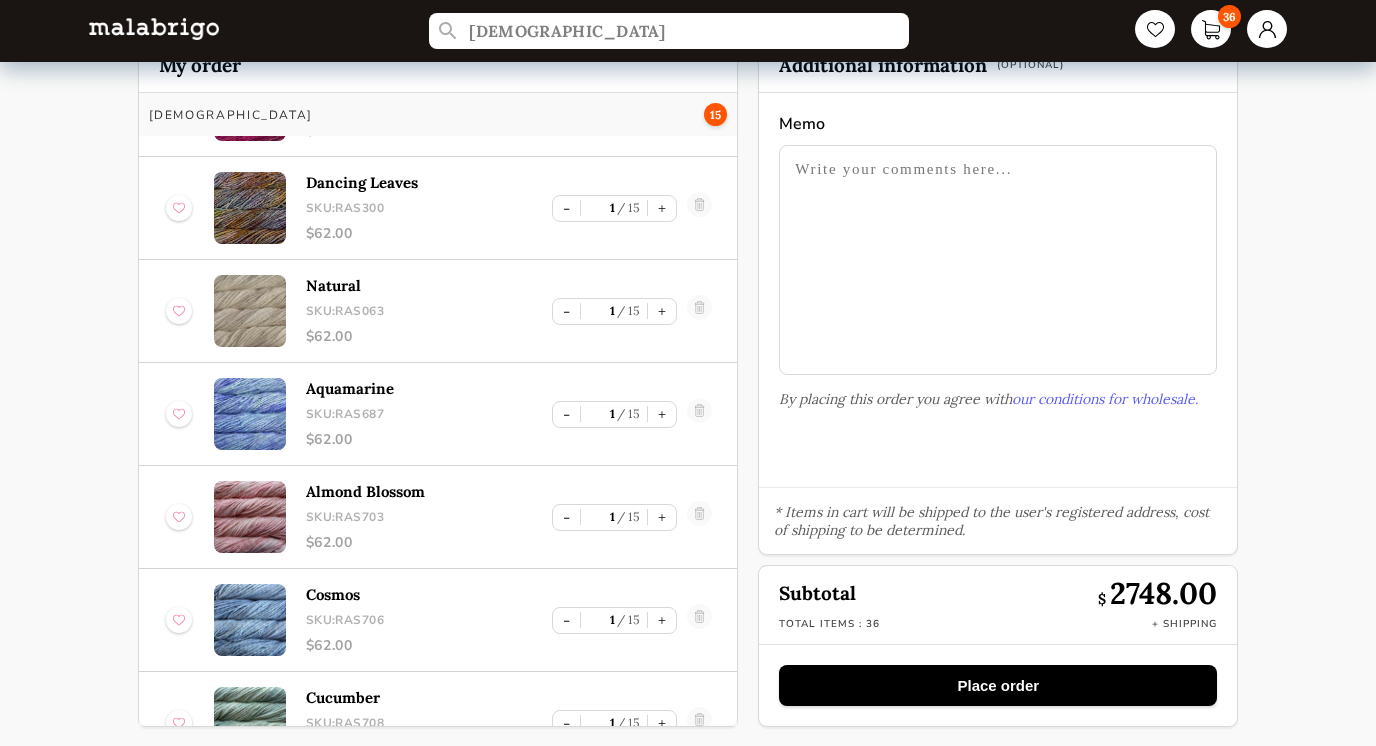 click at bounding box center [250, 208] 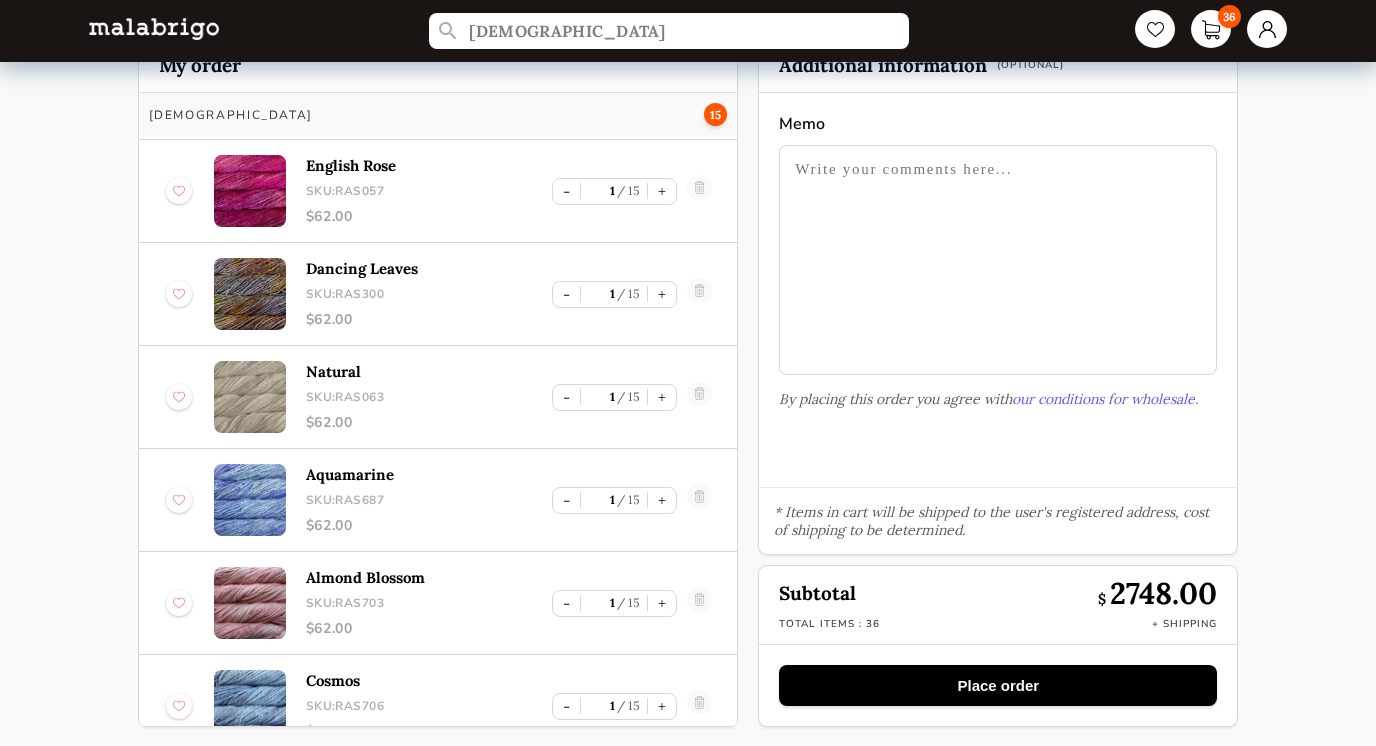scroll, scrollTop: 1574, scrollLeft: 0, axis: vertical 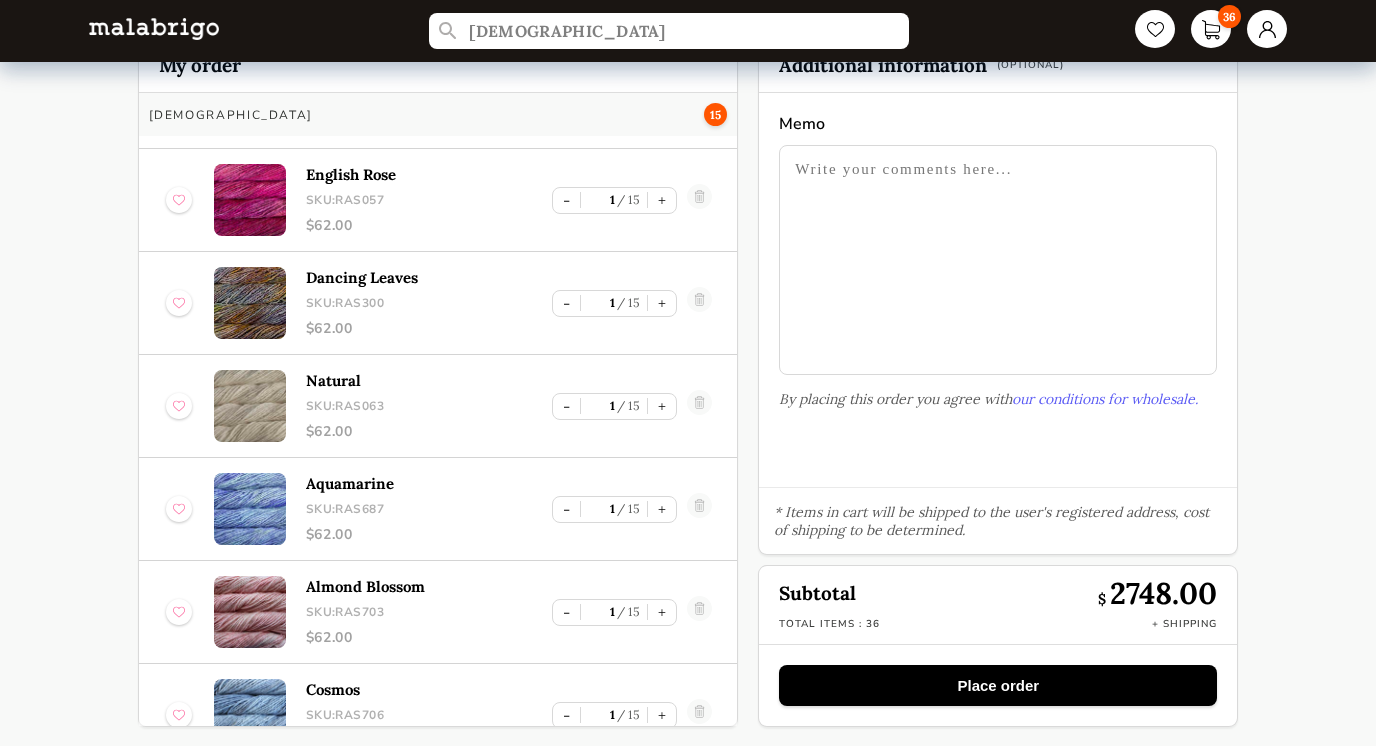 click at bounding box center [250, 303] 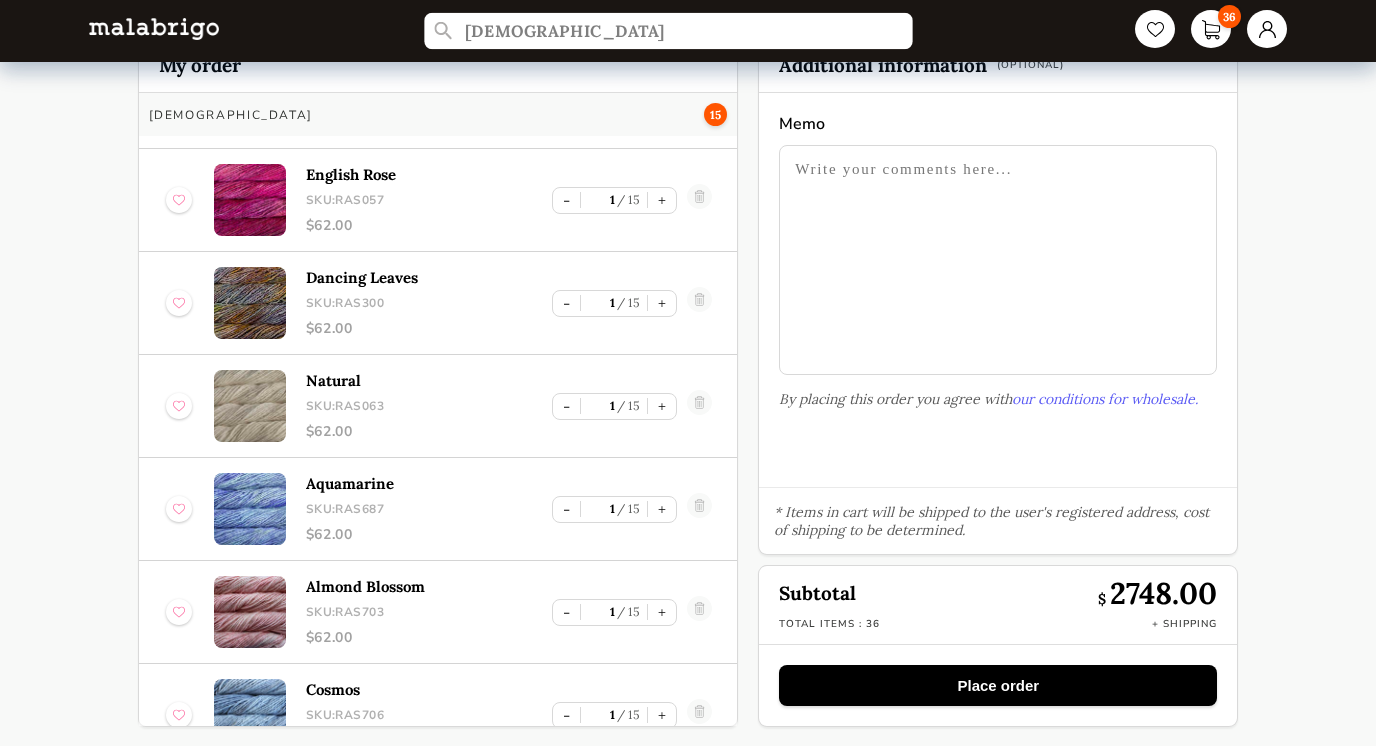 click on "[DEMOGRAPHIC_DATA]" at bounding box center (669, 31) 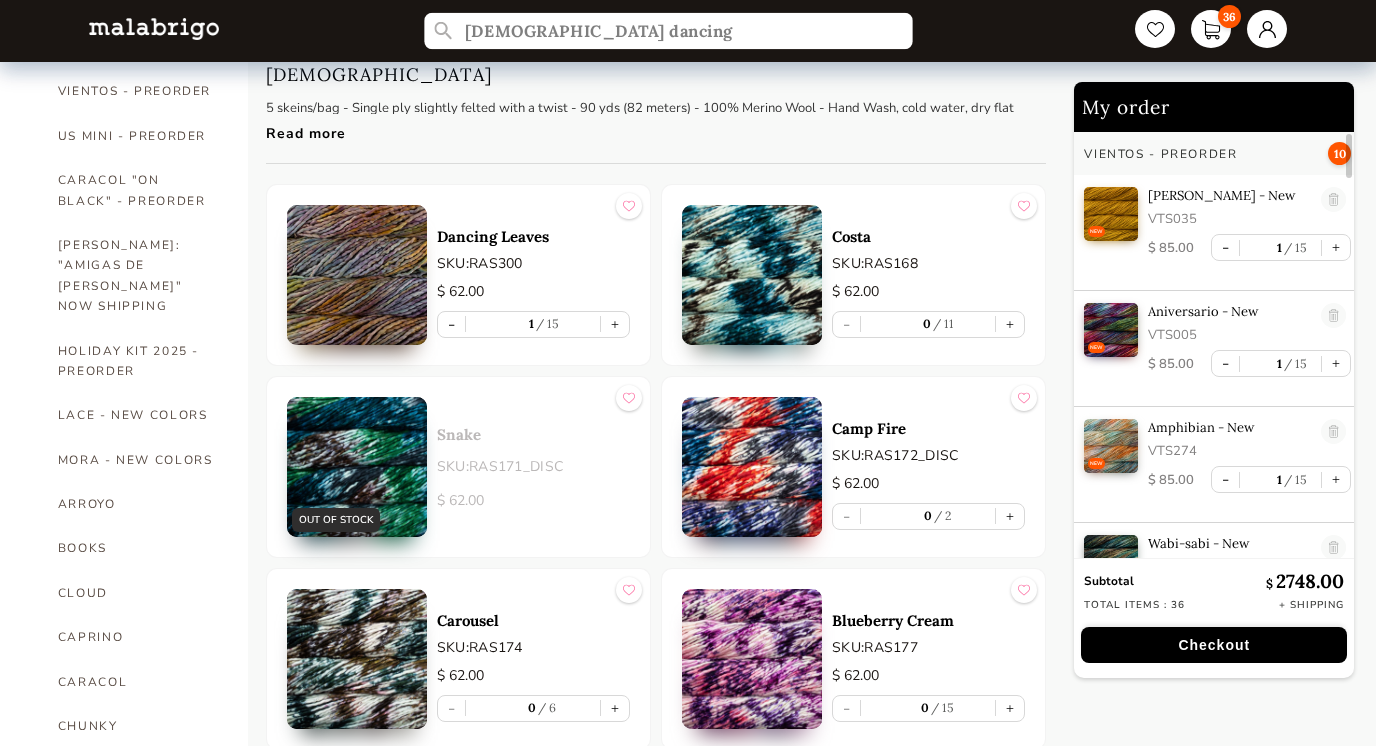 type on "[DEMOGRAPHIC_DATA] dancing" 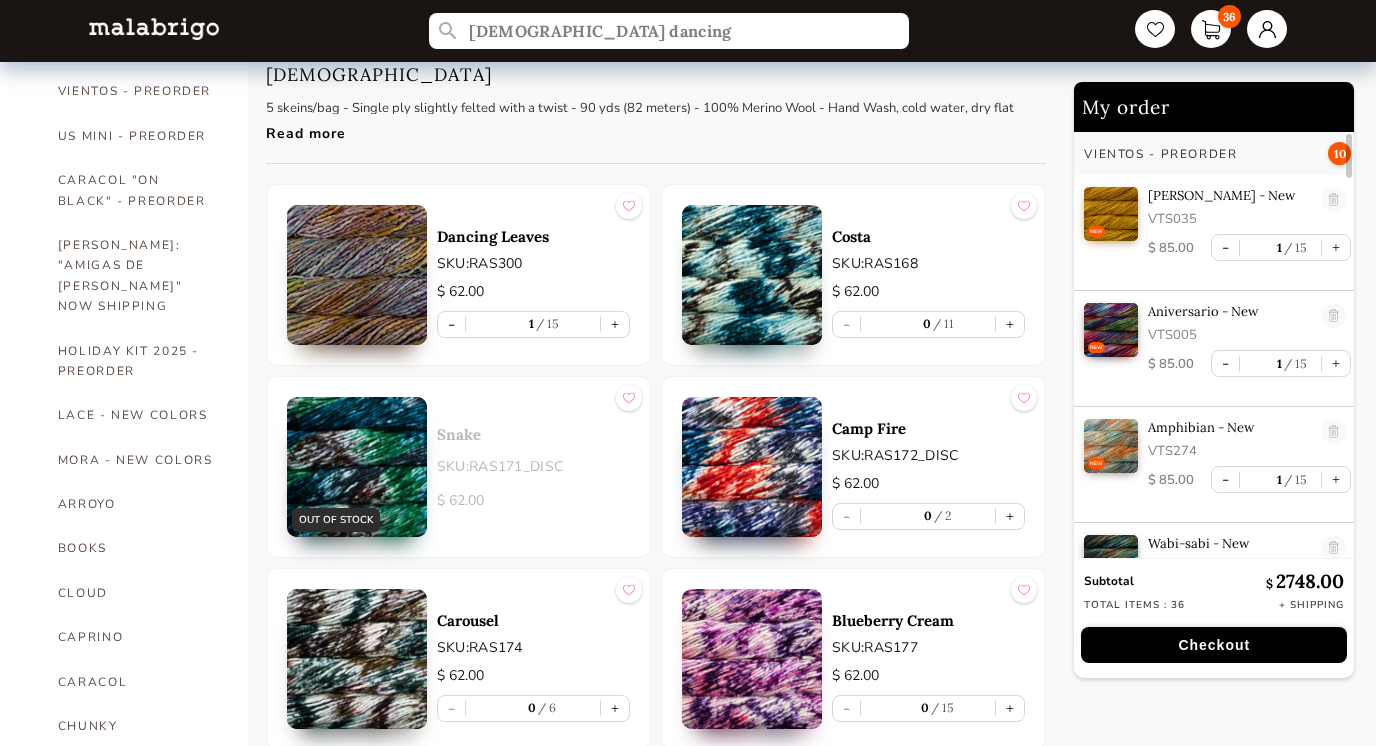 click at bounding box center [357, 275] 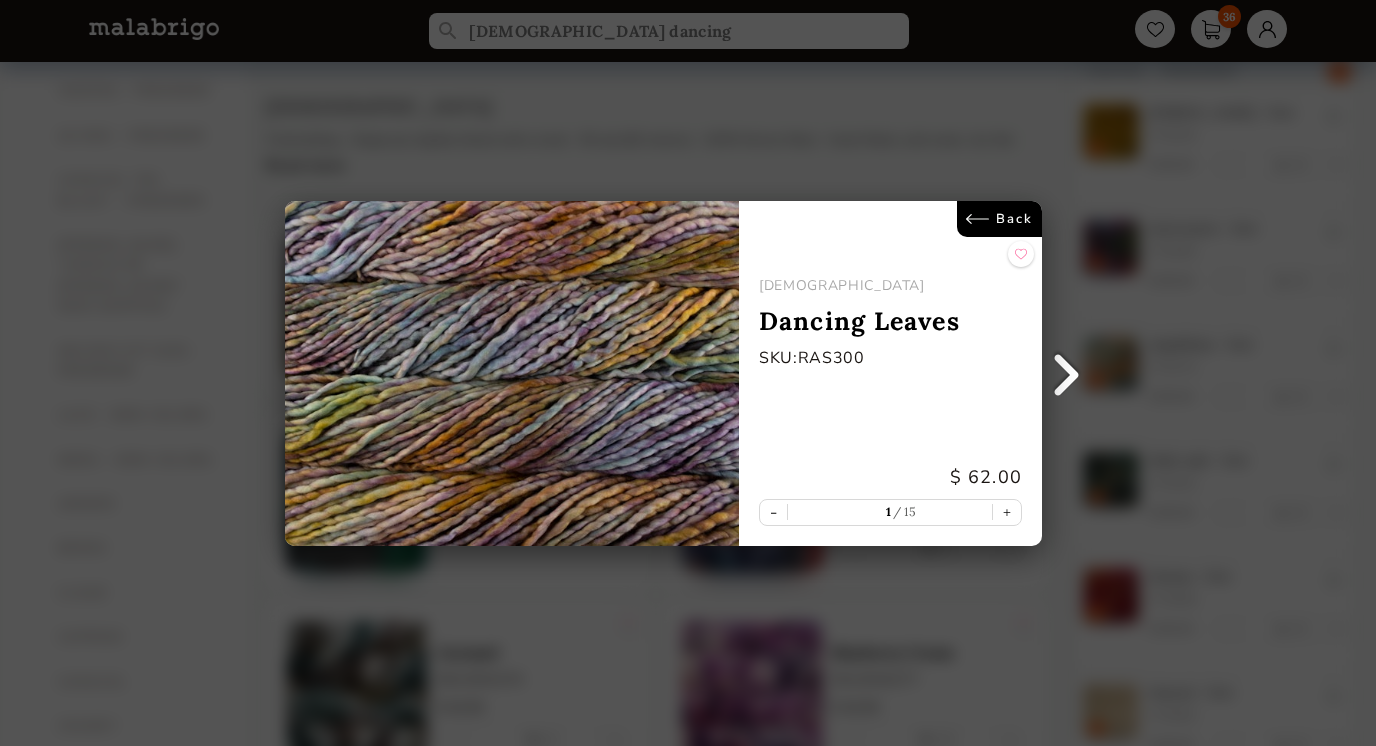 click on "Back" at bounding box center (998, 219) 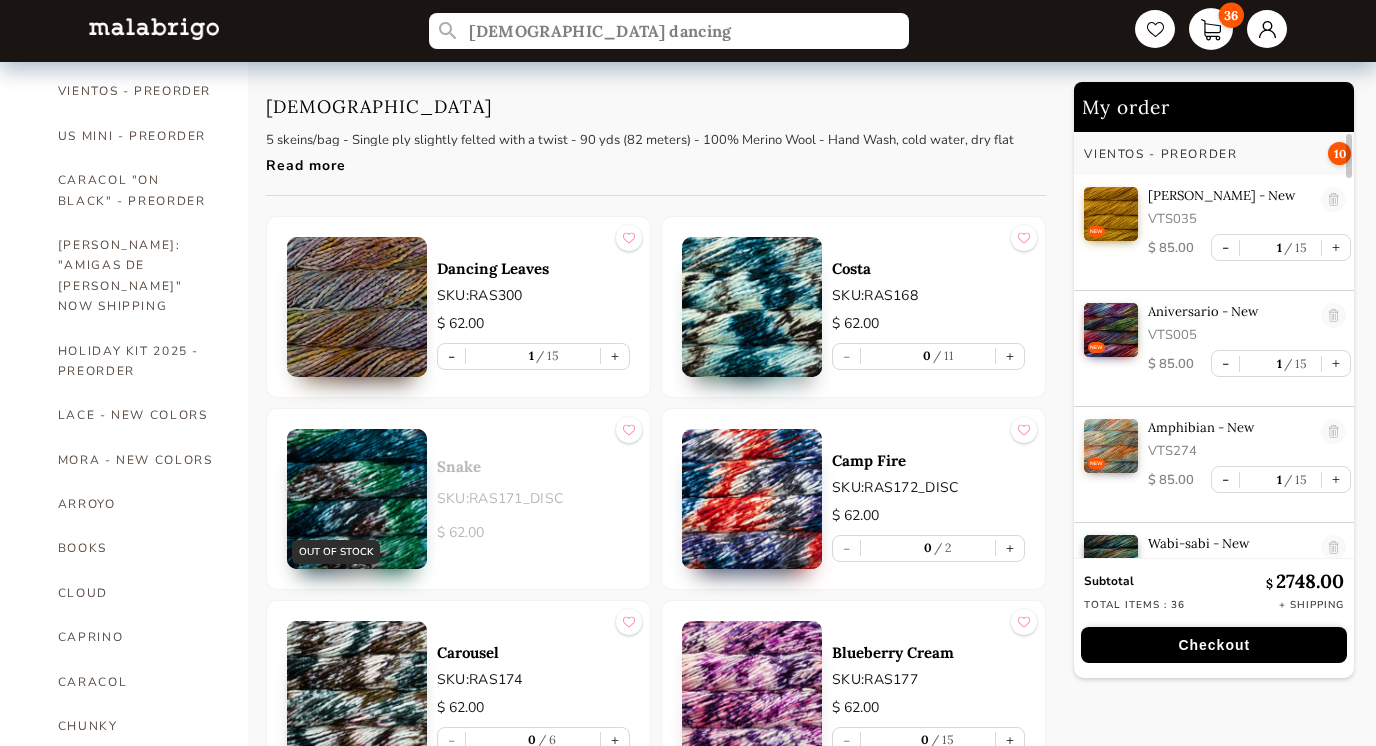 click on "36" at bounding box center [1211, 29] 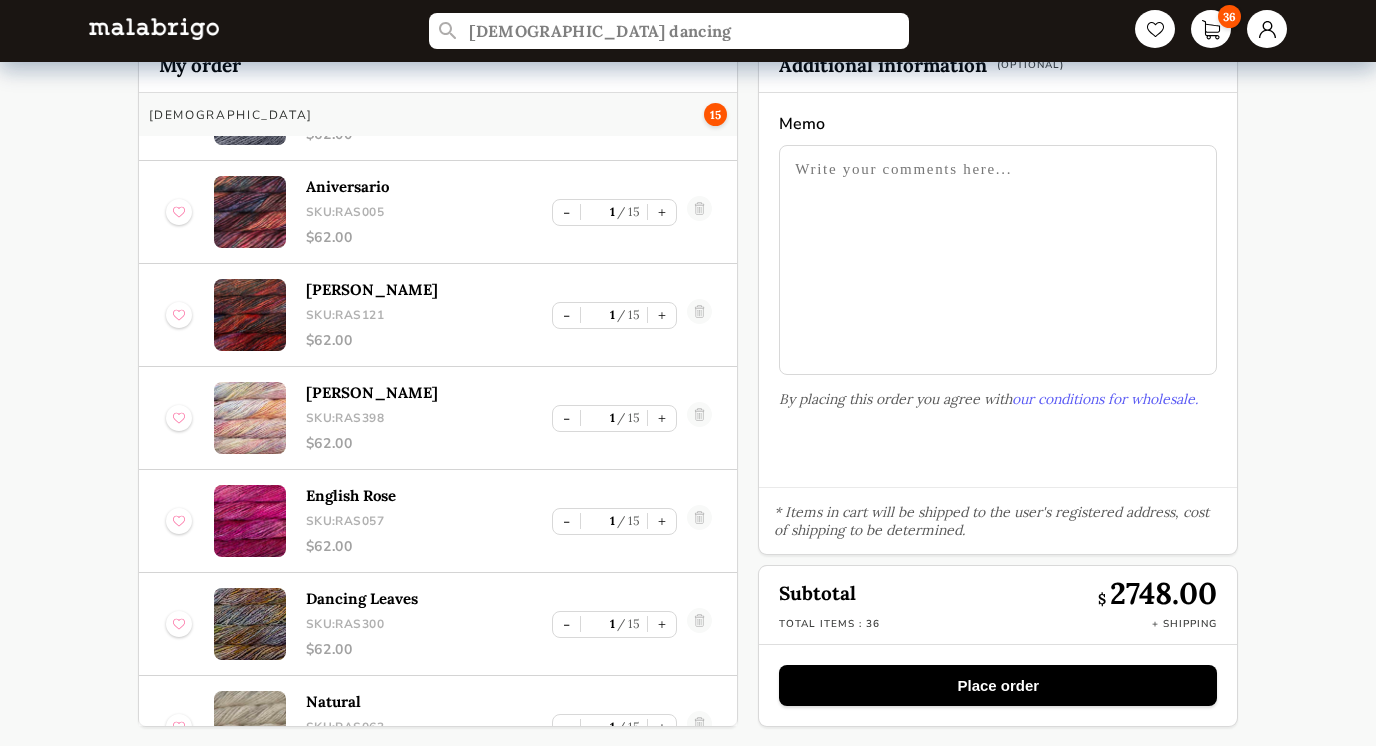 scroll, scrollTop: 1256, scrollLeft: 0, axis: vertical 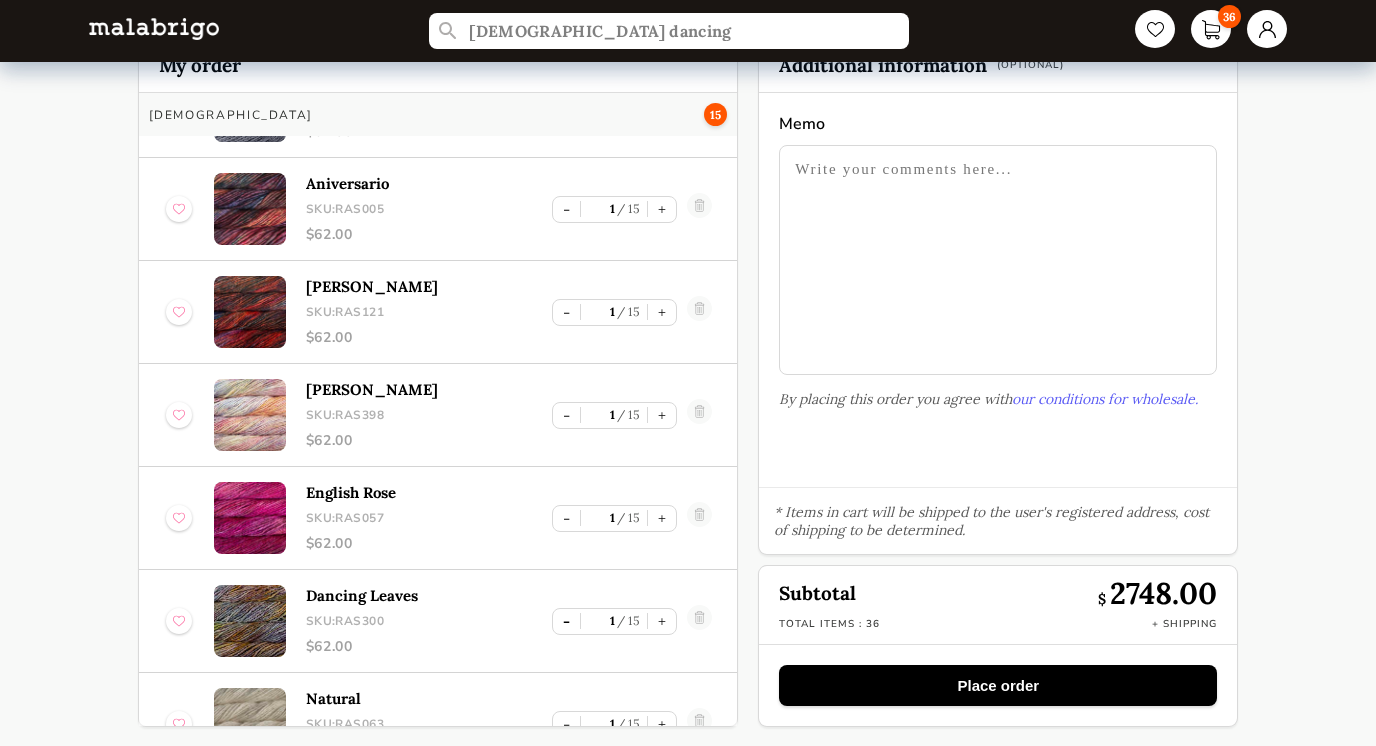 click on "-" at bounding box center (566, 621) 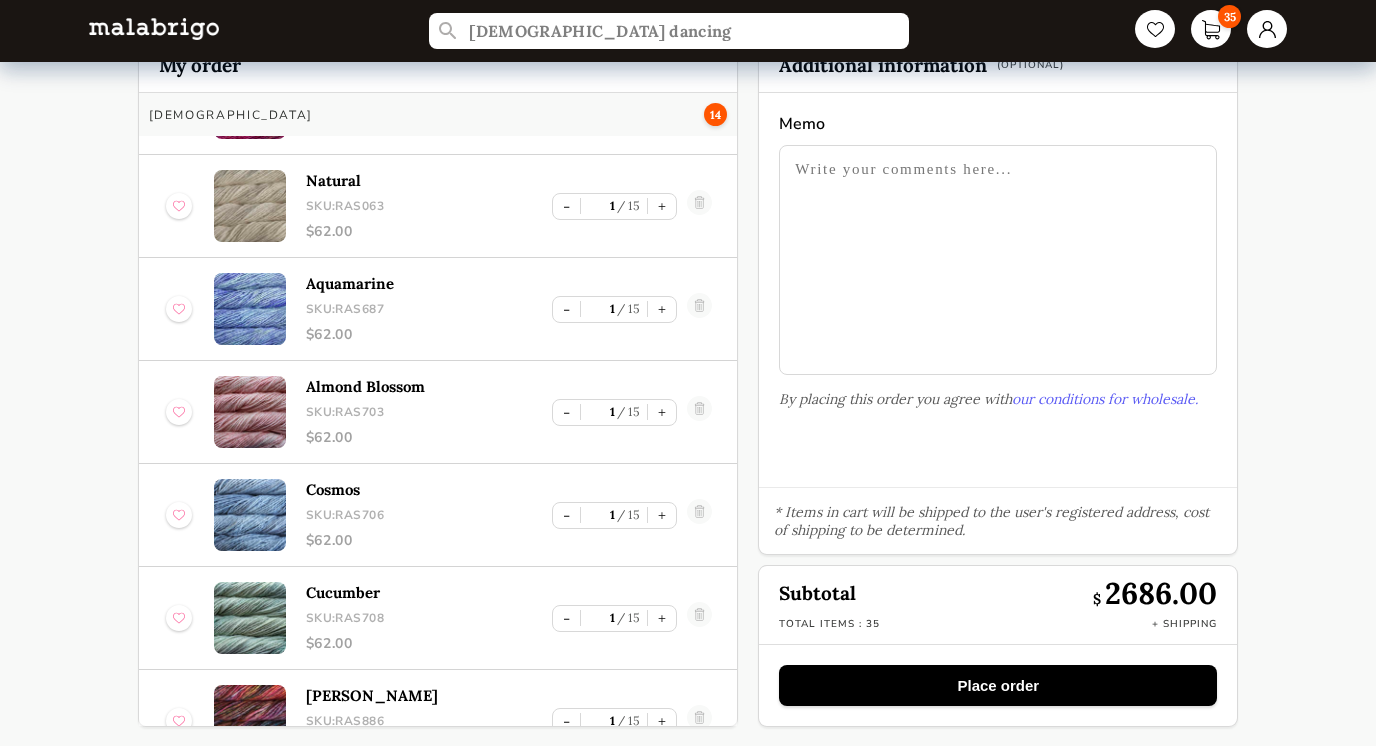 scroll, scrollTop: 1673, scrollLeft: 0, axis: vertical 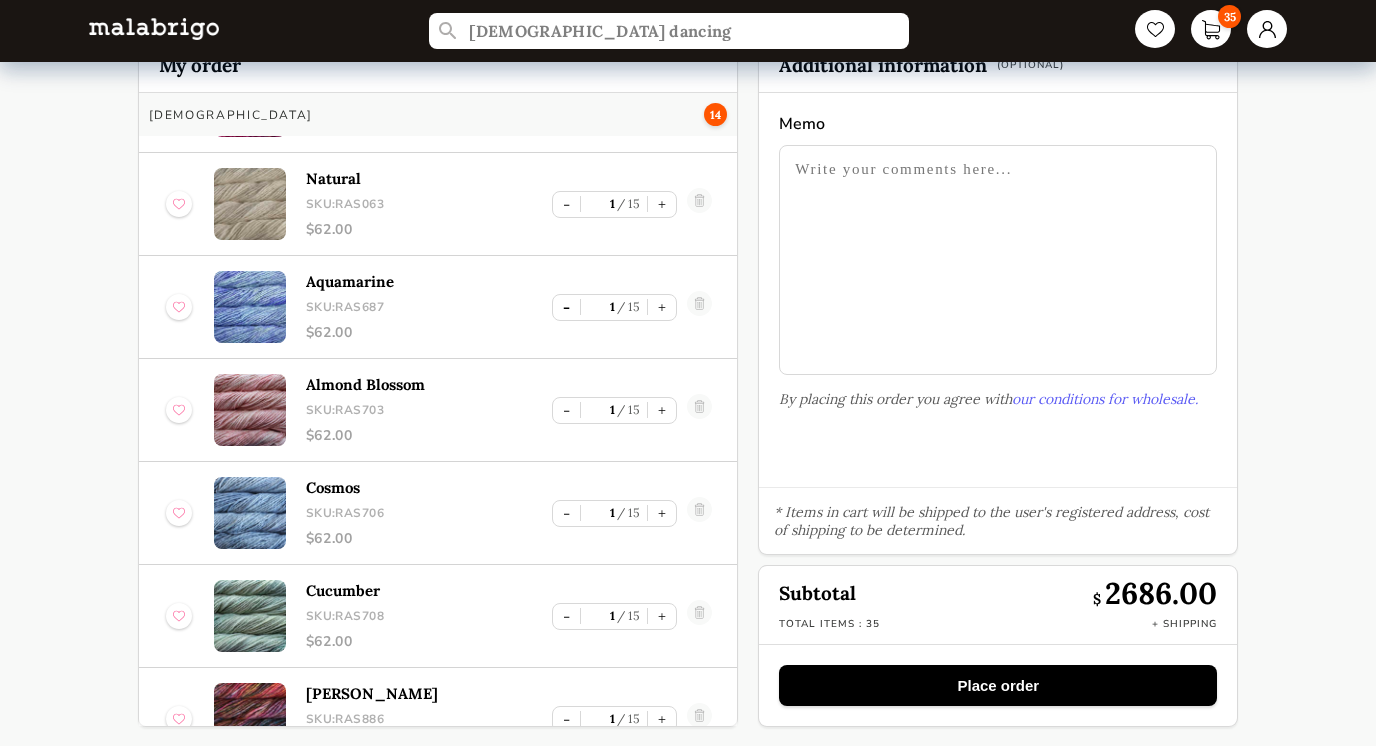click on "-" at bounding box center (566, 307) 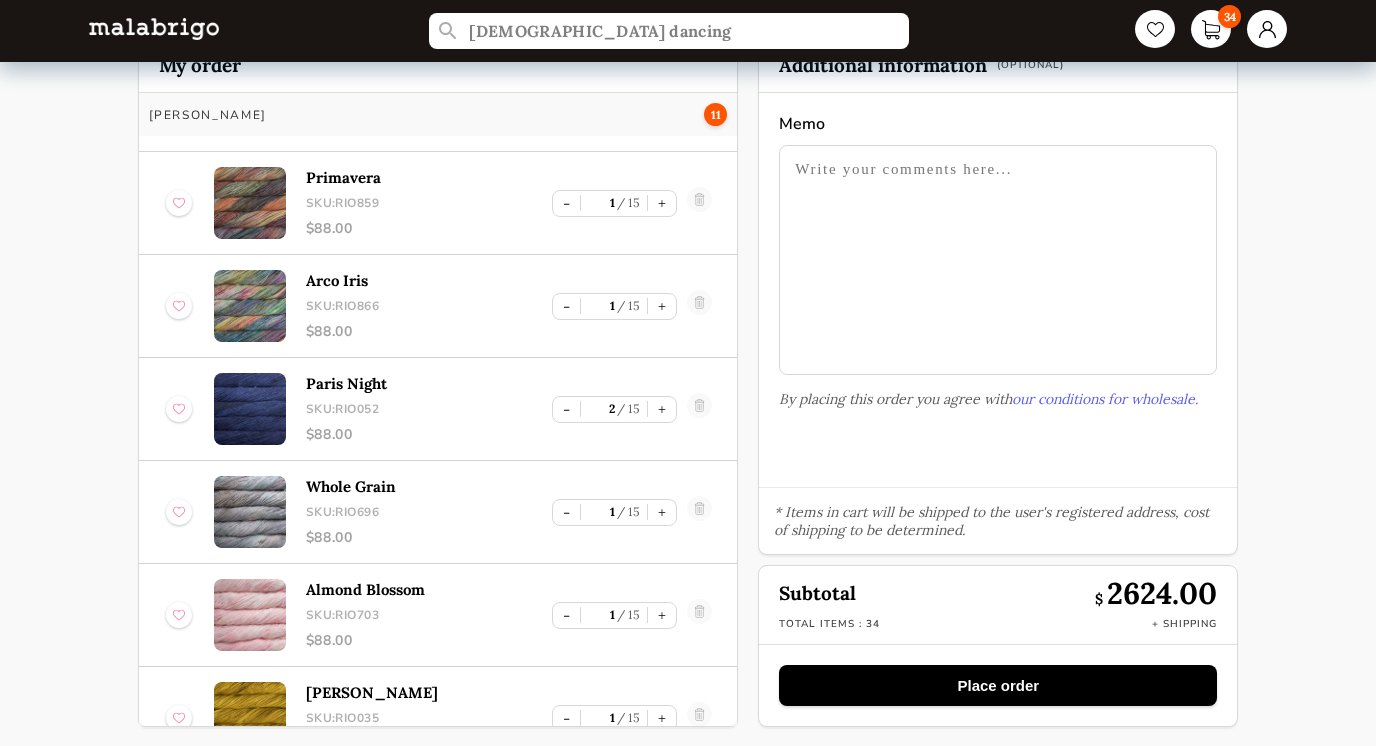scroll, scrollTop: 2877, scrollLeft: 0, axis: vertical 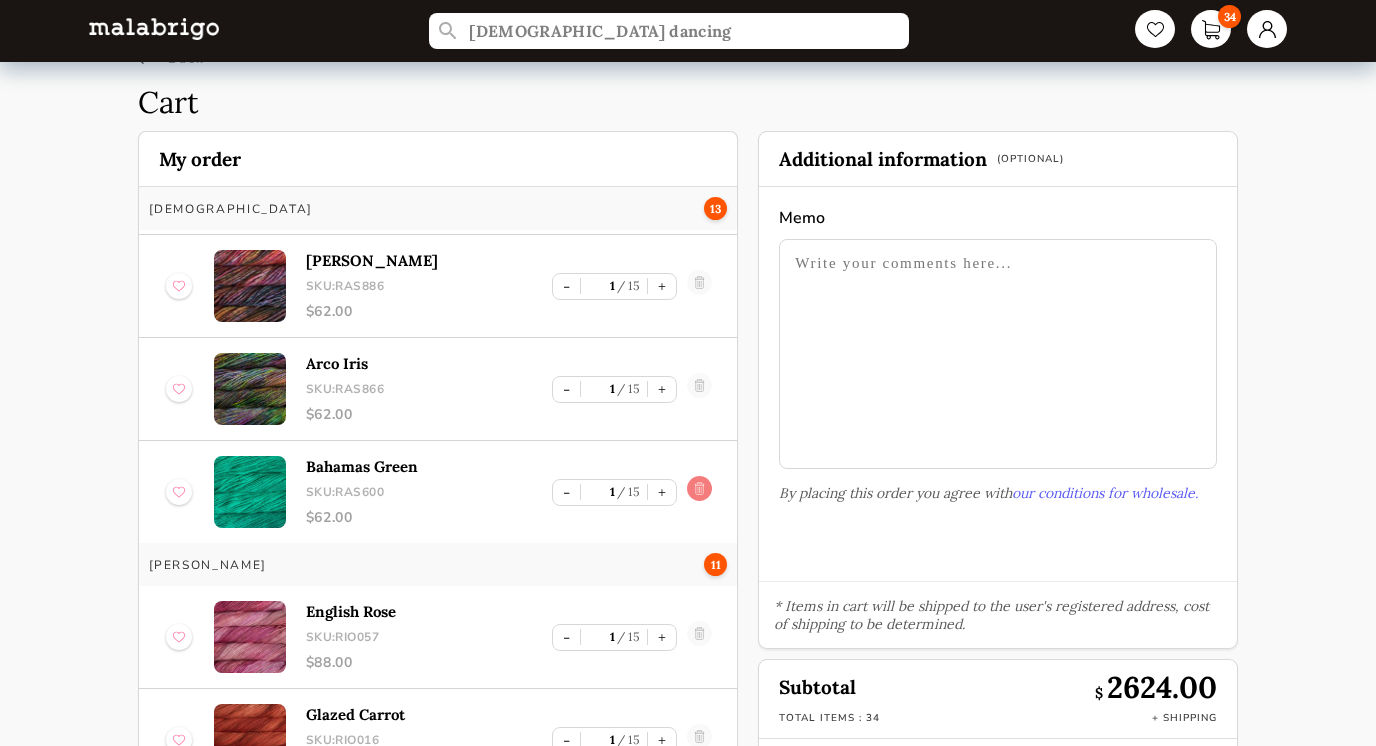 click at bounding box center (699, 492) 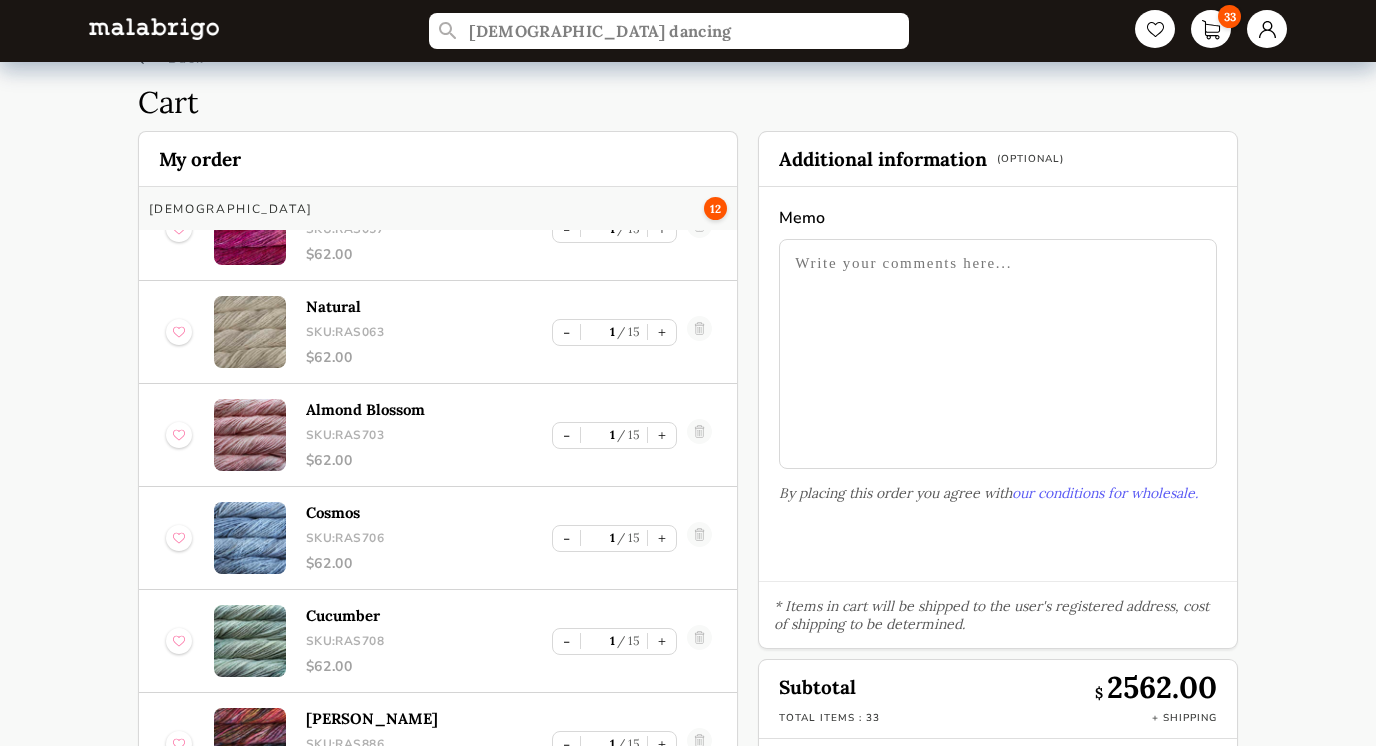 scroll, scrollTop: 1633, scrollLeft: 0, axis: vertical 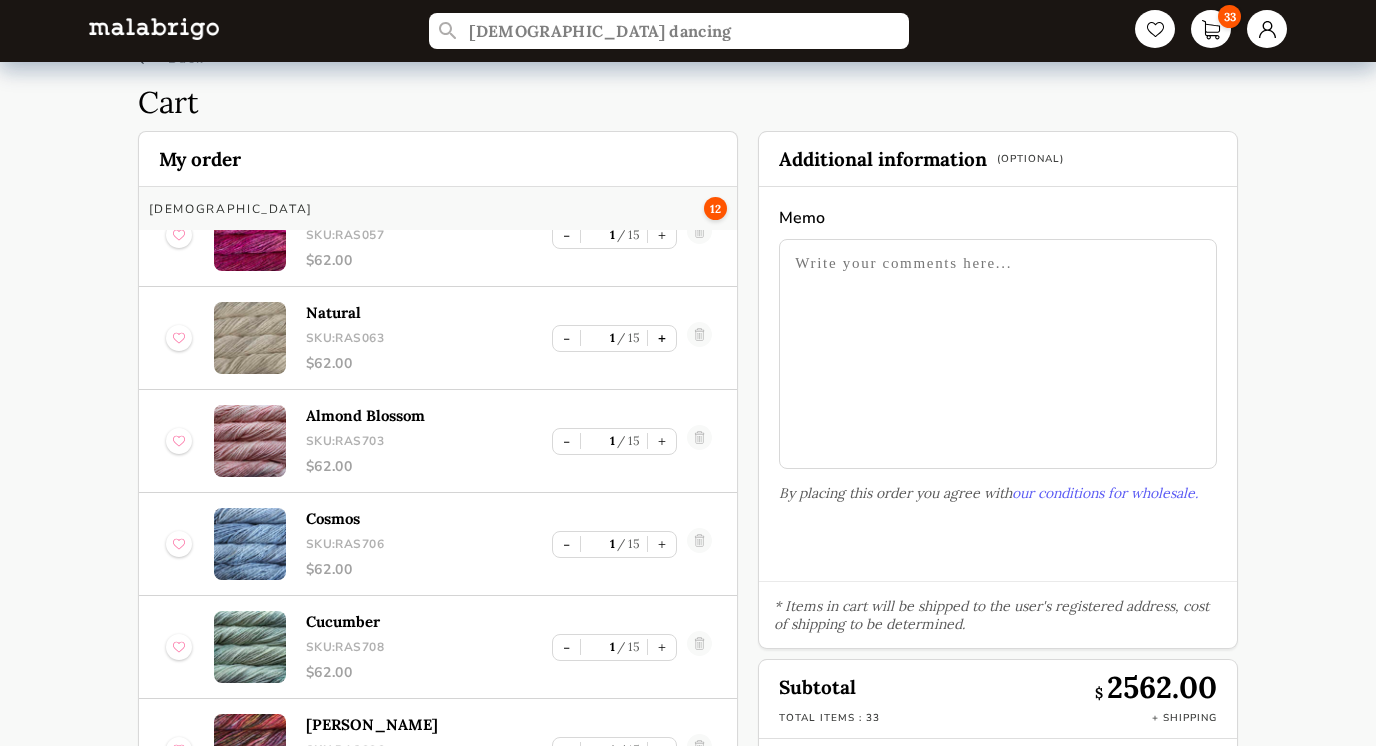 click on "+" at bounding box center [662, 338] 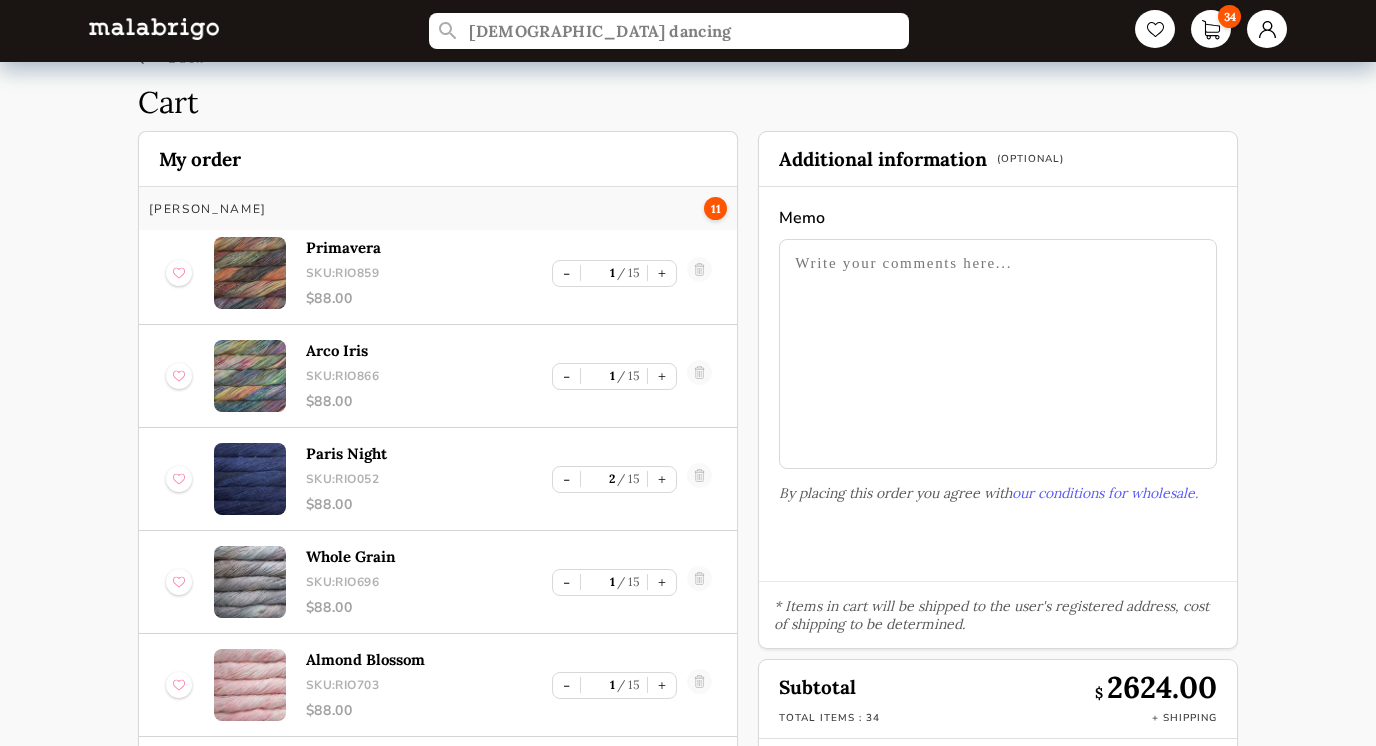 scroll, scrollTop: 2774, scrollLeft: 0, axis: vertical 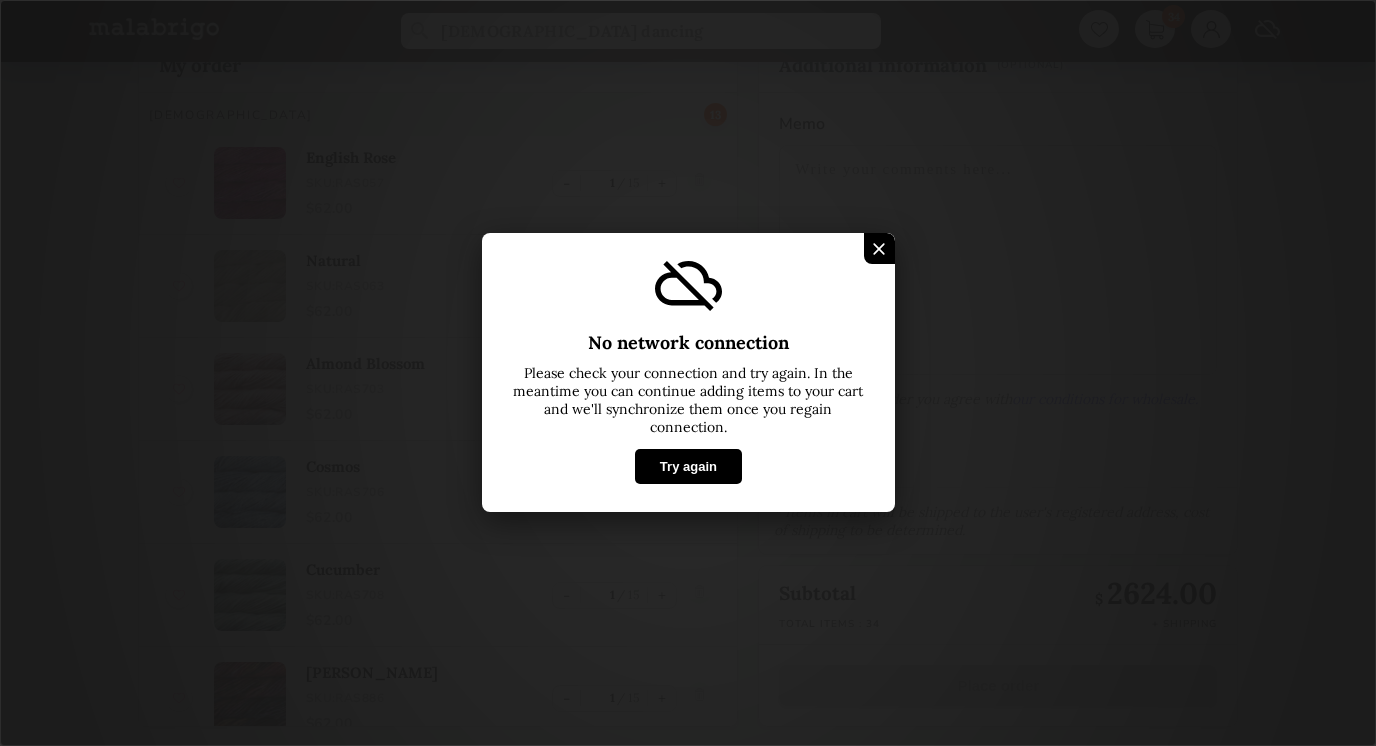 click on "Try again" at bounding box center [687, 467] 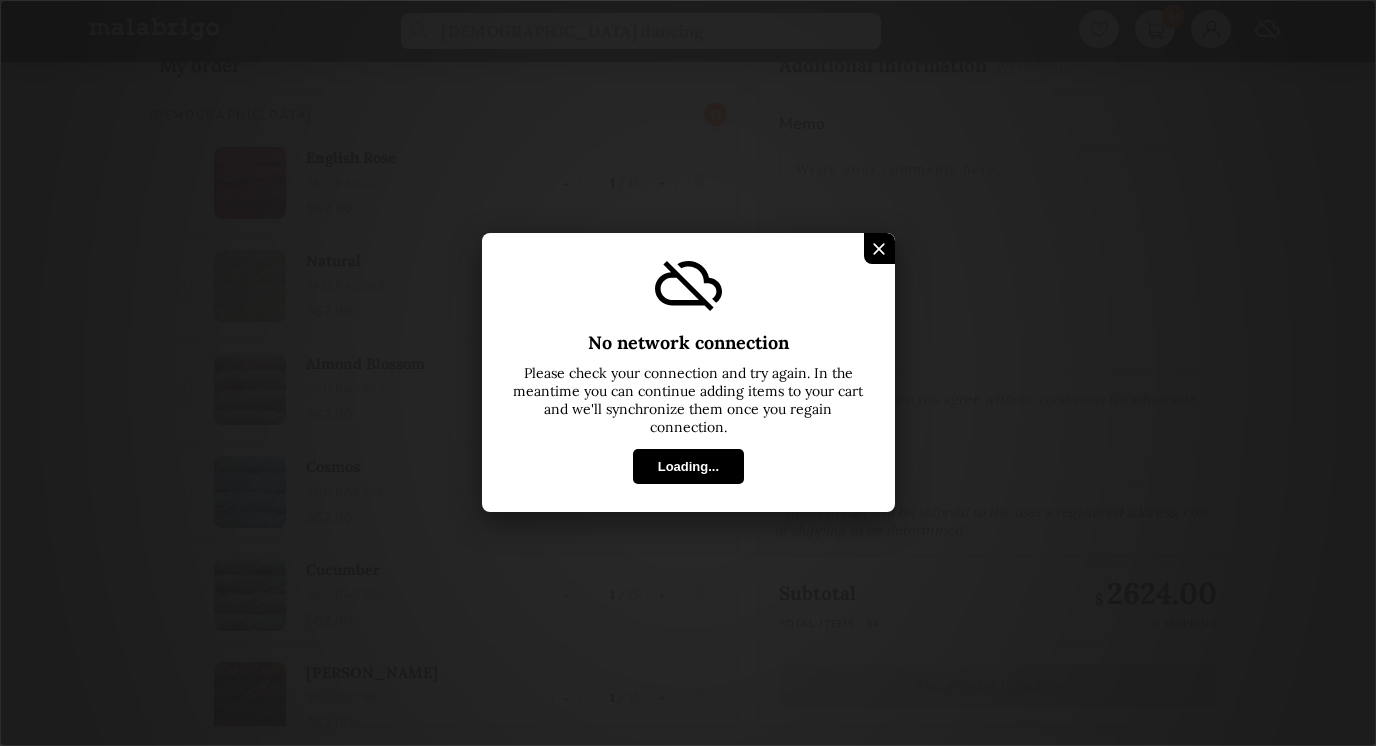 click on "Loading..." at bounding box center [687, 467] 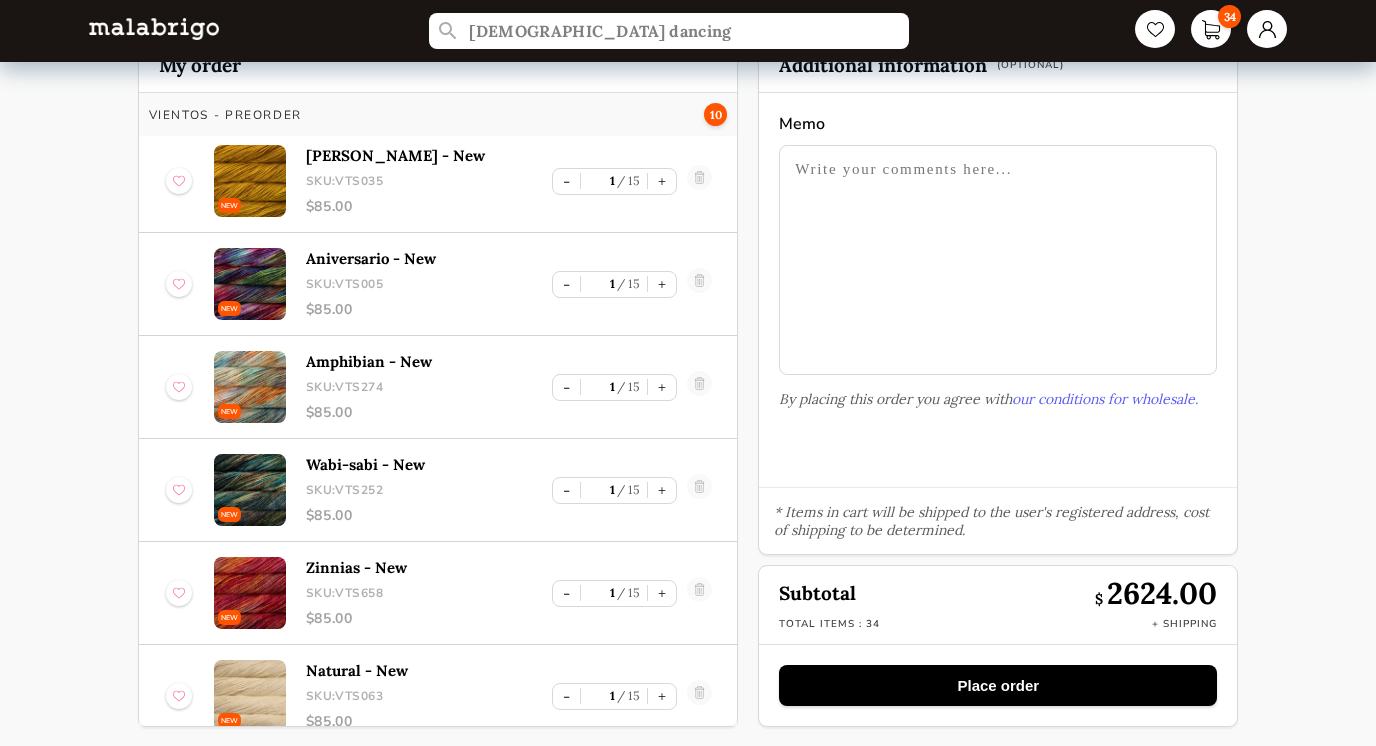 scroll, scrollTop: 0, scrollLeft: 0, axis: both 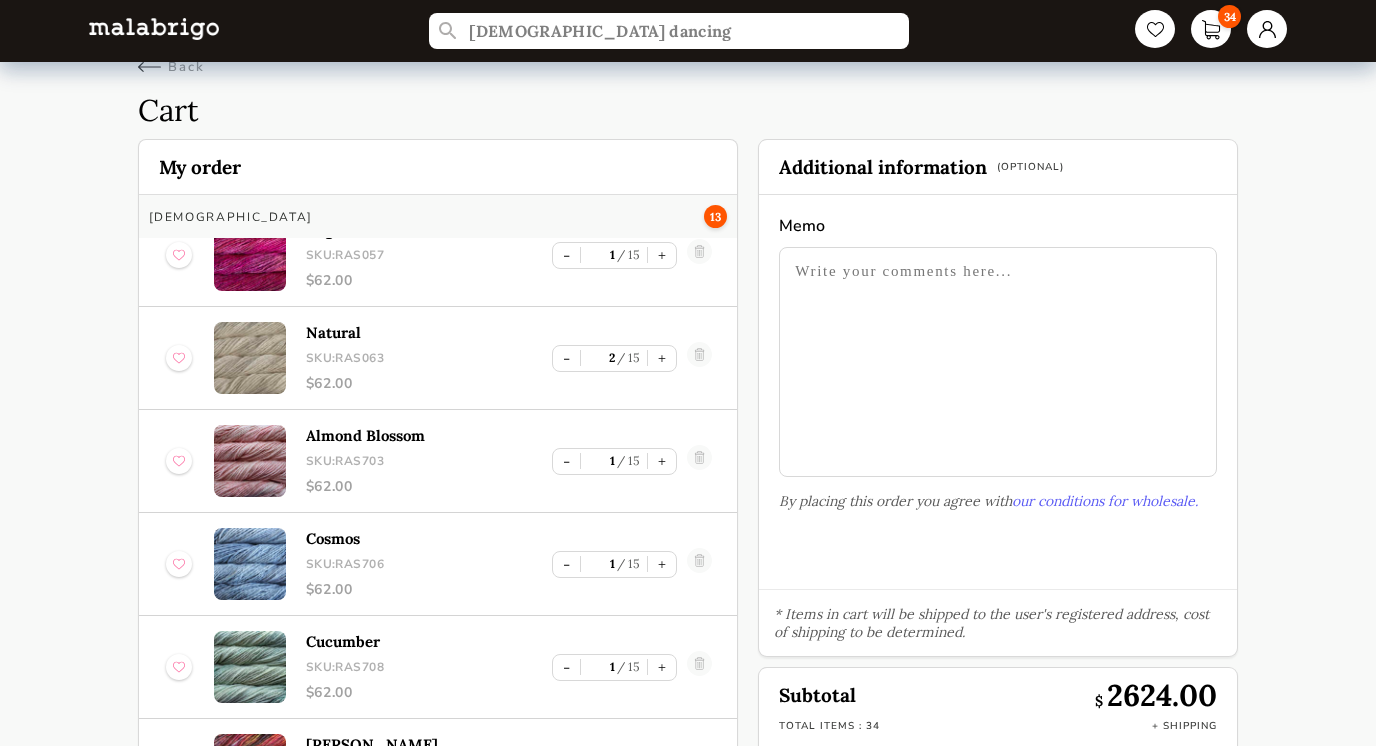click on "$ 62.00" at bounding box center [429, 383] 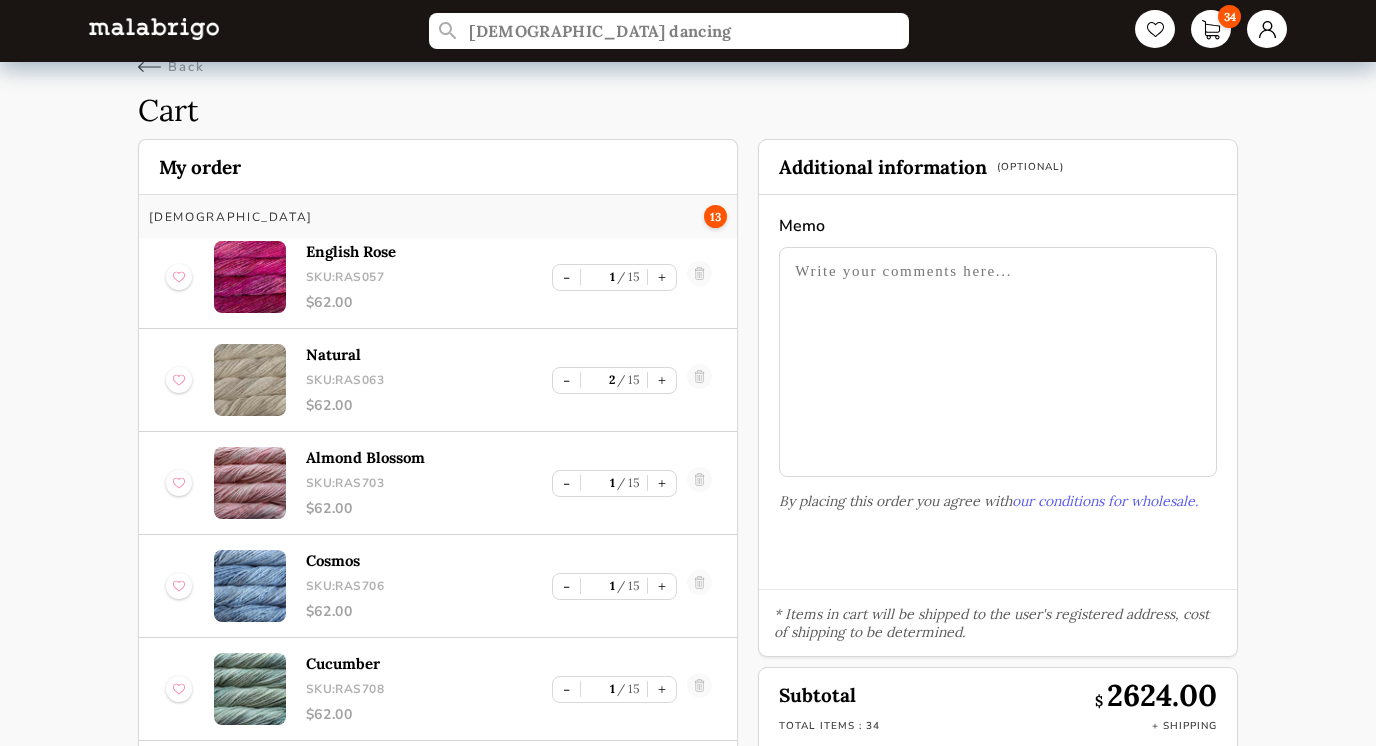 click on "SKU:  RAS063" at bounding box center [429, 380] 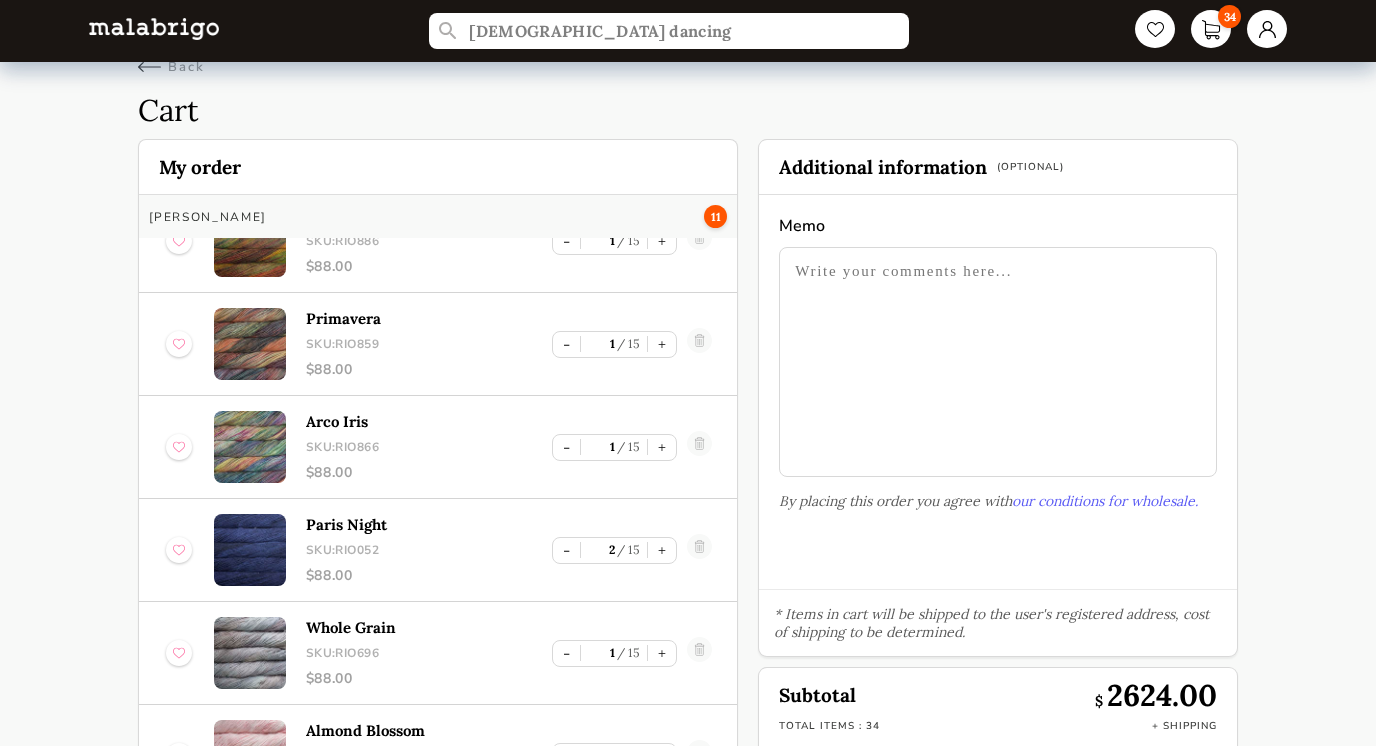 scroll, scrollTop: 2774, scrollLeft: 0, axis: vertical 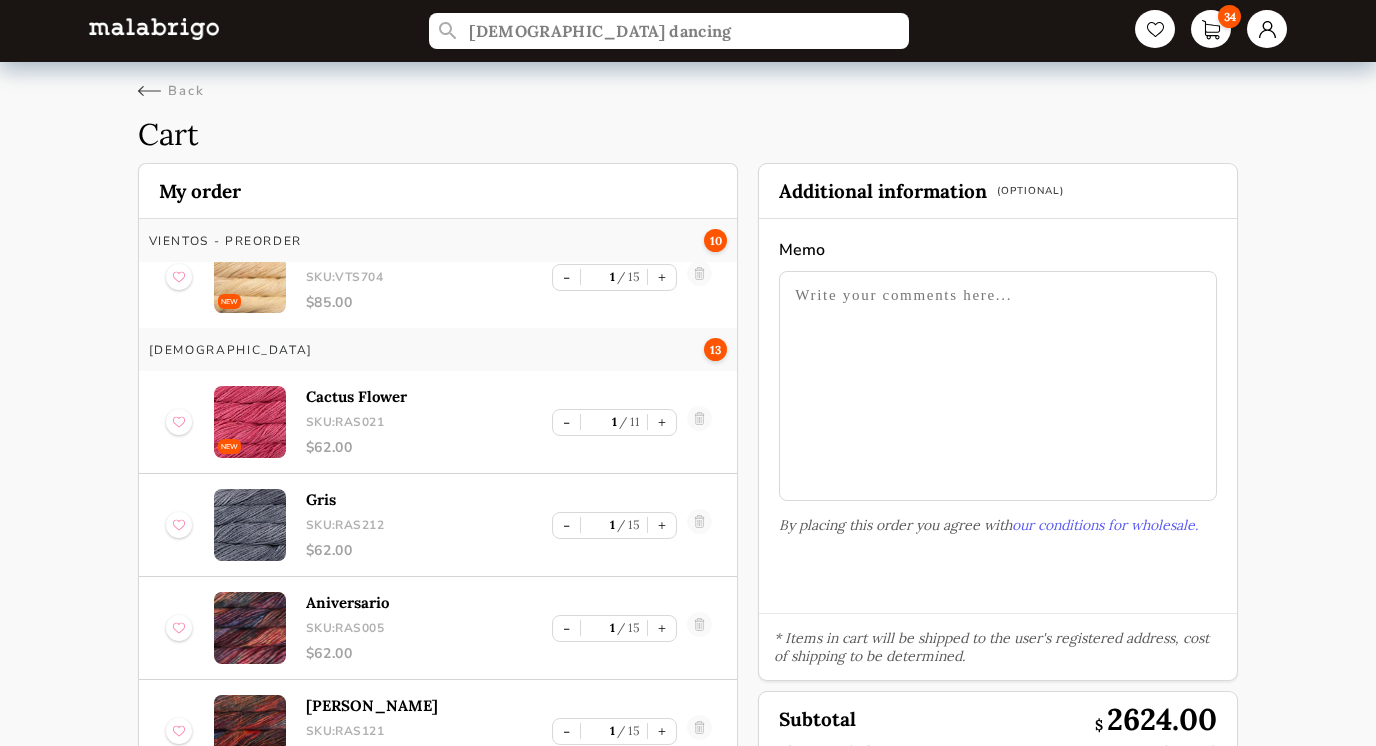 click at bounding box center [250, 422] 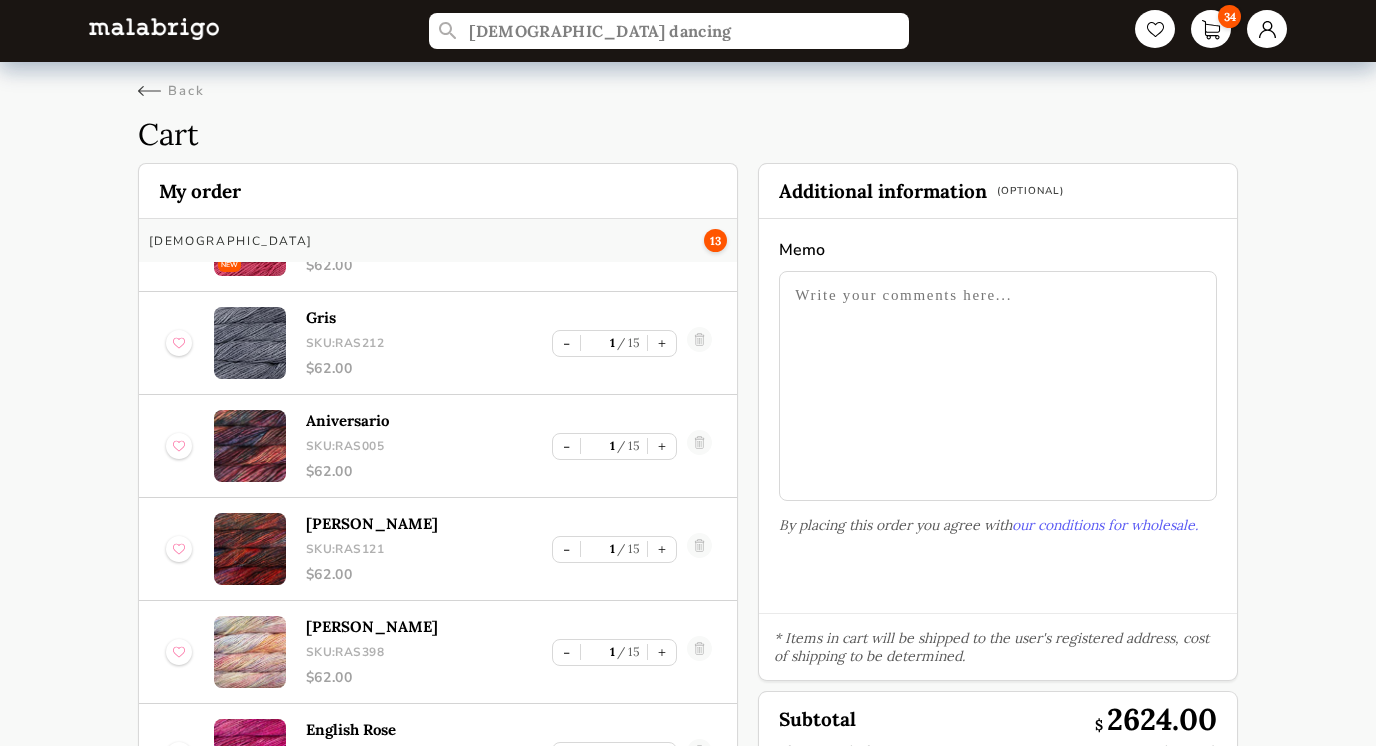 scroll, scrollTop: 861, scrollLeft: 0, axis: vertical 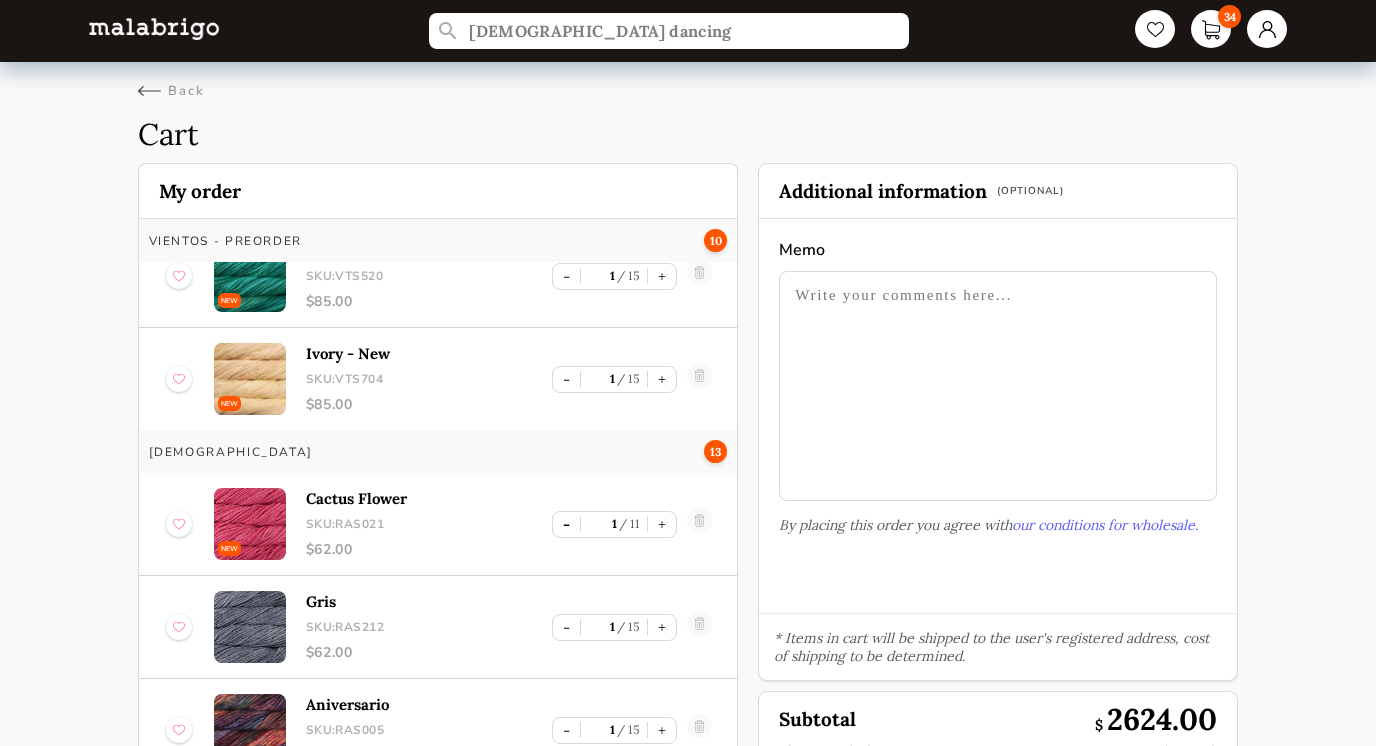 click on "-" at bounding box center (566, 524) 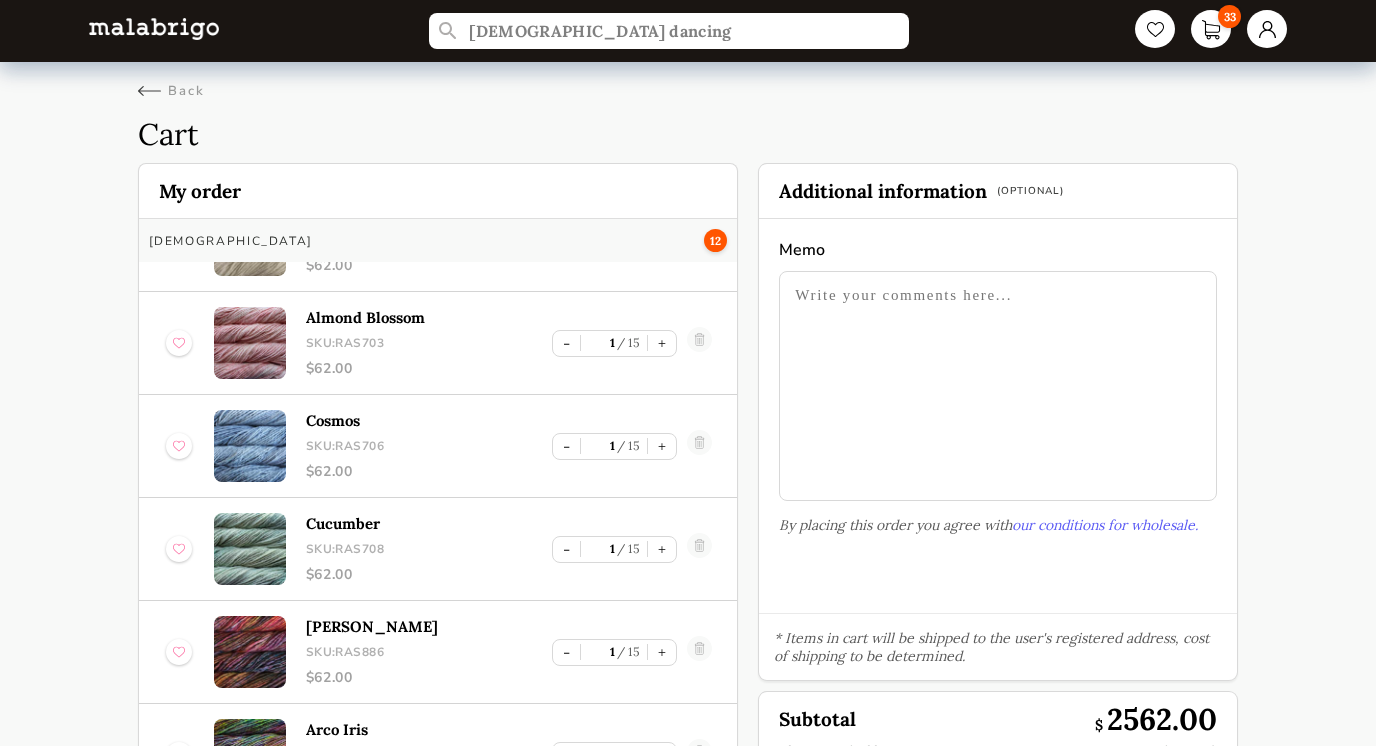 scroll, scrollTop: 1655, scrollLeft: 0, axis: vertical 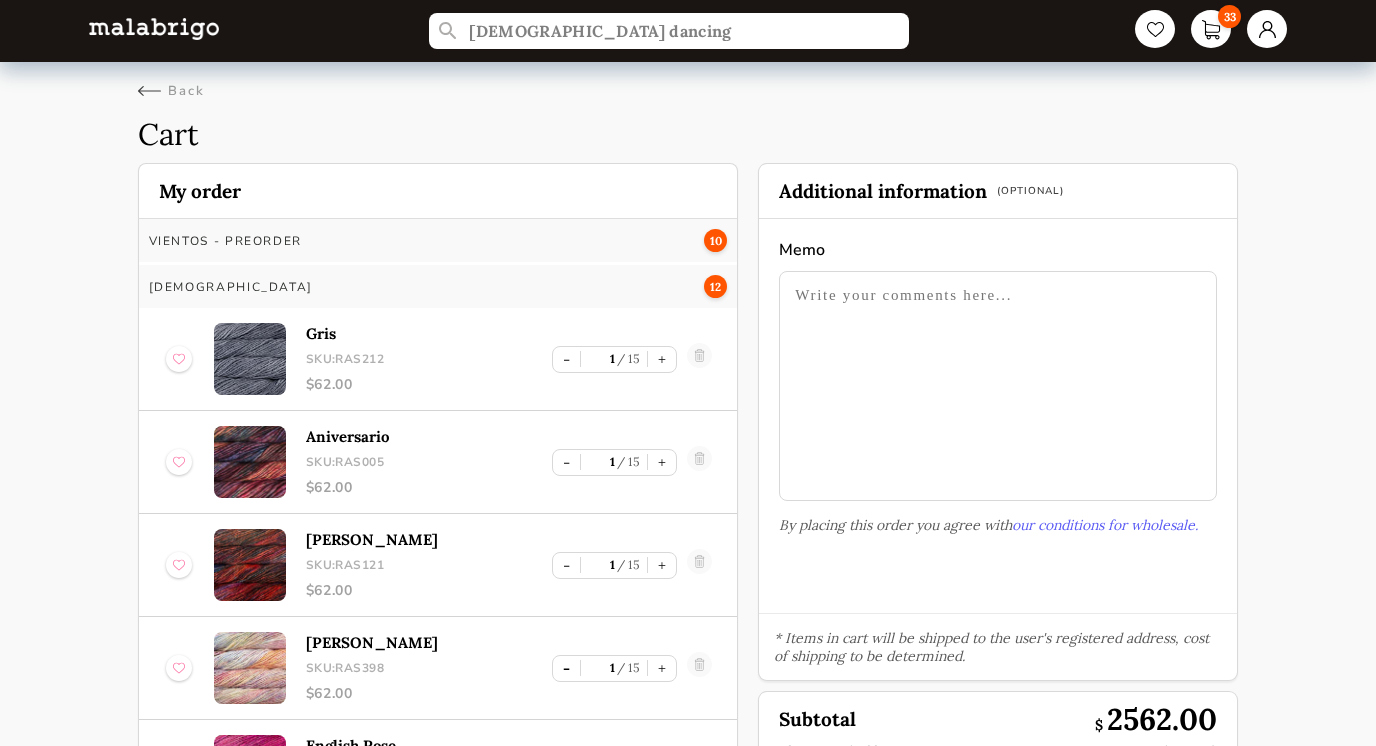 click on "-" at bounding box center [566, 668] 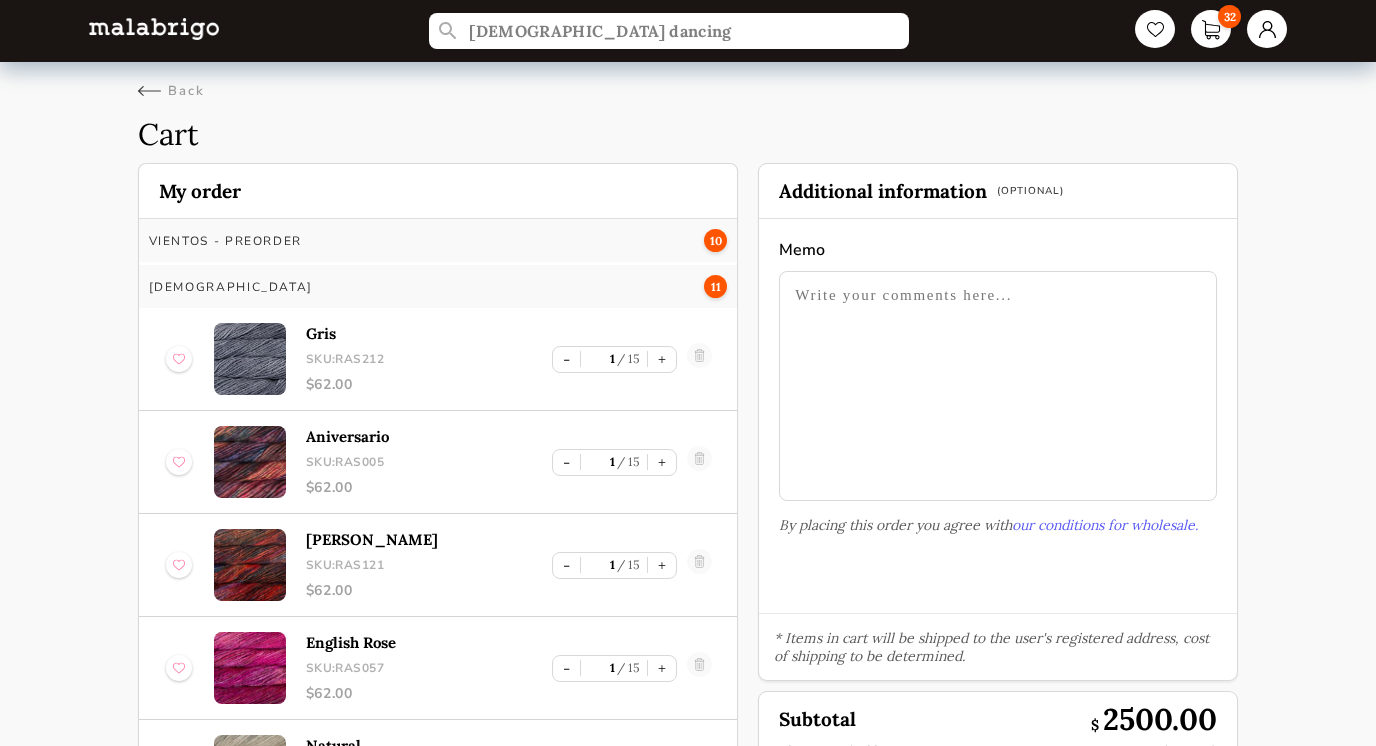 click on "[DEMOGRAPHIC_DATA] dancing 32 Back Cart My order VIENTOS - PREORDER 10 NEW [PERSON_NAME] - New SKU:  VTS035 $ 85.00 - 1 15 + NEW Aniversario - New SKU:  VTS005 $ 85.00 - 1 15 + NEW Amphibian - New SKU:  VTS274 $ 85.00 - 1 15 + NEW Wabi-sabi - New SKU:  VTS252 $ 85.00 - 1 15 + NEW Zinnias - New SKU:  VTS658 $ 85.00 - 1 15 + NEW Natural - New SKU:  VTS063 $ 85.00 - 1 15 + NEW Sunset - New SKU:  VTS096 $ 85.00 - 1 15 + NEW Vicennial - New SKU:  VTS465 $ 85.00 - 1 15 + NEW Veinte - New SKU:  VTS520 $ 85.00 - 1 15 + NEW Ivory - New SKU:  VTS704 $ 85.00 - 1 15 + Rasta 11 Gris SKU:  RAS212 $ 62.00 - 1 15 + Aniversario SKU:  RAS005 $ 62.00 - 1 15 + [PERSON_NAME] SKU:  RAS121 $ 62.00 - 1 15 + English Rose SKU:  RAS057 $ 62.00 - 1 15 + Natural SKU:  RAS063 $ 62.00 - 2 15 + Almond Blossom SKU:  RAS703 $ 62.00 - 1 15 + Cosmos SKU:  RAS706 $ 62.00 - 1 15 + Cucumber SKU:  RAS708 $ 62.00 - 1 15 + [PERSON_NAME]:  RAS886 $ 62.00 - 1 15 + Arco Iris SKU:  RAS866 $ 62.00 - 1 15 + [PERSON_NAME] 11 English Rose SKU:  RIO057 $ 88.00 - 1 15 + Glazed Carrot SKU:  $ - 1" at bounding box center (688, 436) 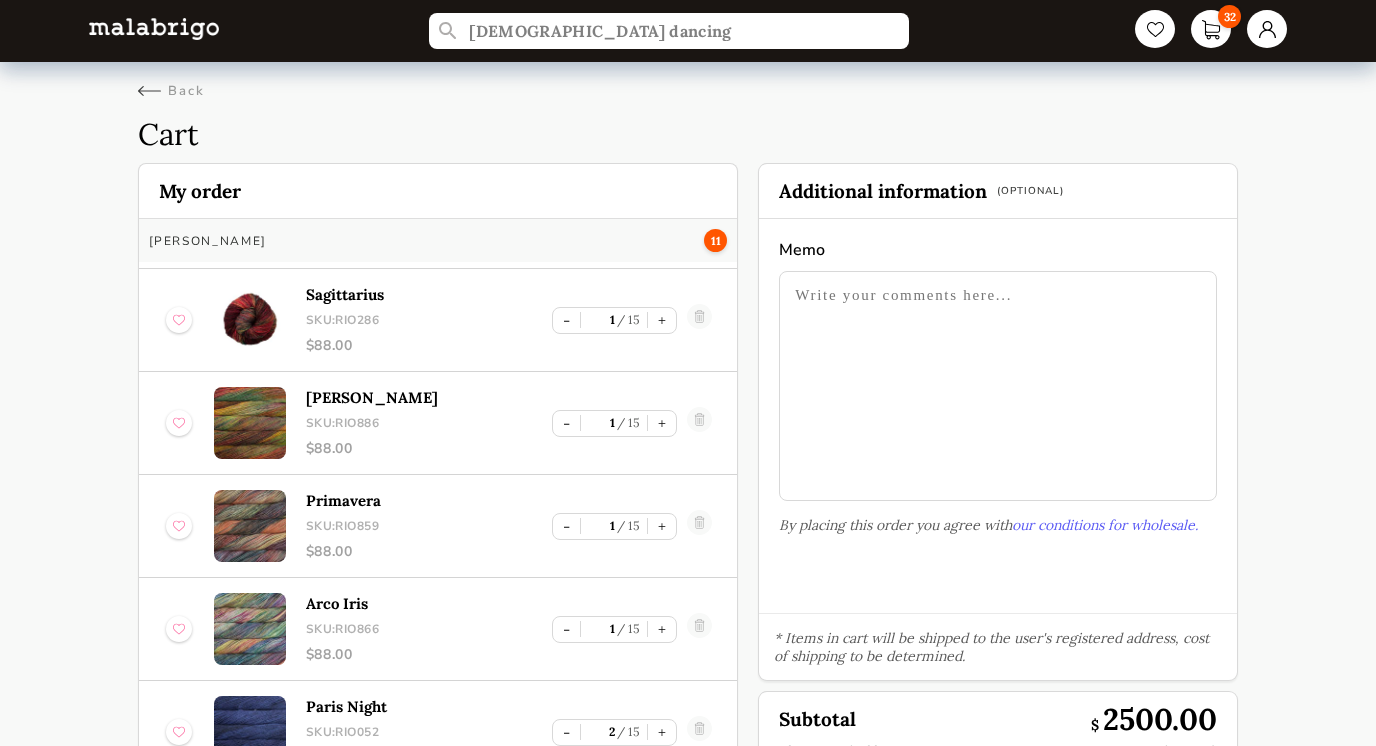 scroll, scrollTop: 2344, scrollLeft: 0, axis: vertical 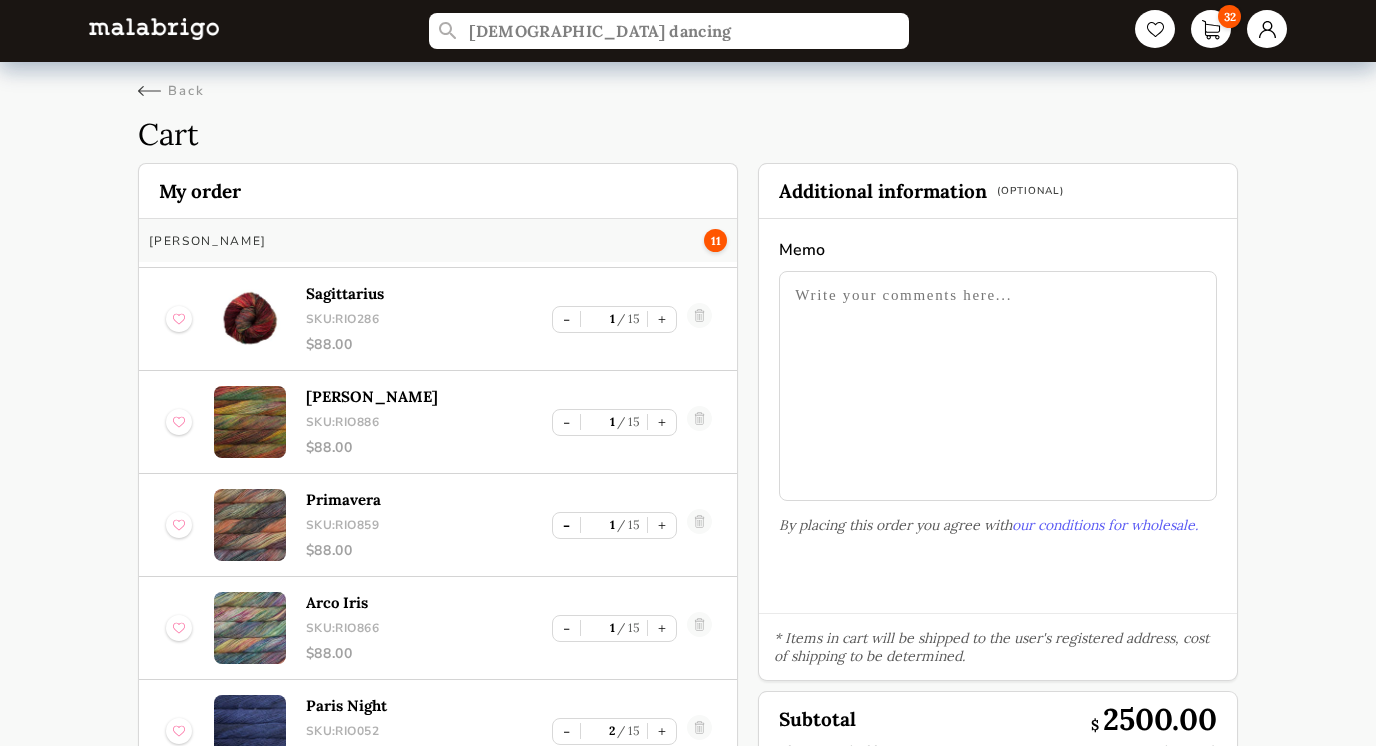 click on "-" at bounding box center (566, 525) 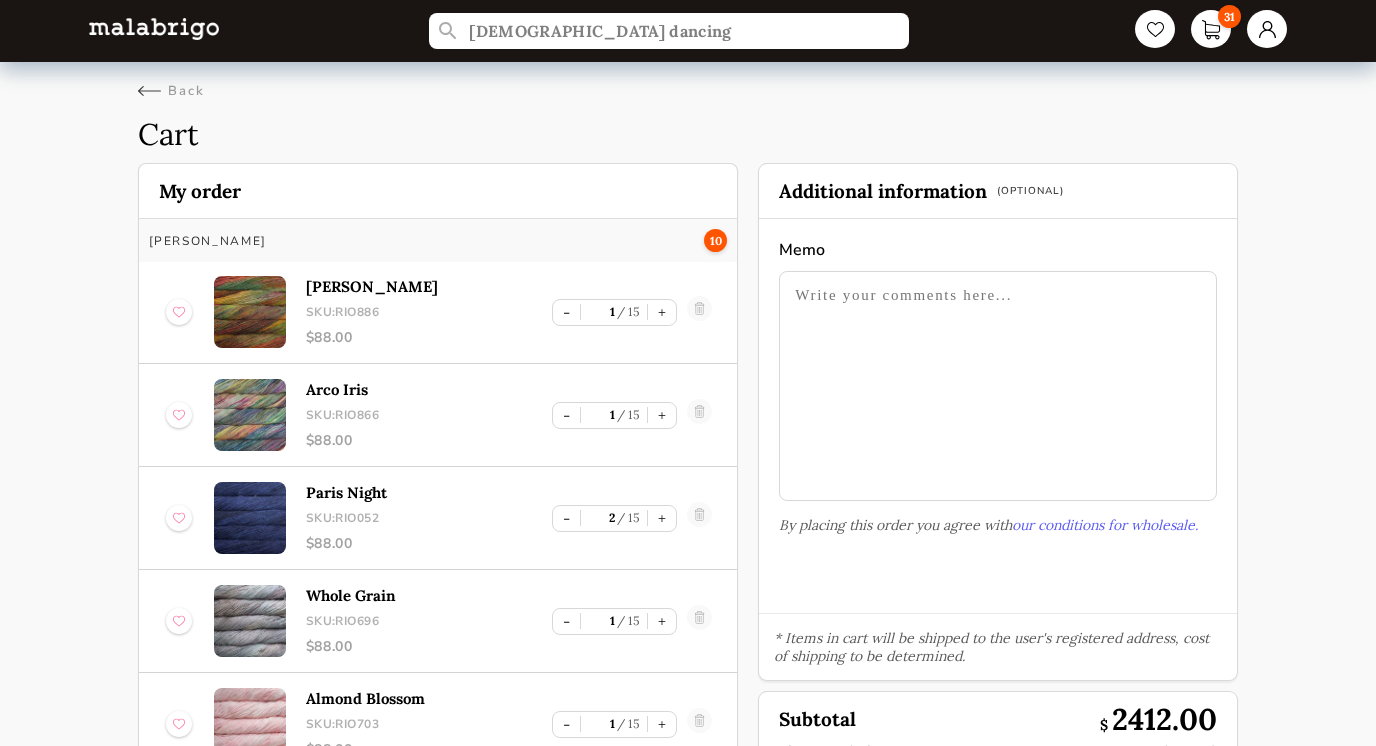 scroll, scrollTop: 2467, scrollLeft: 0, axis: vertical 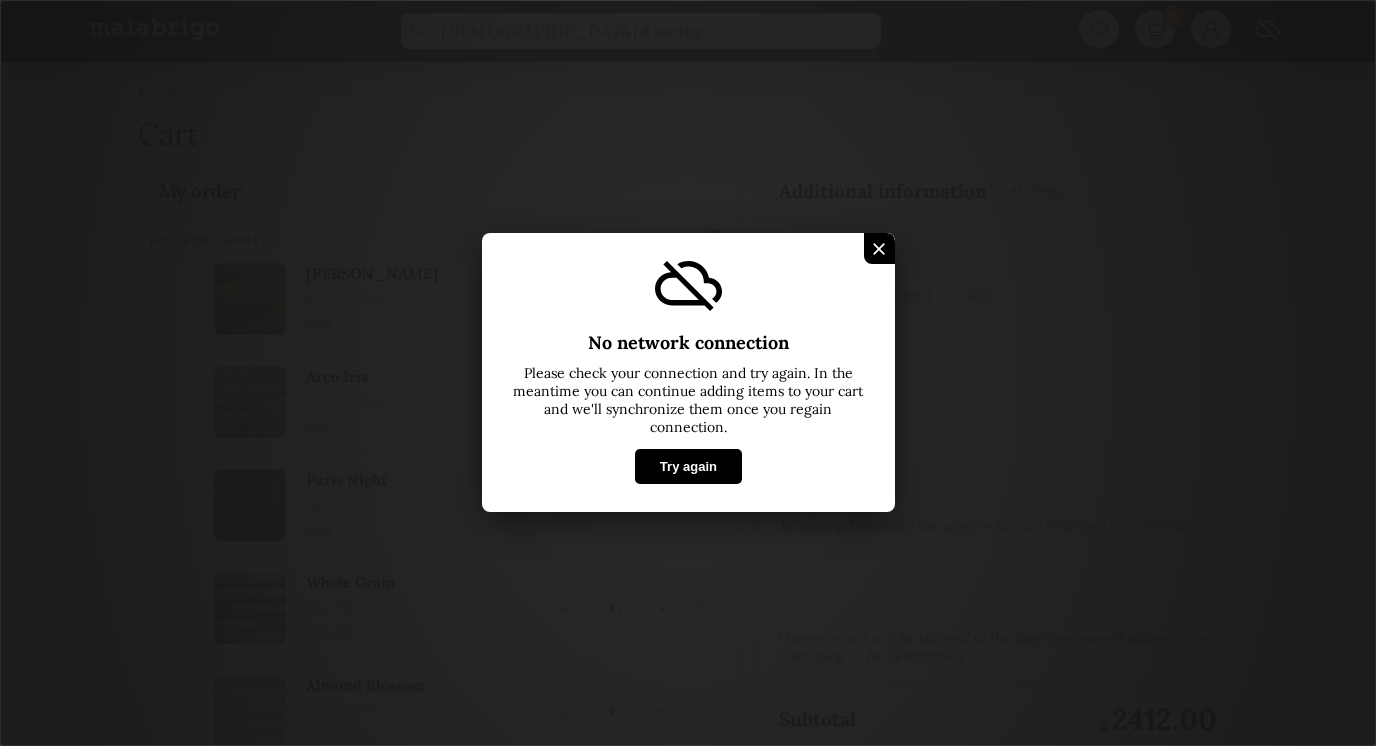 click on "Try again" at bounding box center (687, 467) 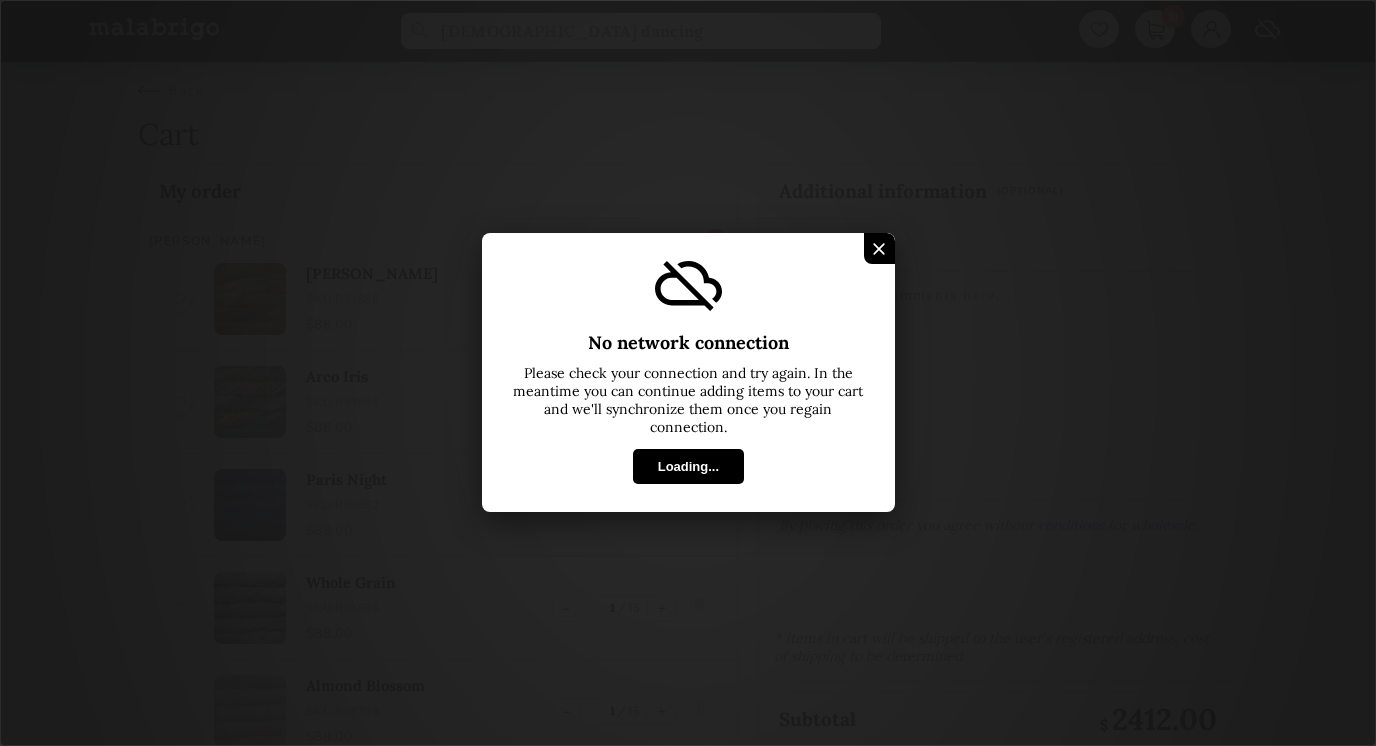 click at bounding box center (879, 249) 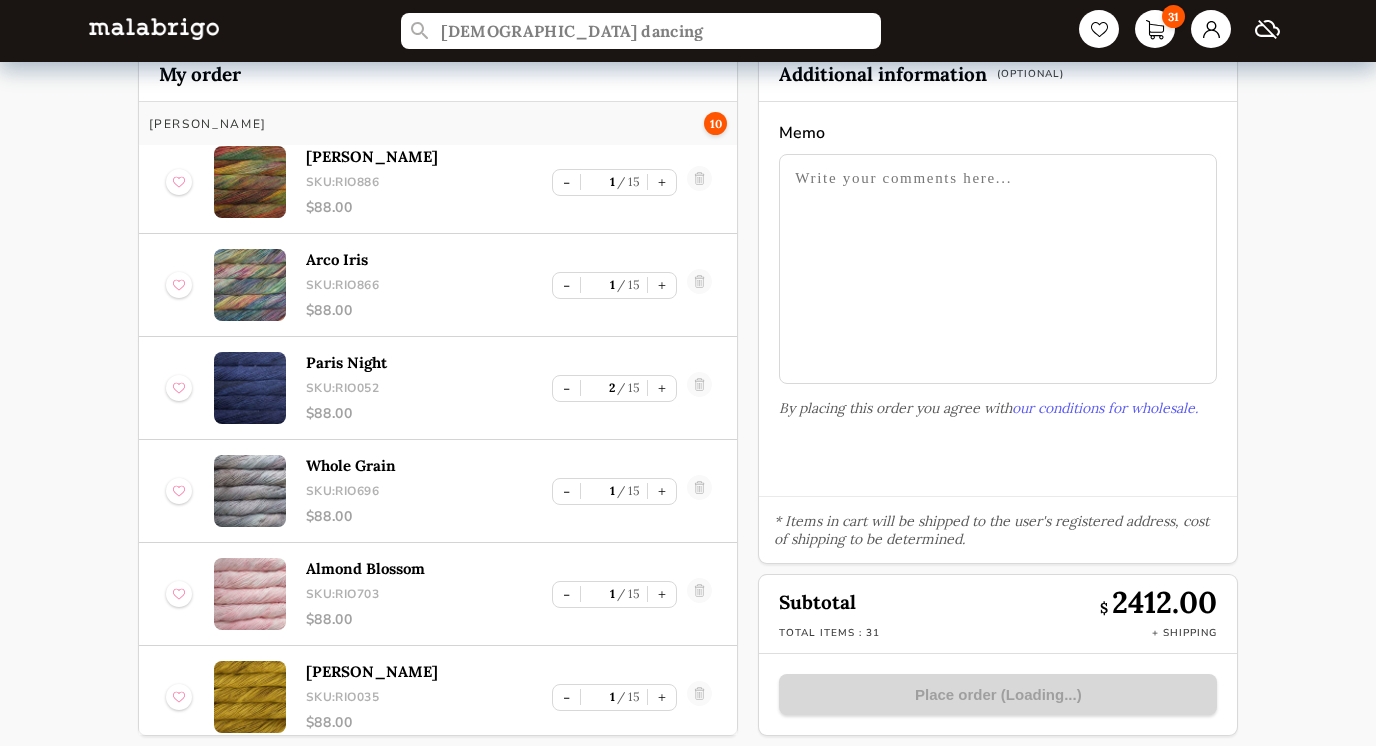 scroll, scrollTop: 126, scrollLeft: 0, axis: vertical 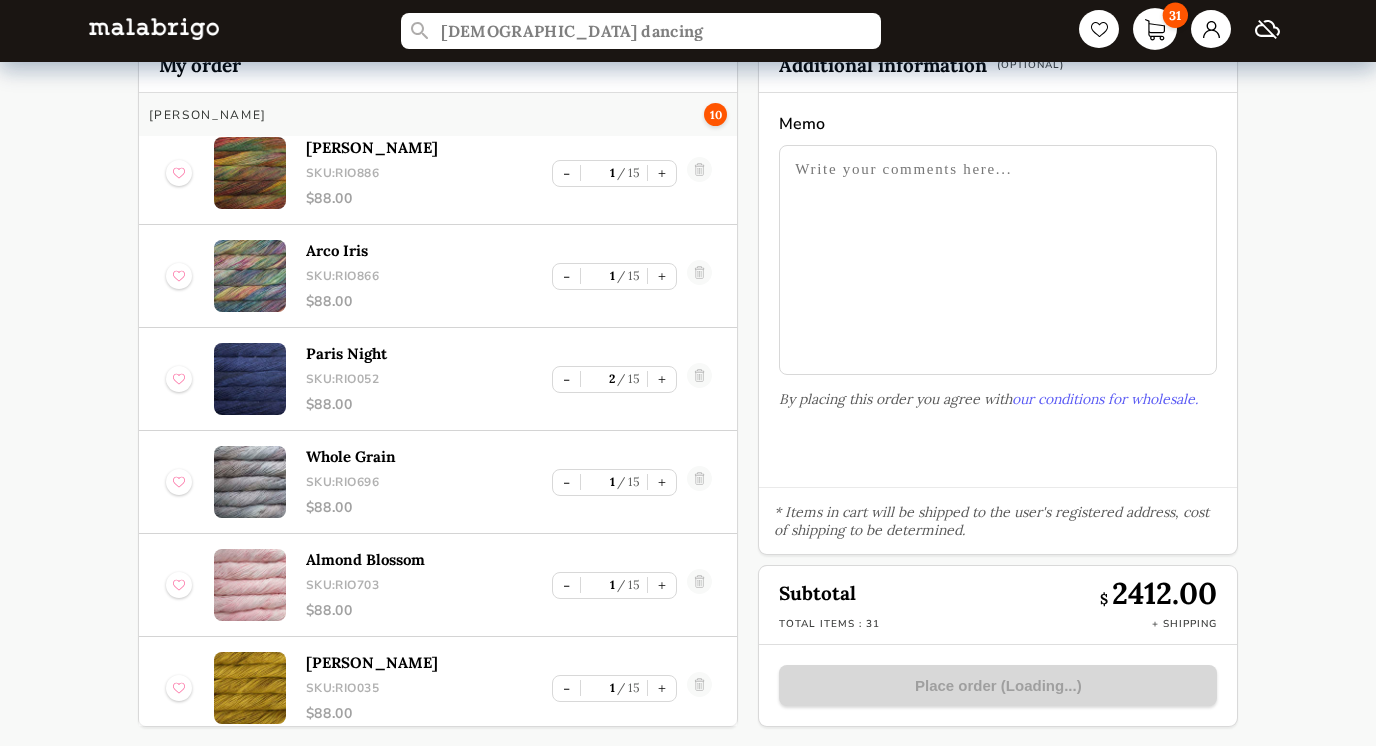 click on "31" at bounding box center (1155, 29) 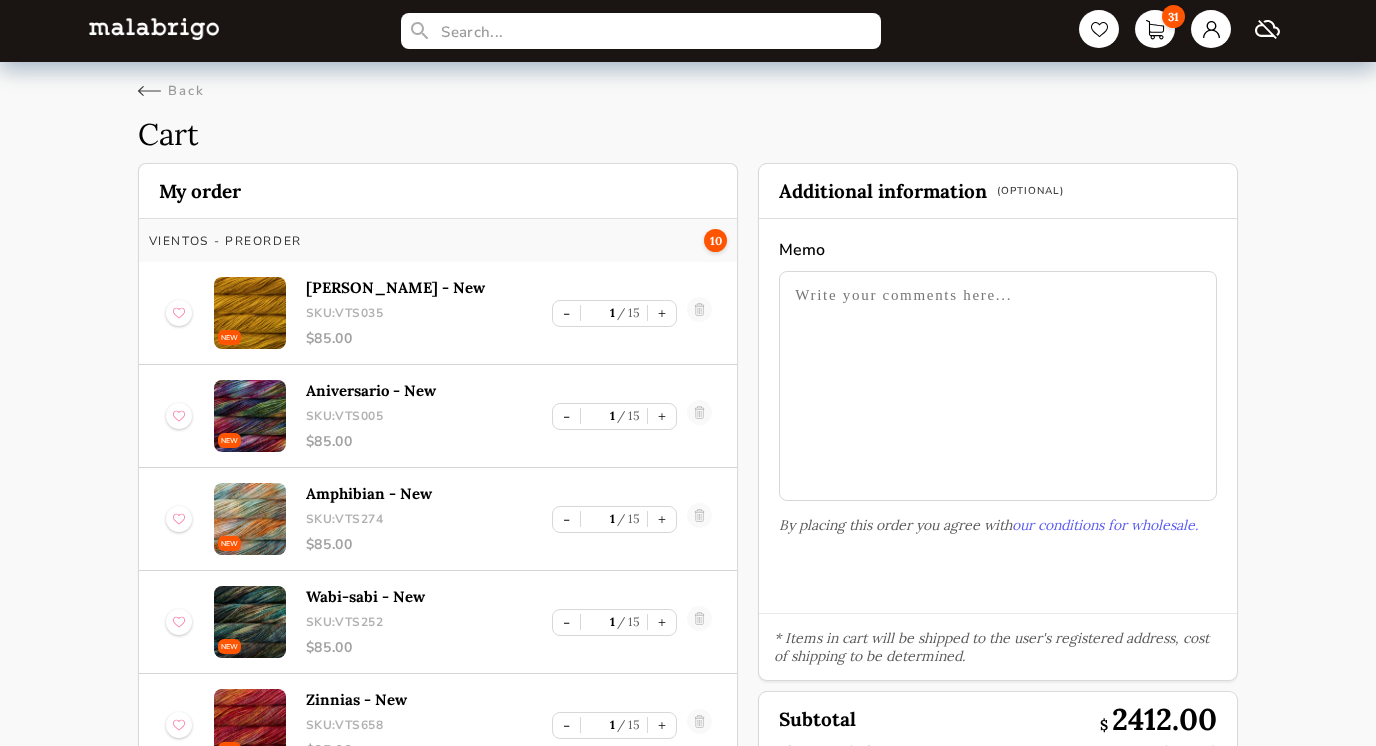 scroll, scrollTop: 126, scrollLeft: 0, axis: vertical 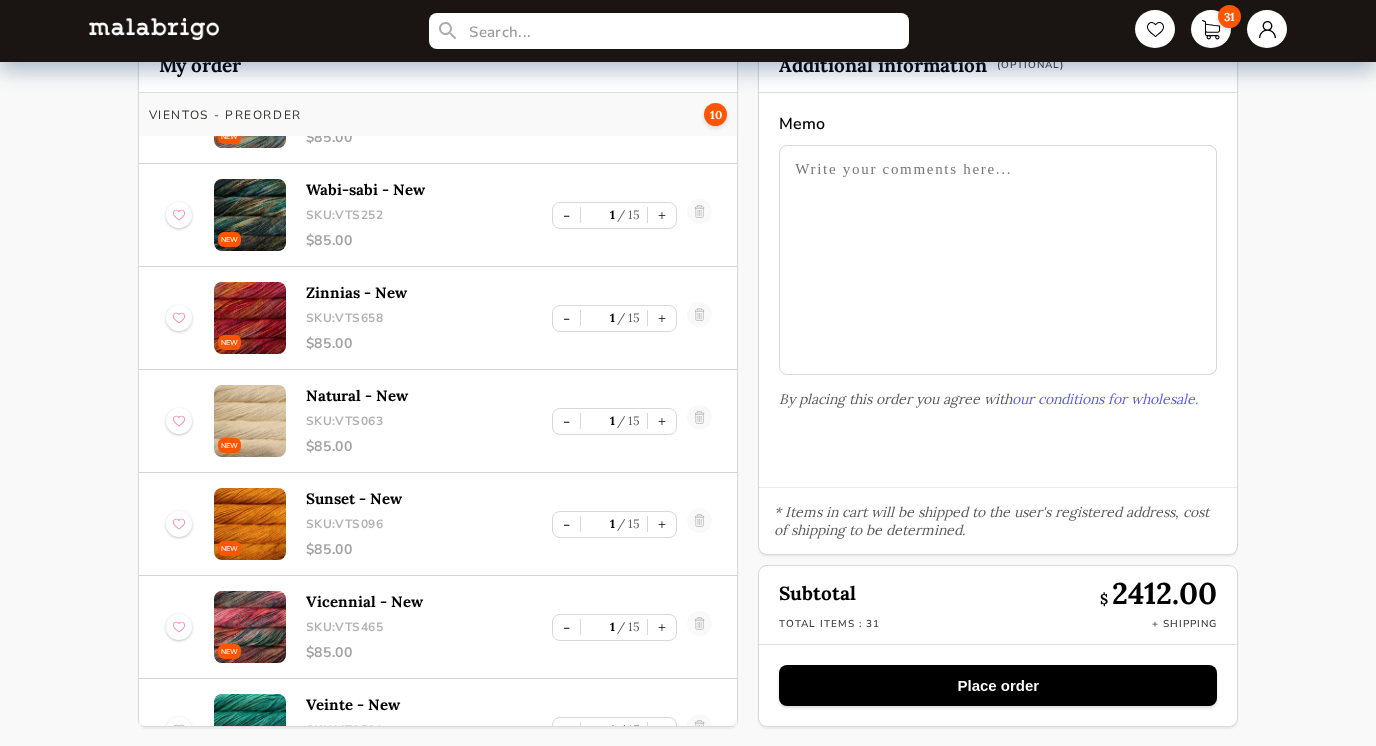click on "Place order" at bounding box center (998, 685) 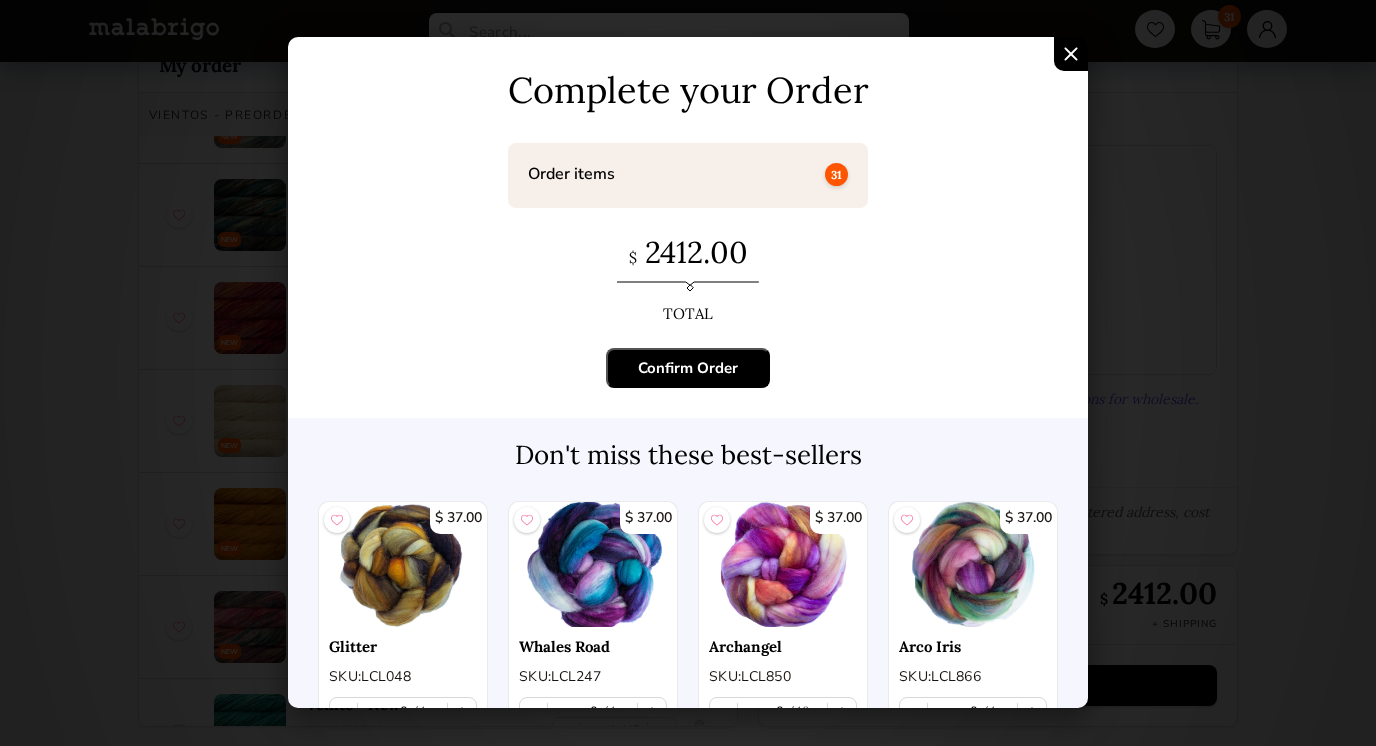 click on "Confirm Order" at bounding box center [688, 368] 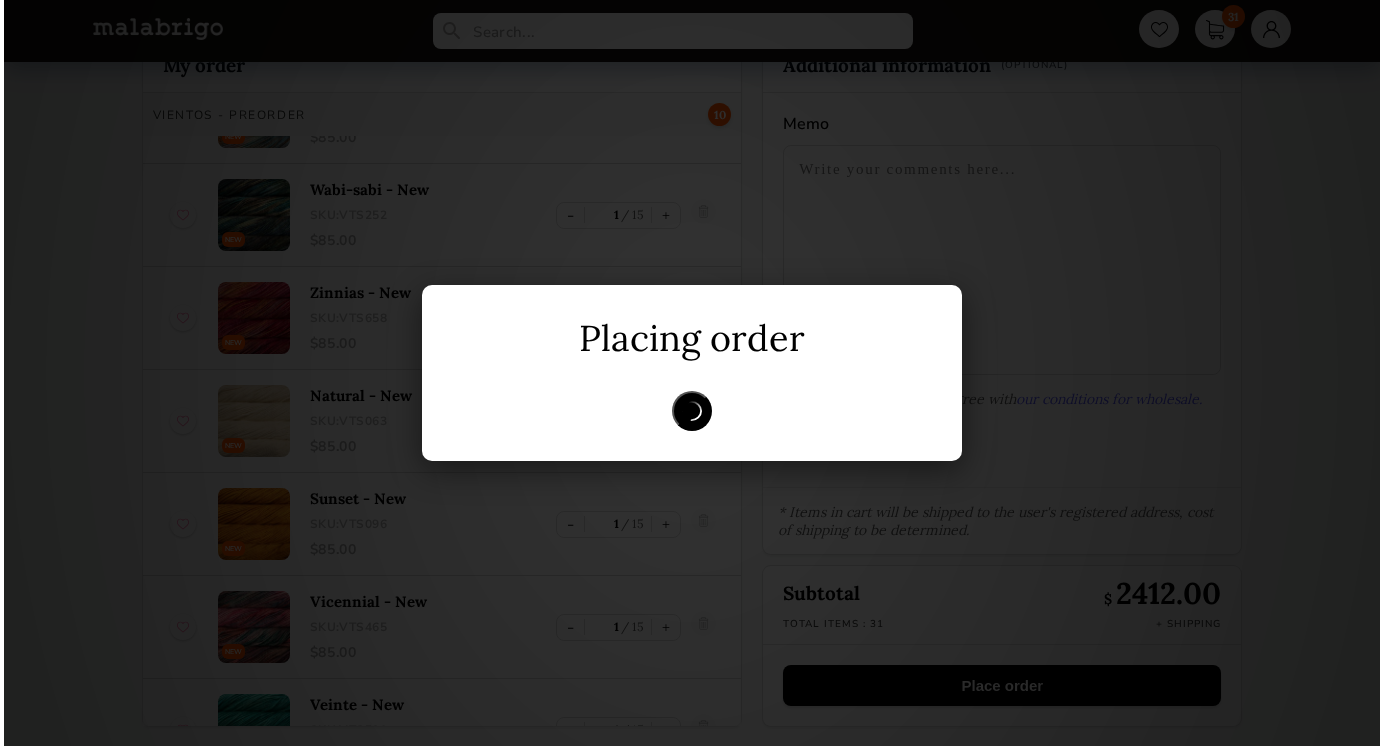 scroll, scrollTop: 0, scrollLeft: 0, axis: both 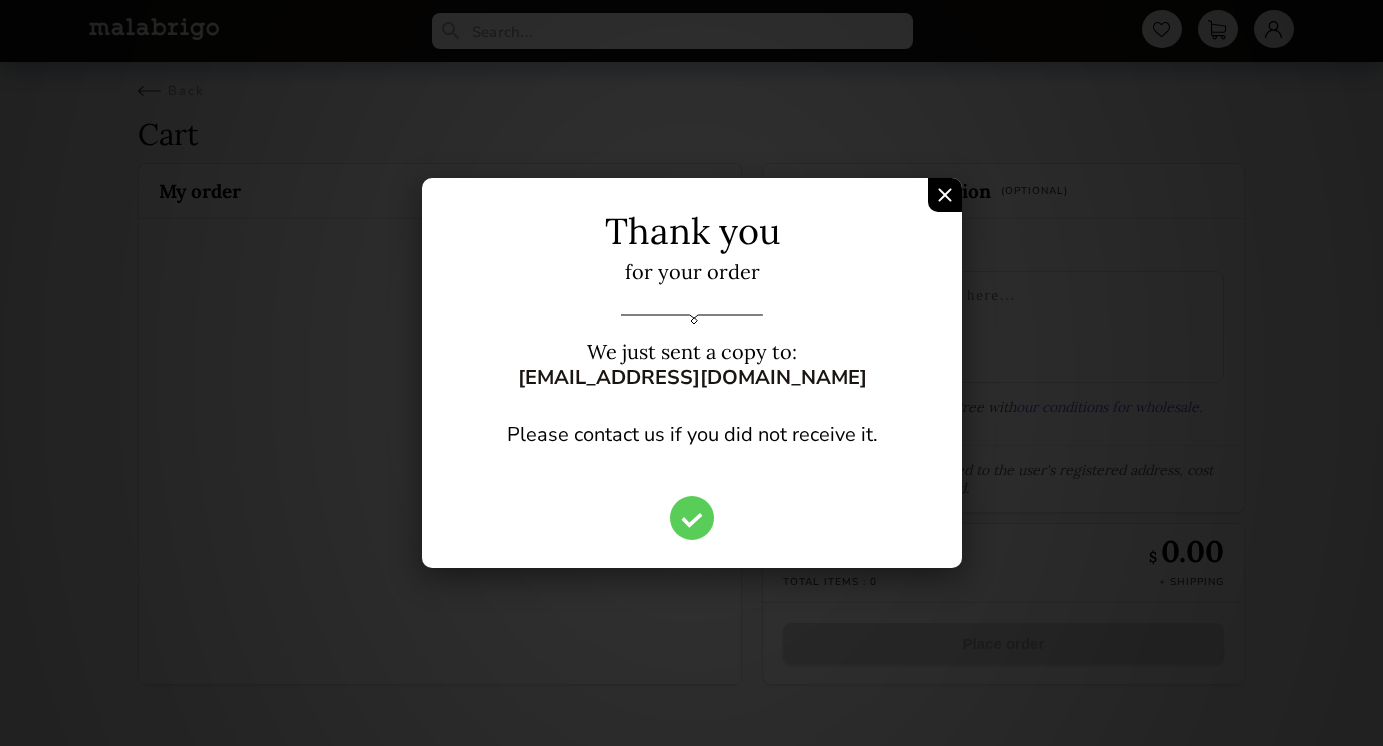click on "Thank you for your order We just sent a copy to:  [EMAIL_ADDRESS][DOMAIN_NAME] Please contact us if you did not receive it." at bounding box center [691, 373] 